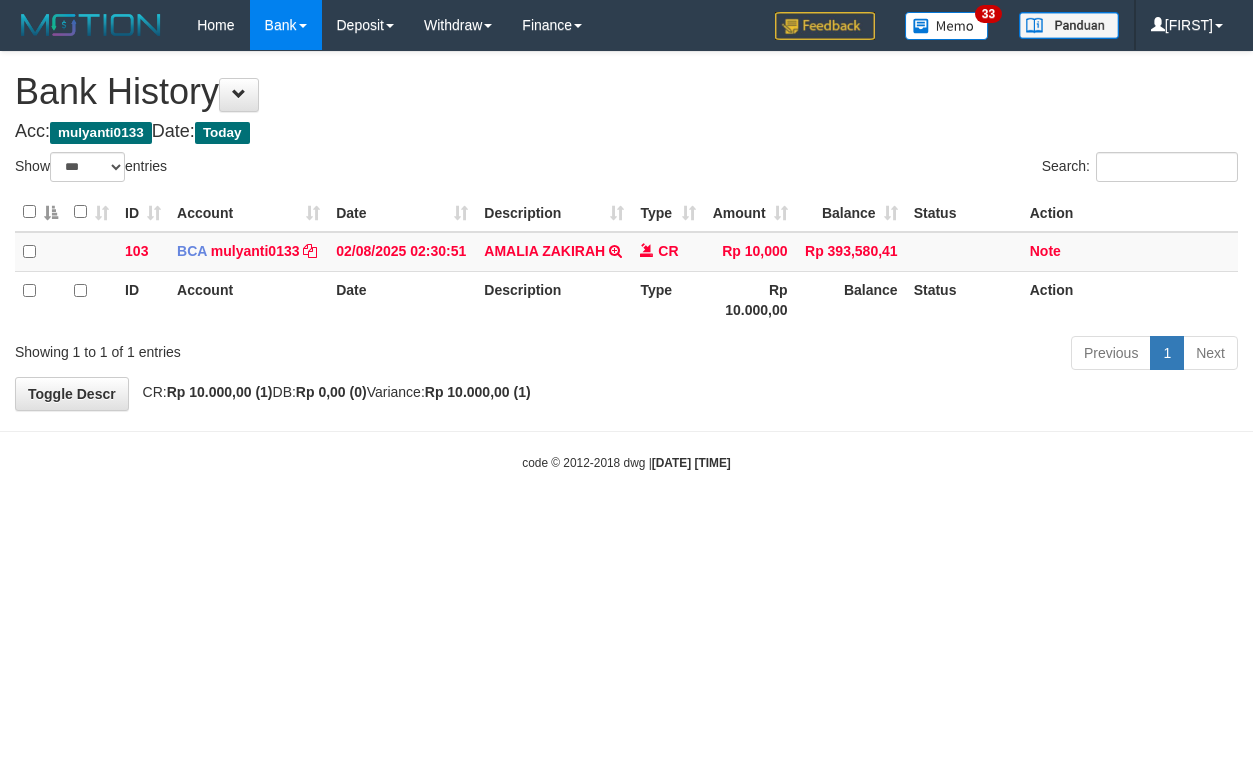 select on "***" 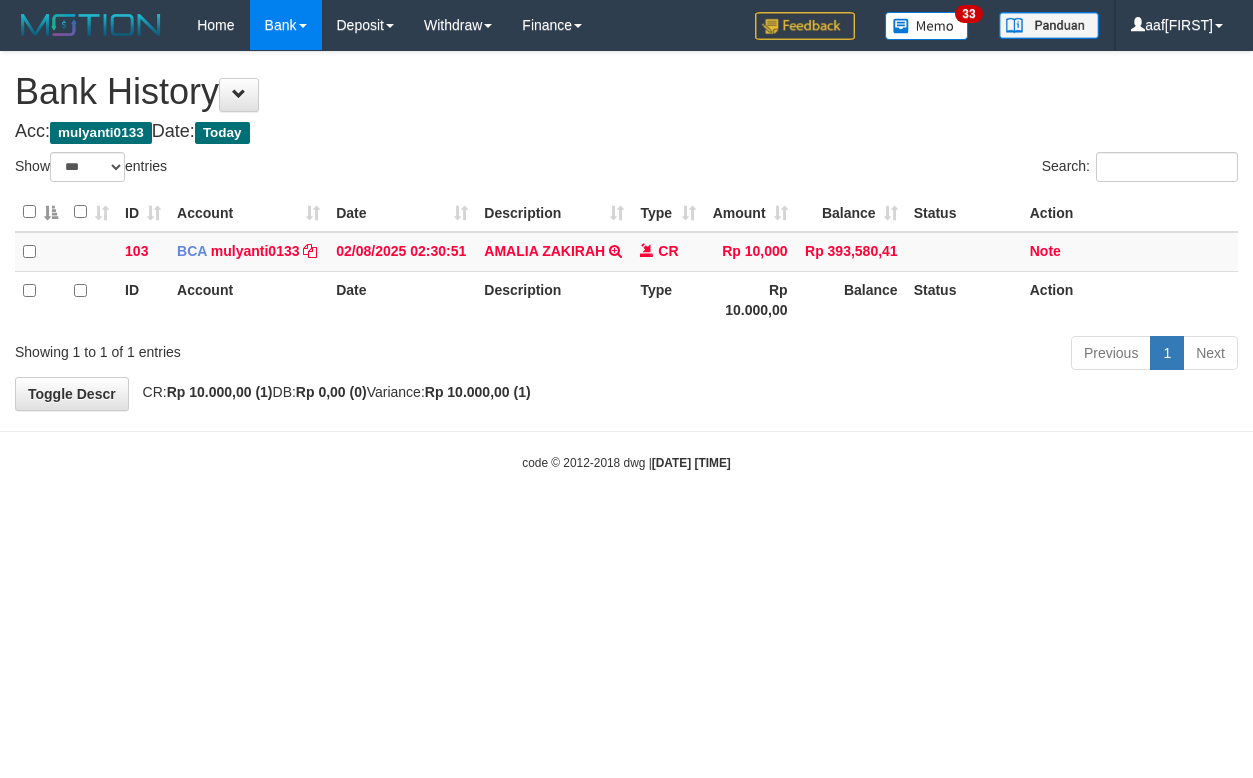 select on "***" 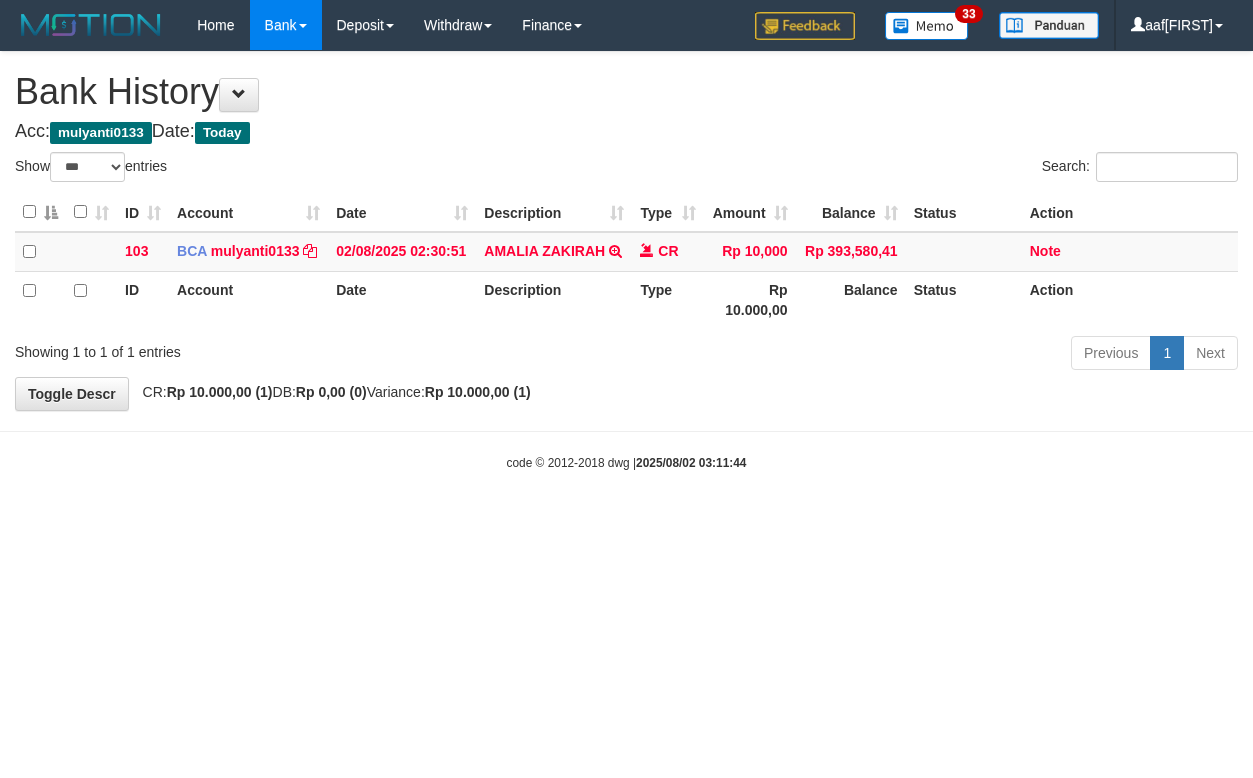 select on "***" 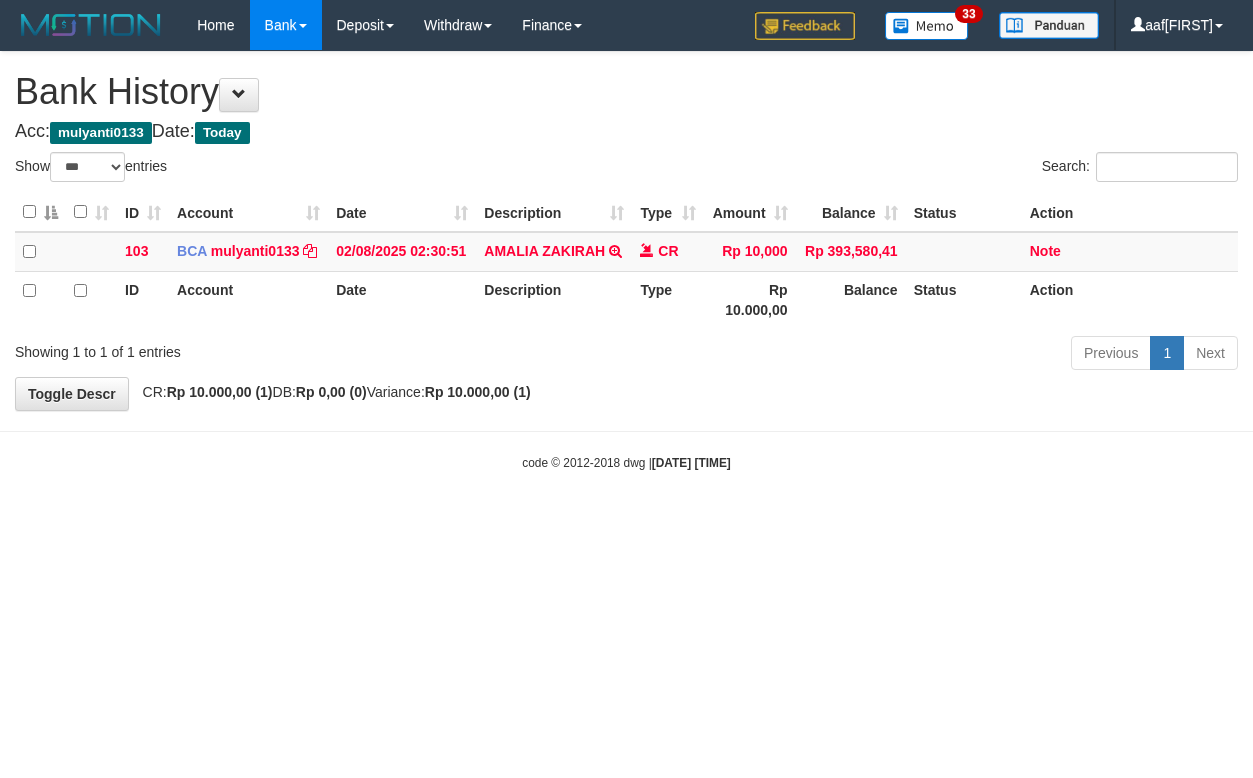 select on "***" 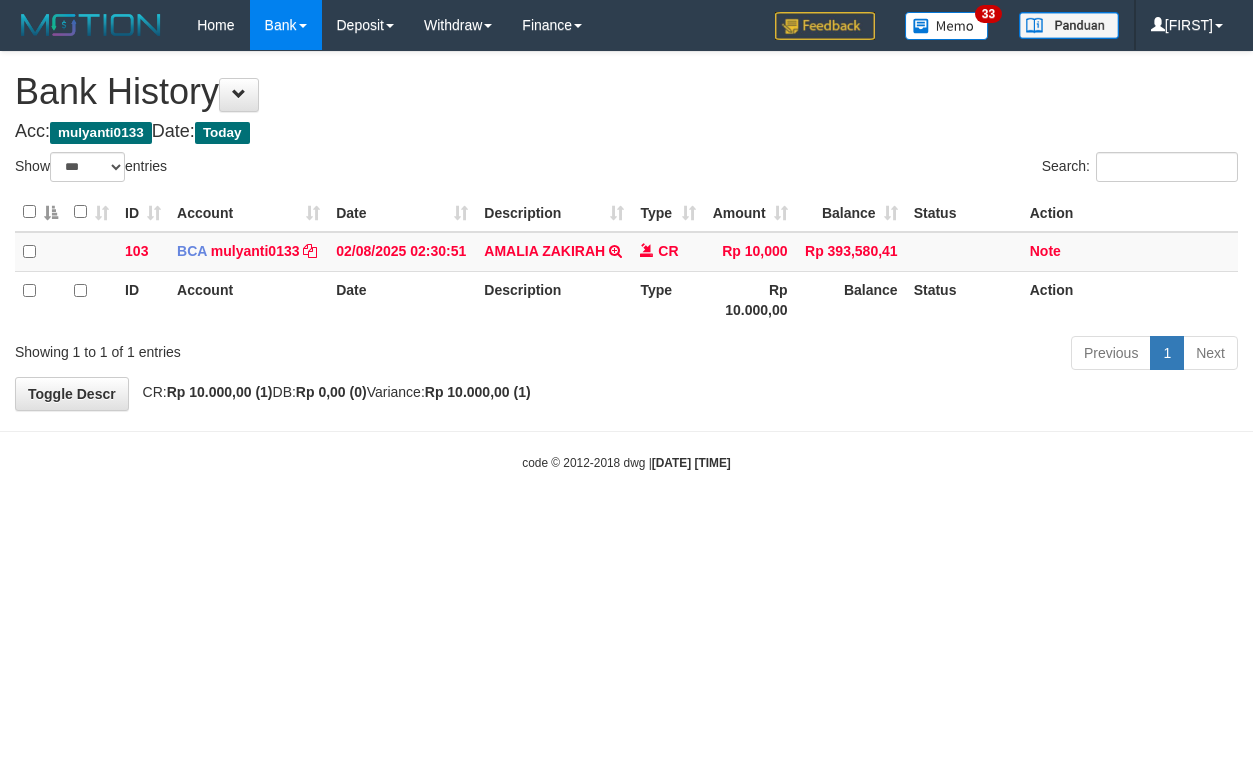 select on "***" 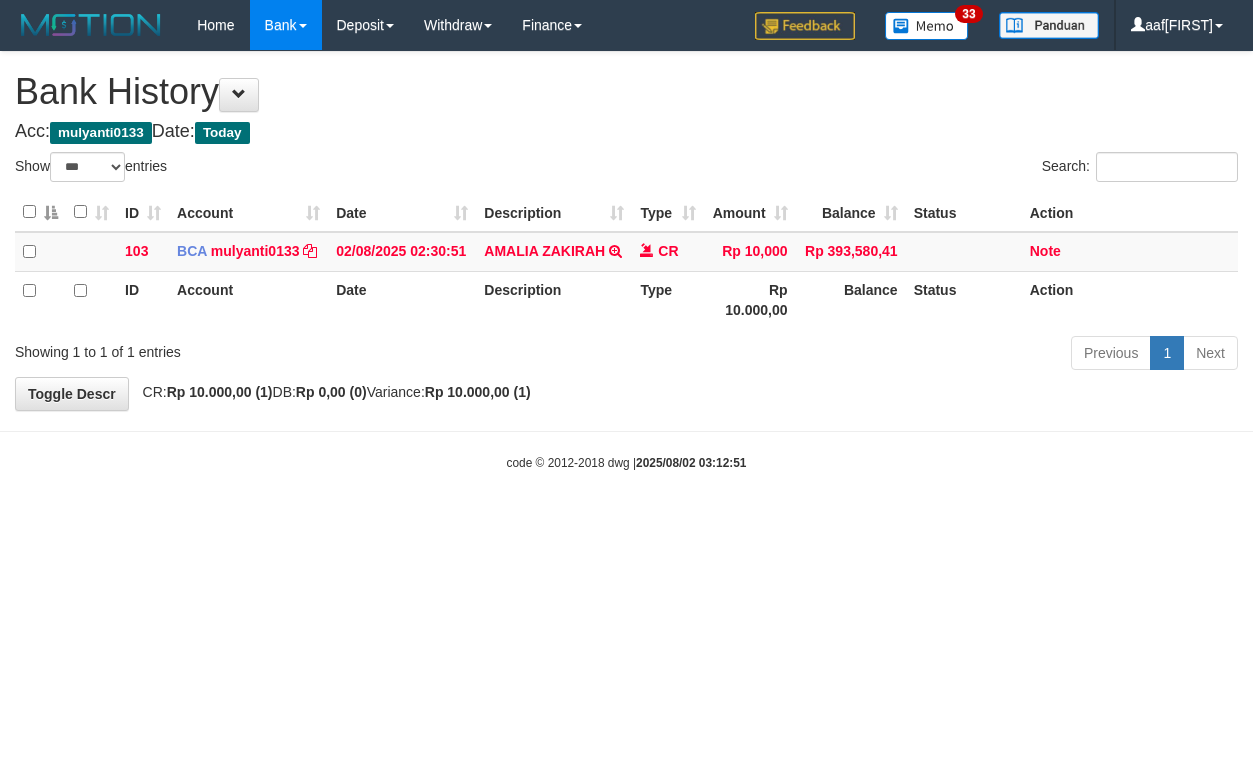 select on "***" 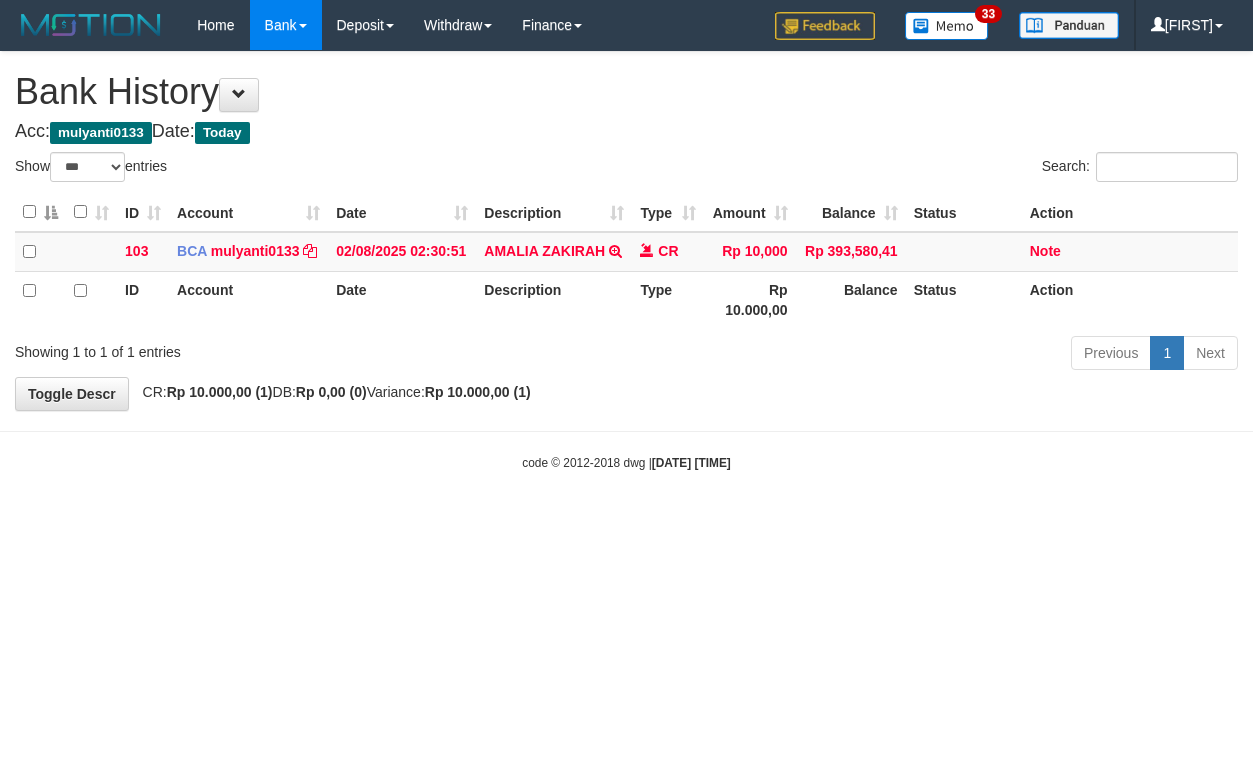 select on "***" 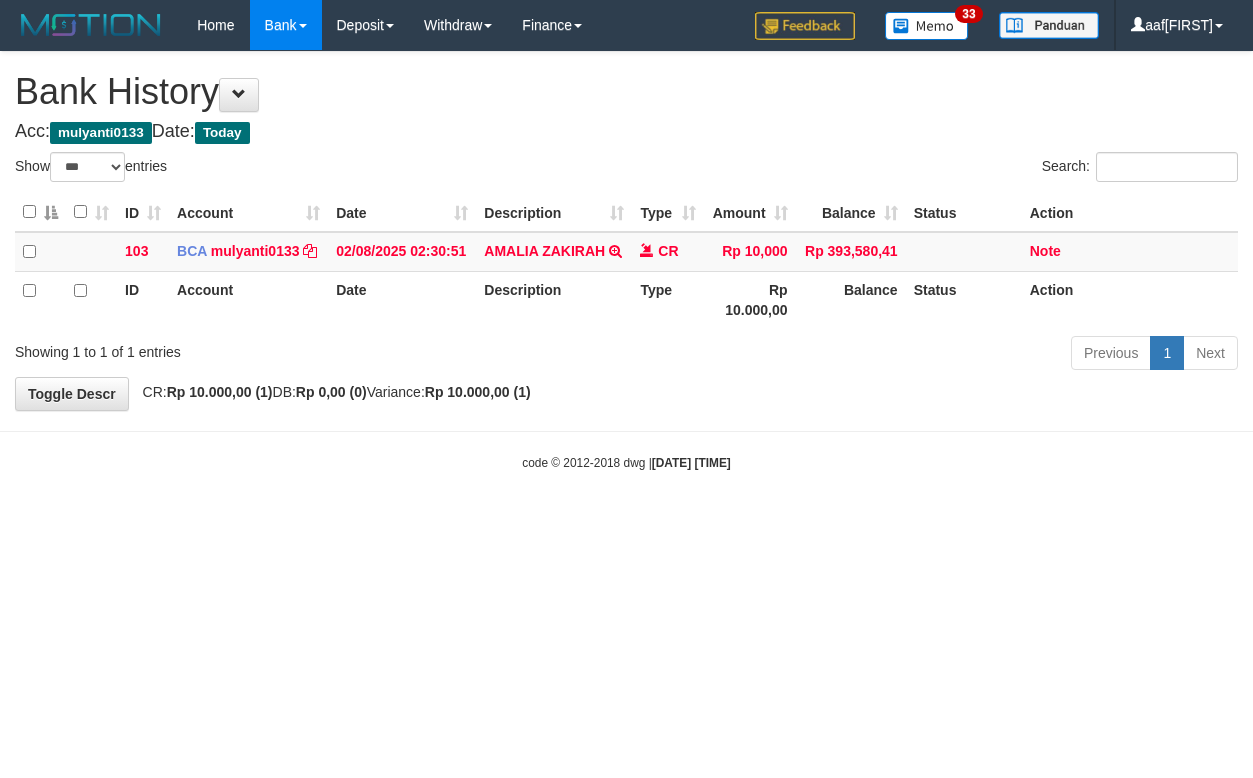 select on "***" 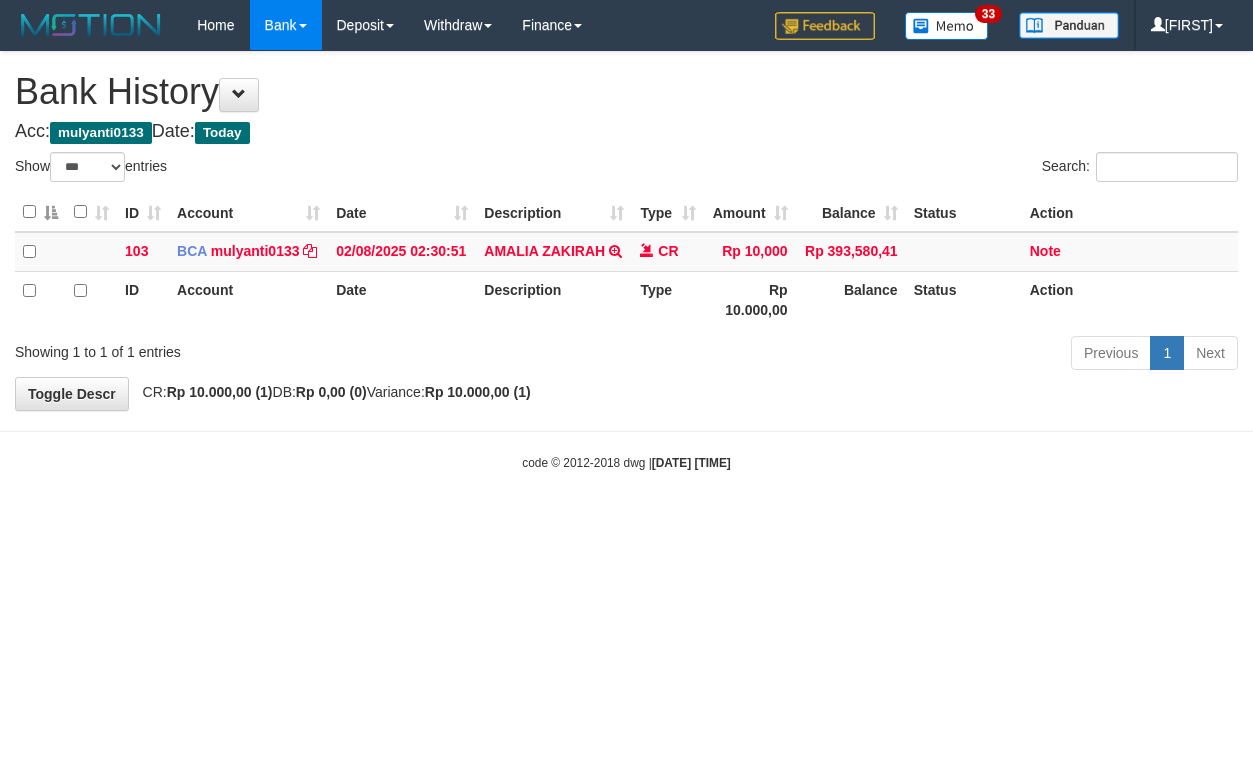 select on "***" 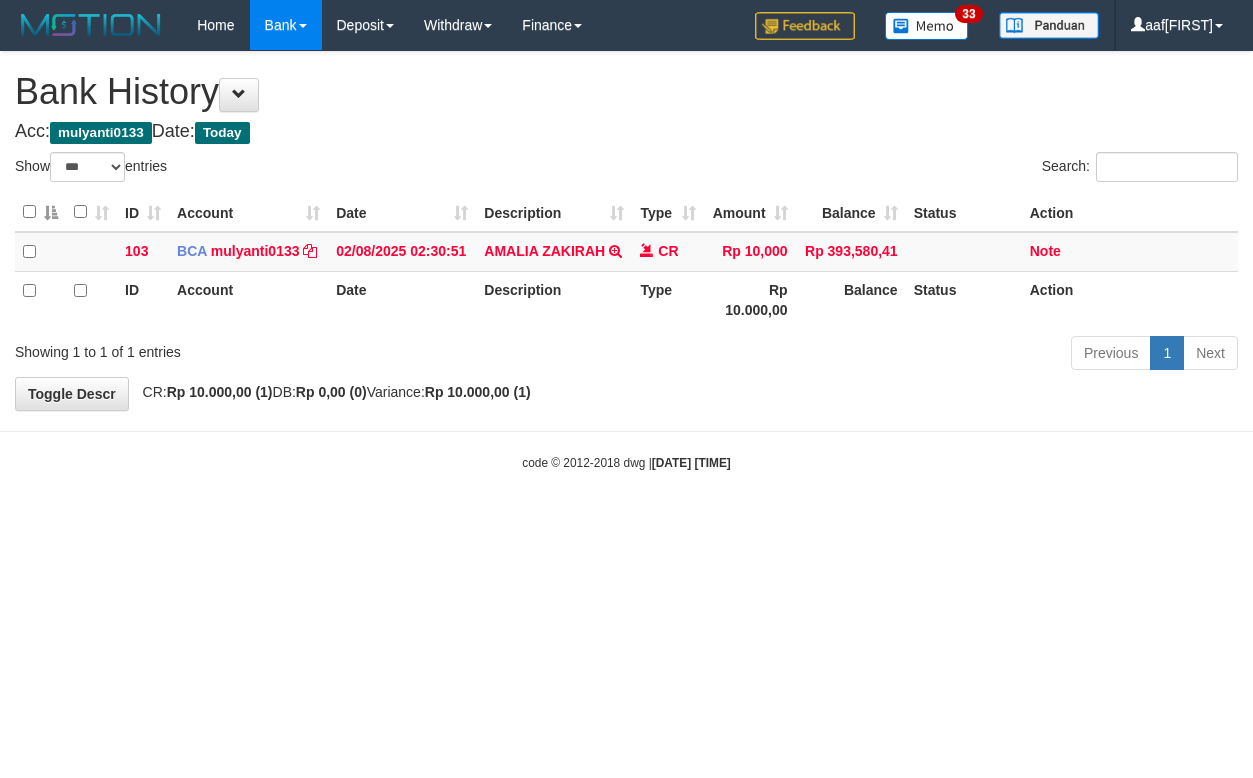 select on "***" 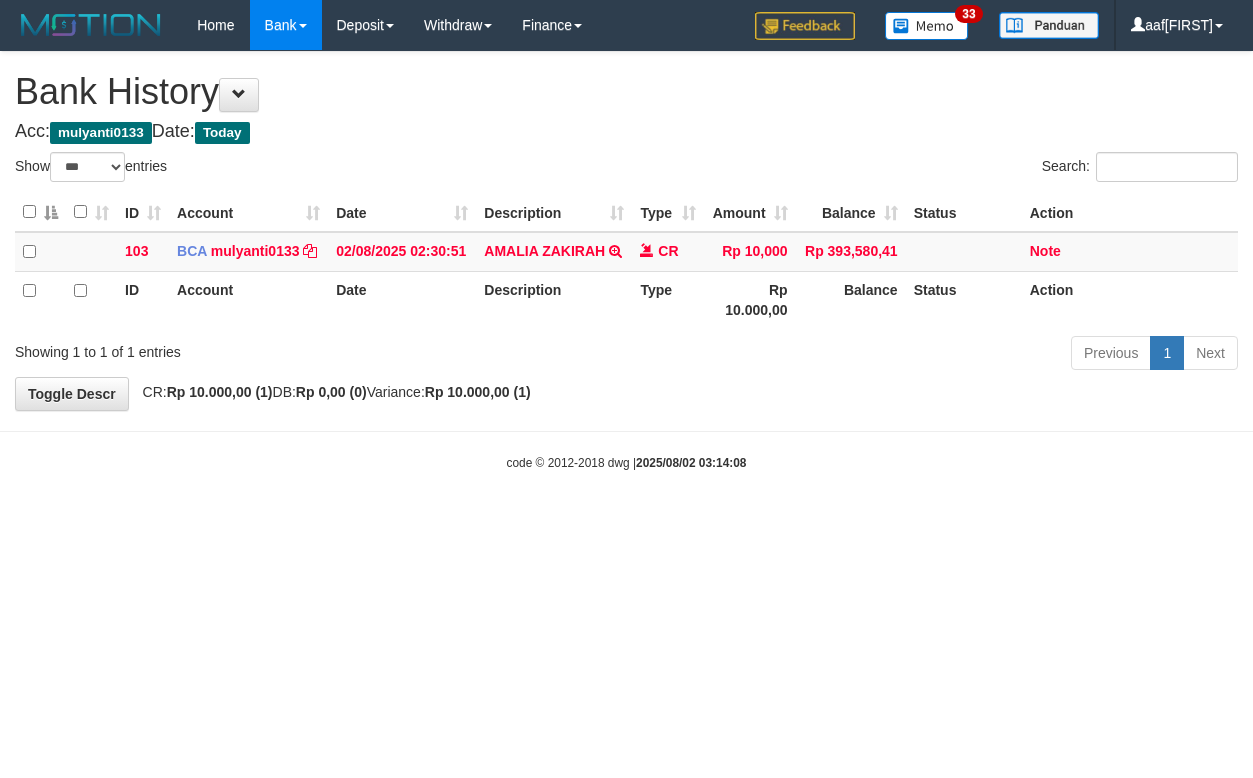 select on "***" 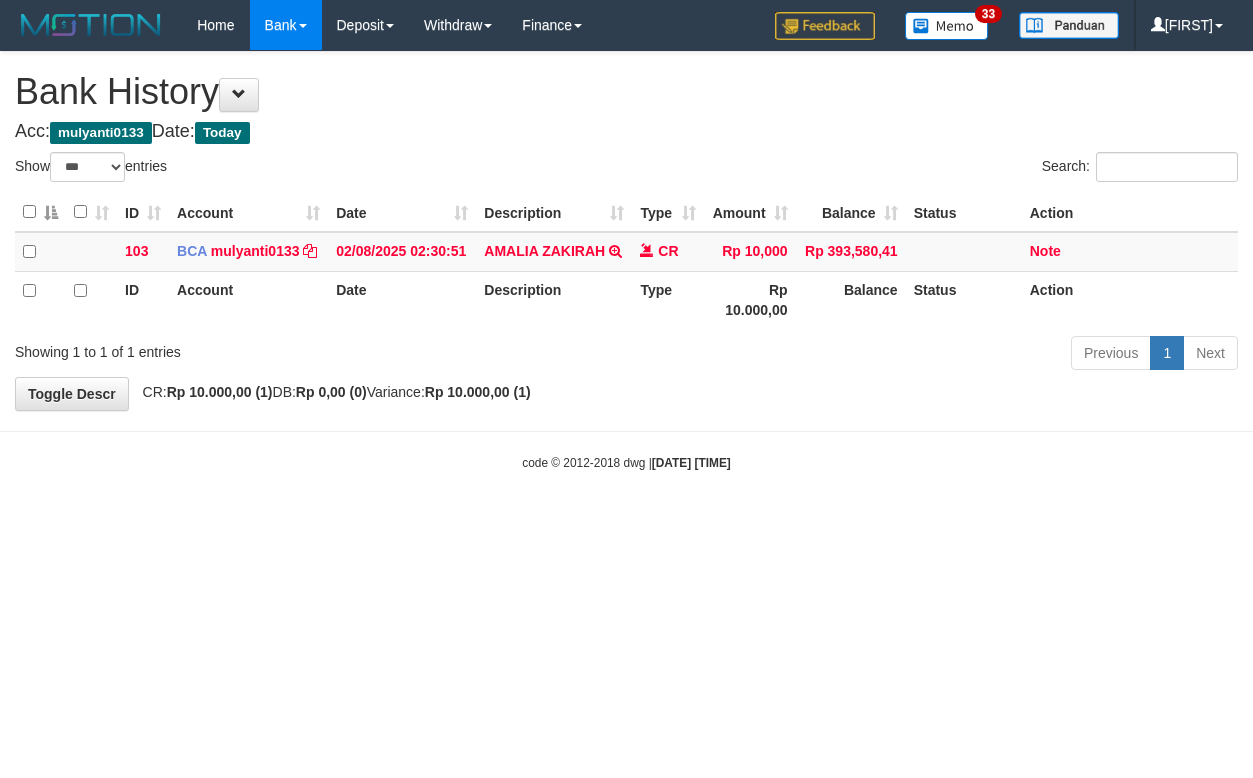 select on "***" 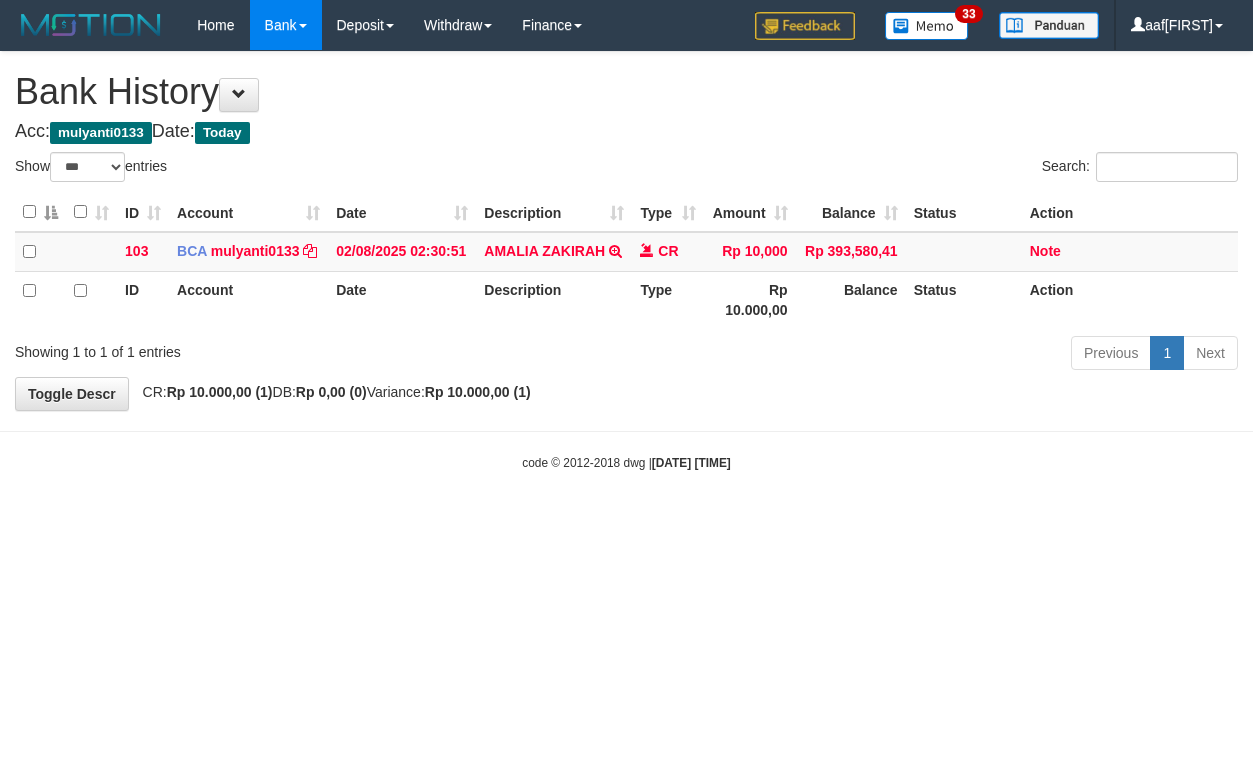 select on "***" 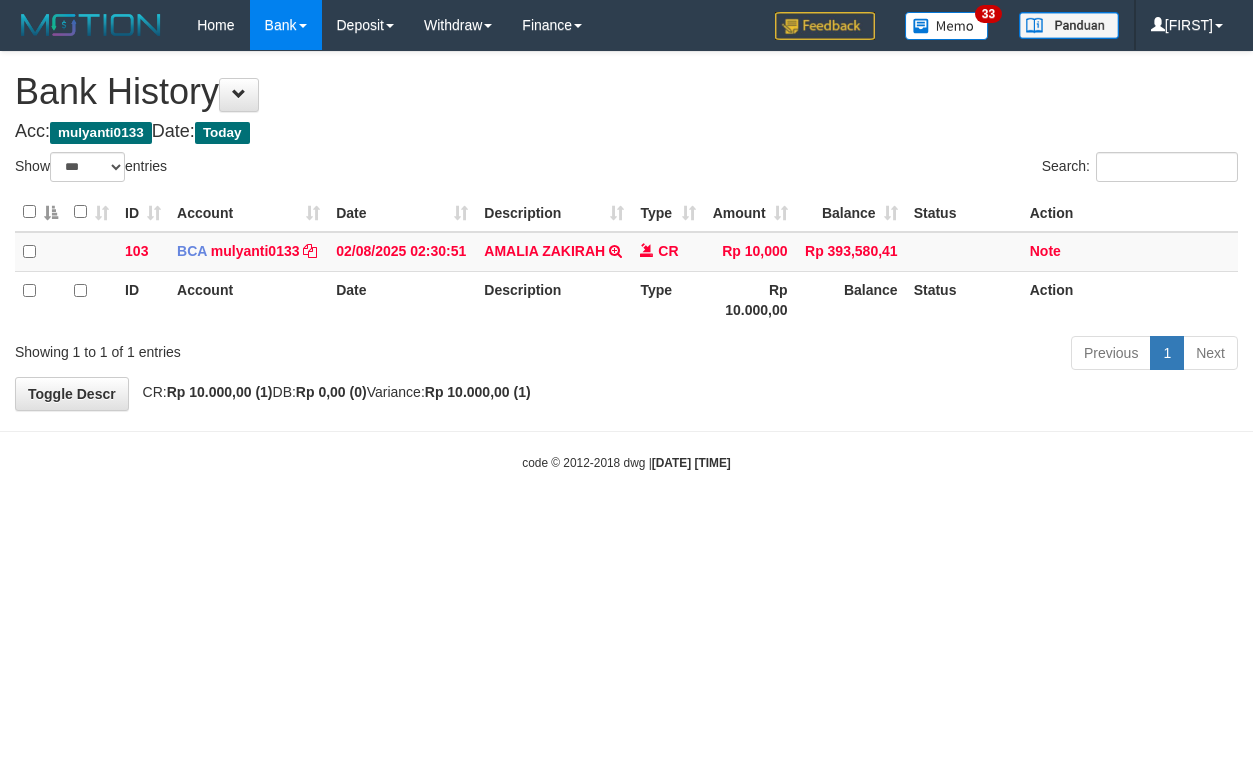 select on "***" 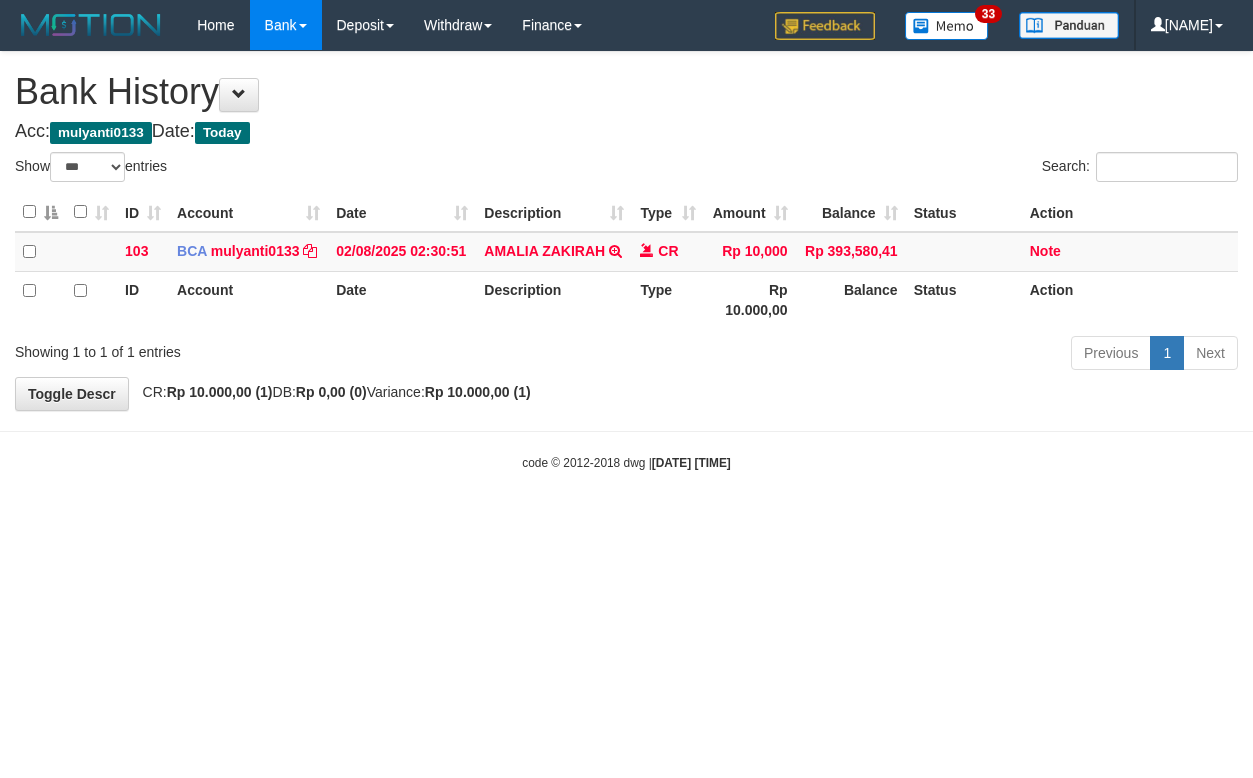 select on "***" 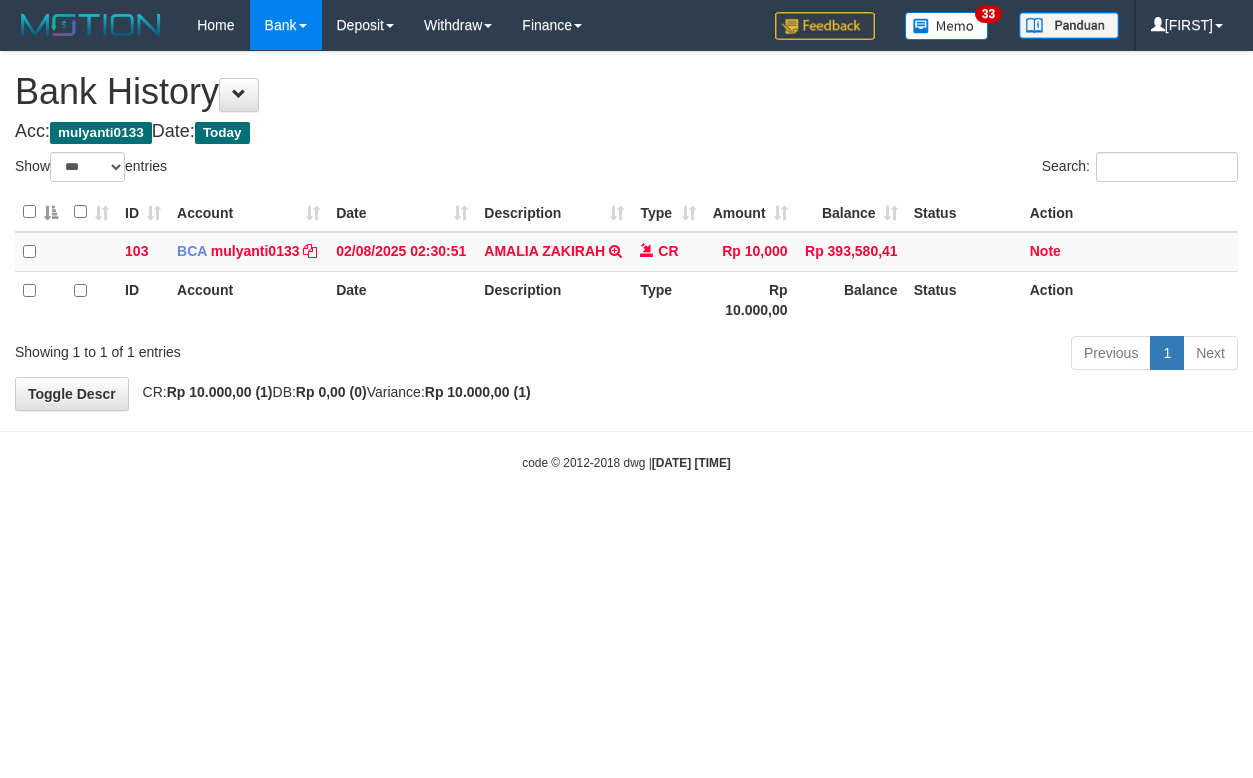 select on "***" 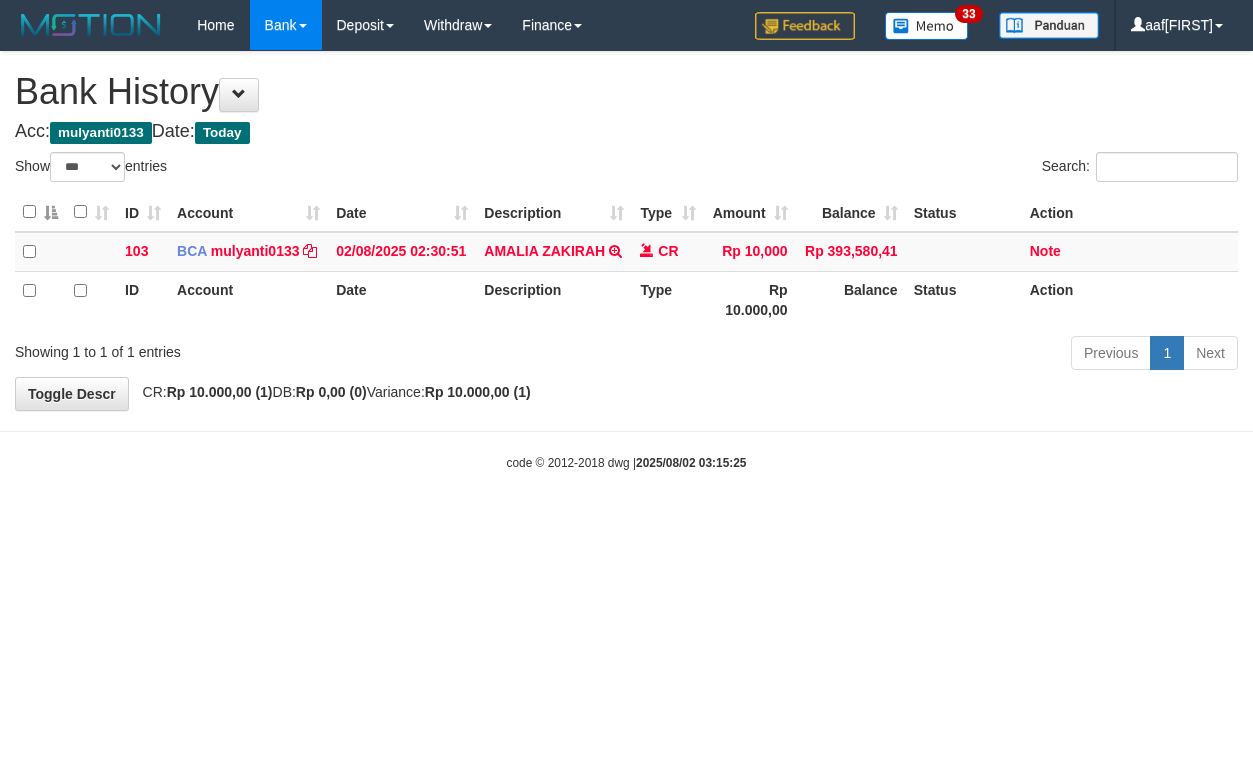 select on "***" 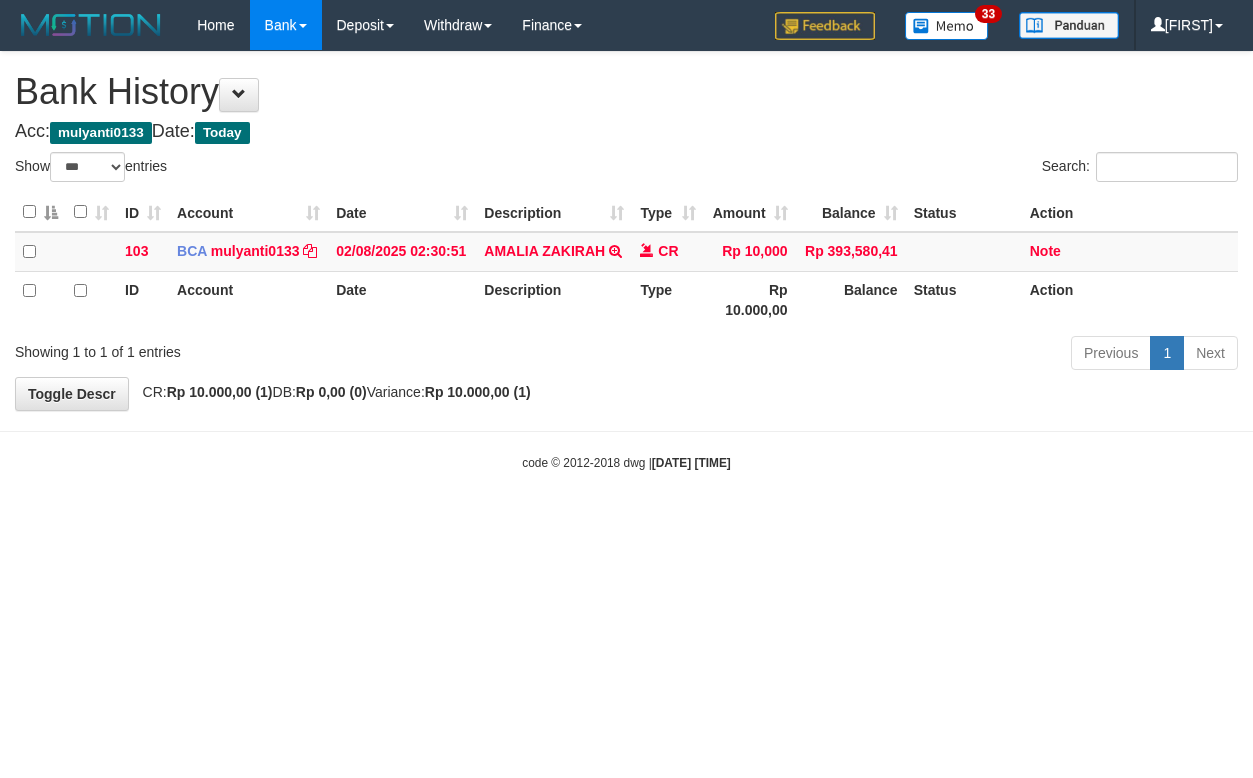 select on "***" 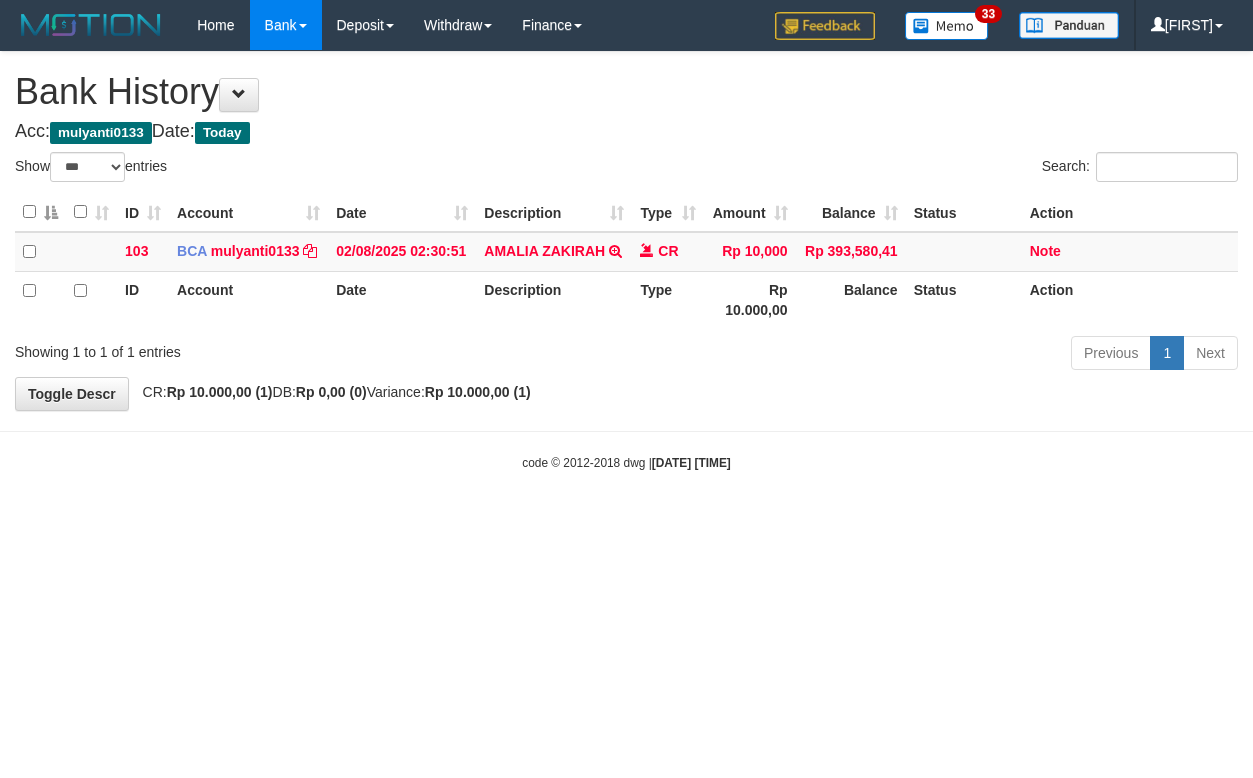 select on "***" 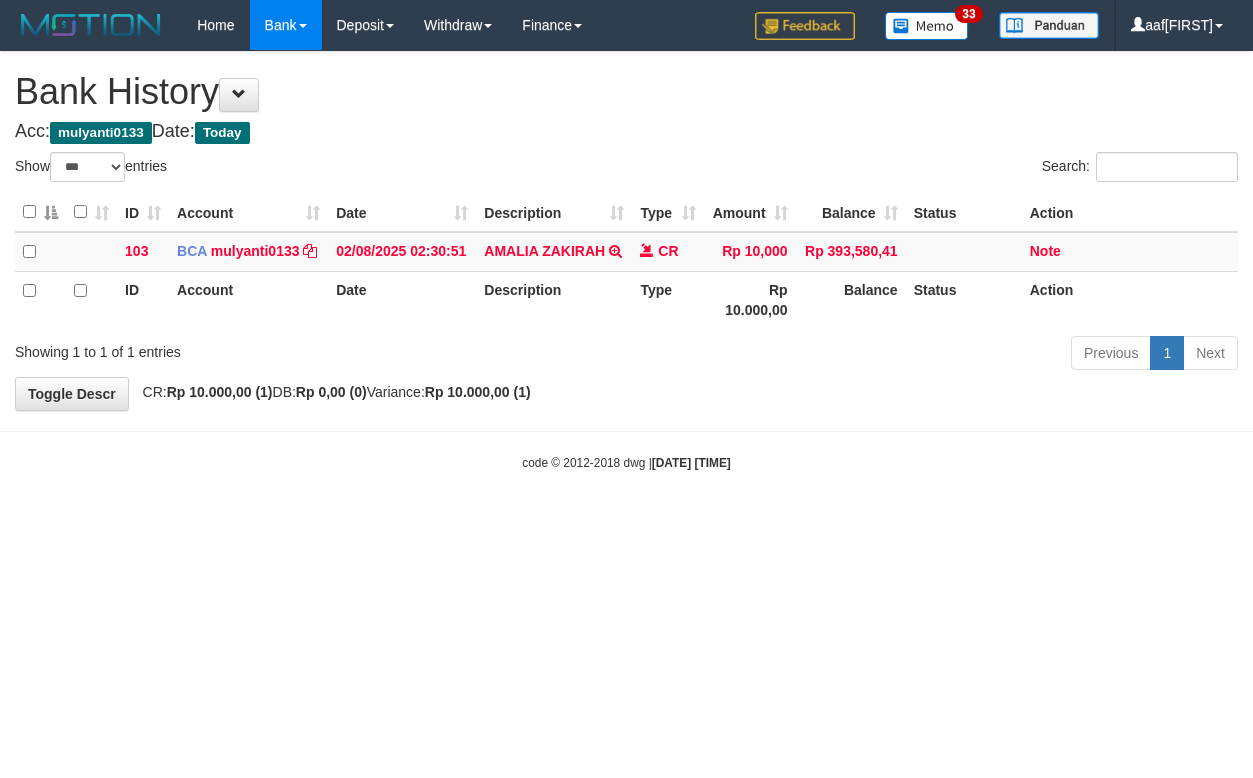 select on "***" 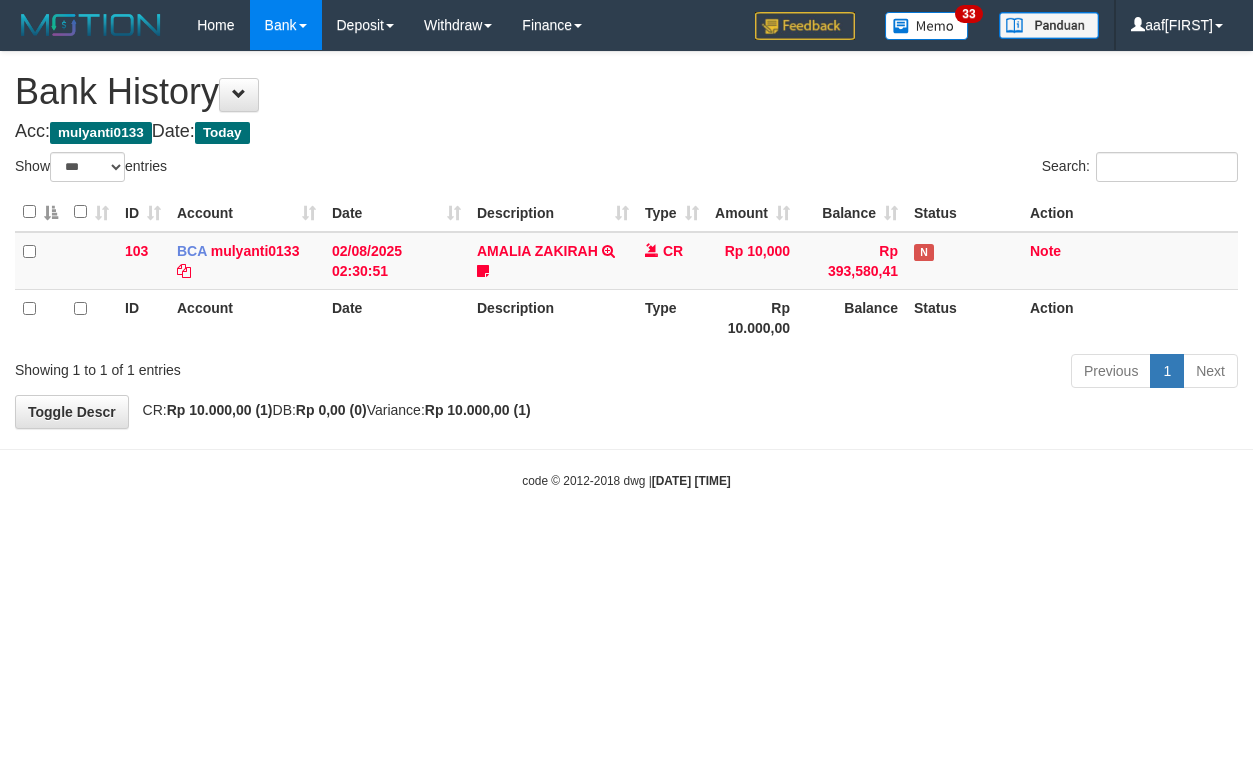select on "***" 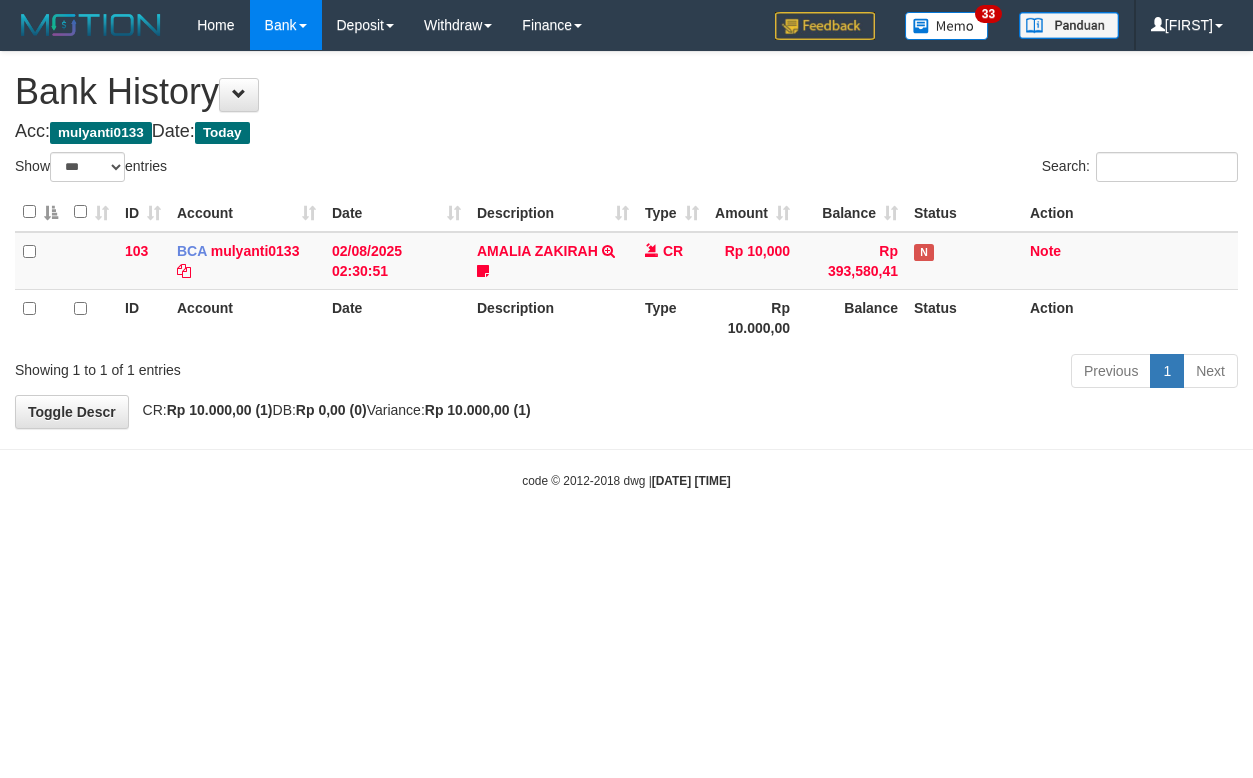 select on "***" 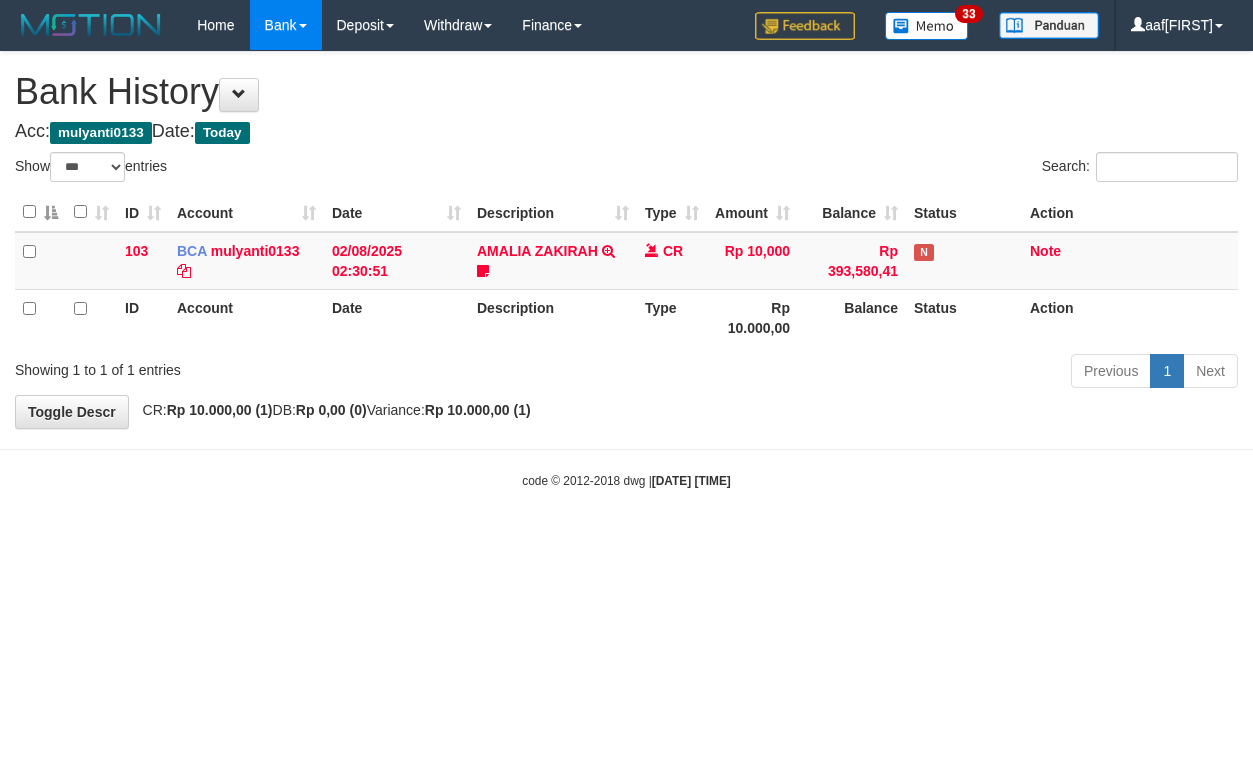 select on "***" 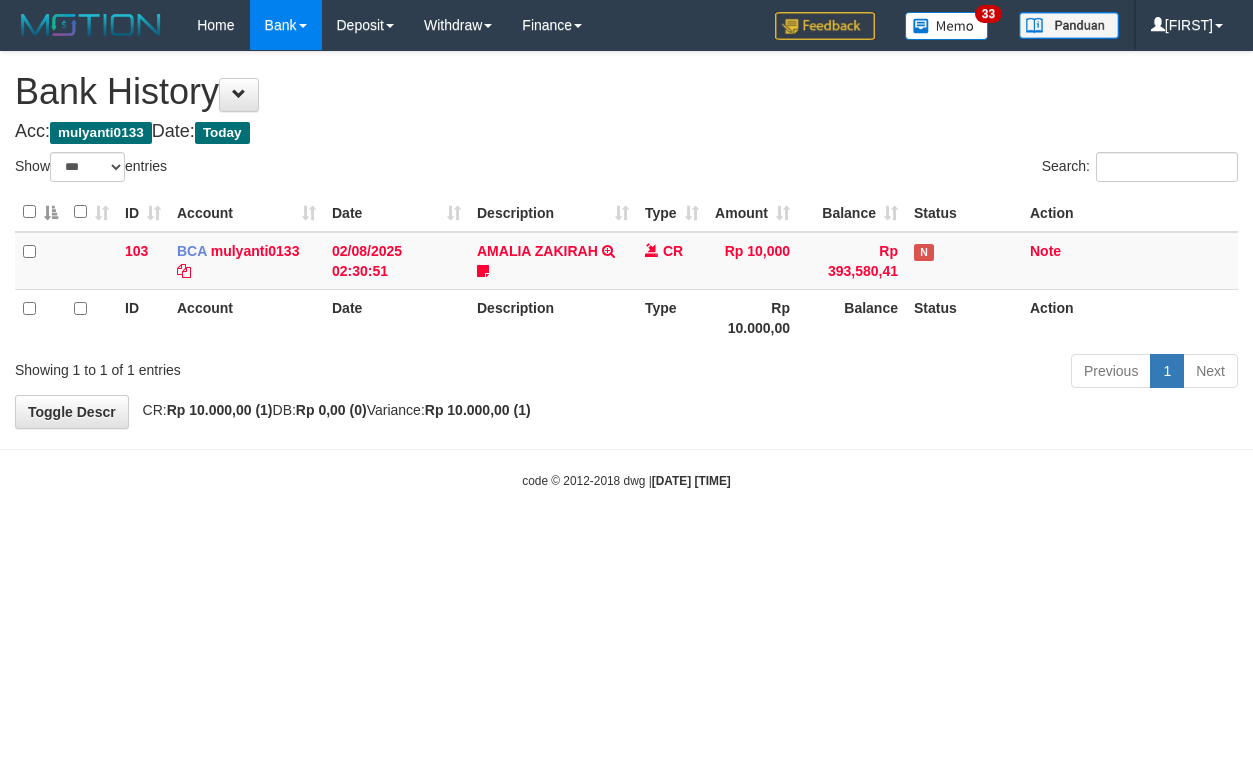 select on "***" 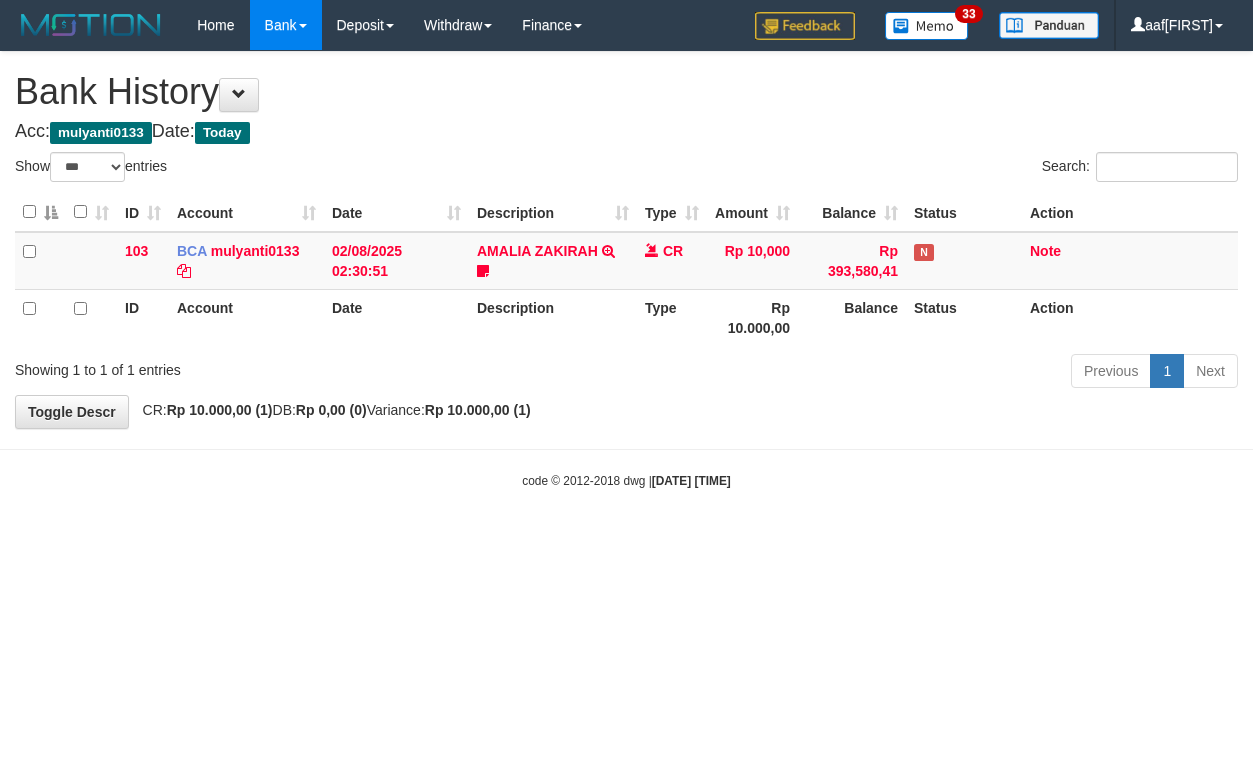 select on "***" 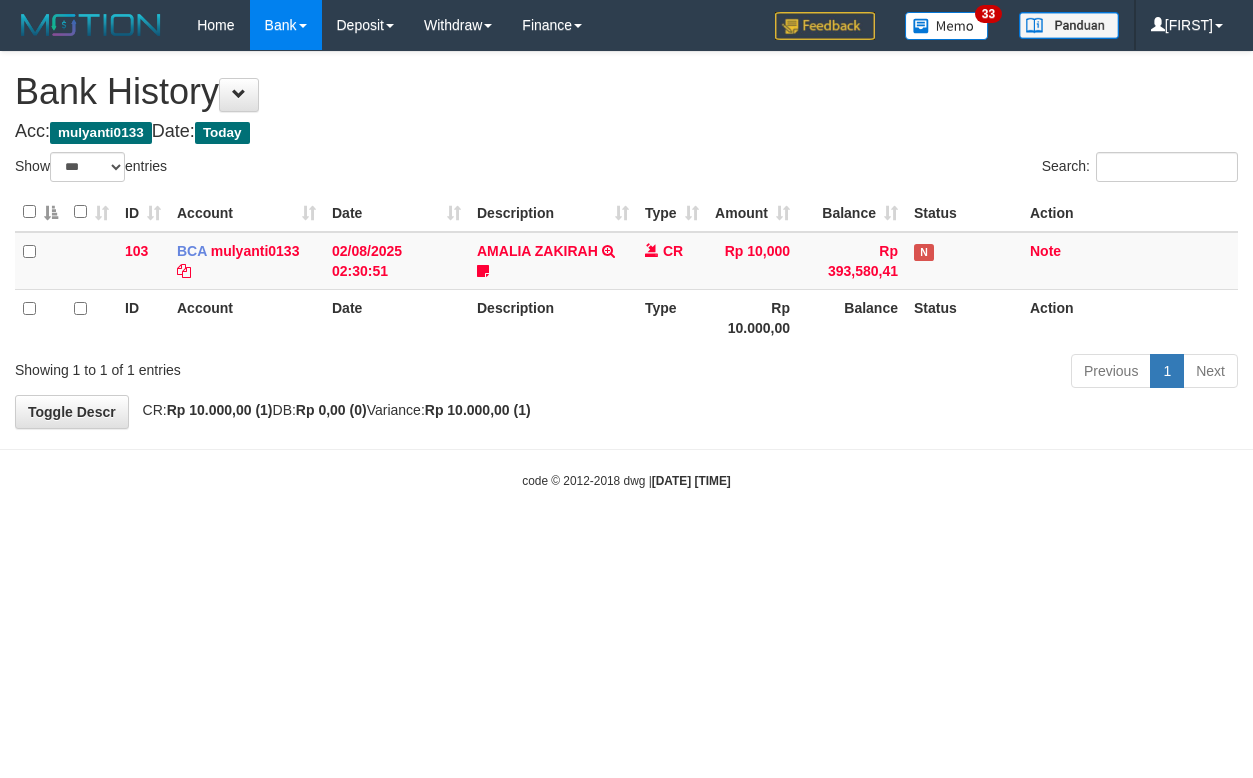 select on "***" 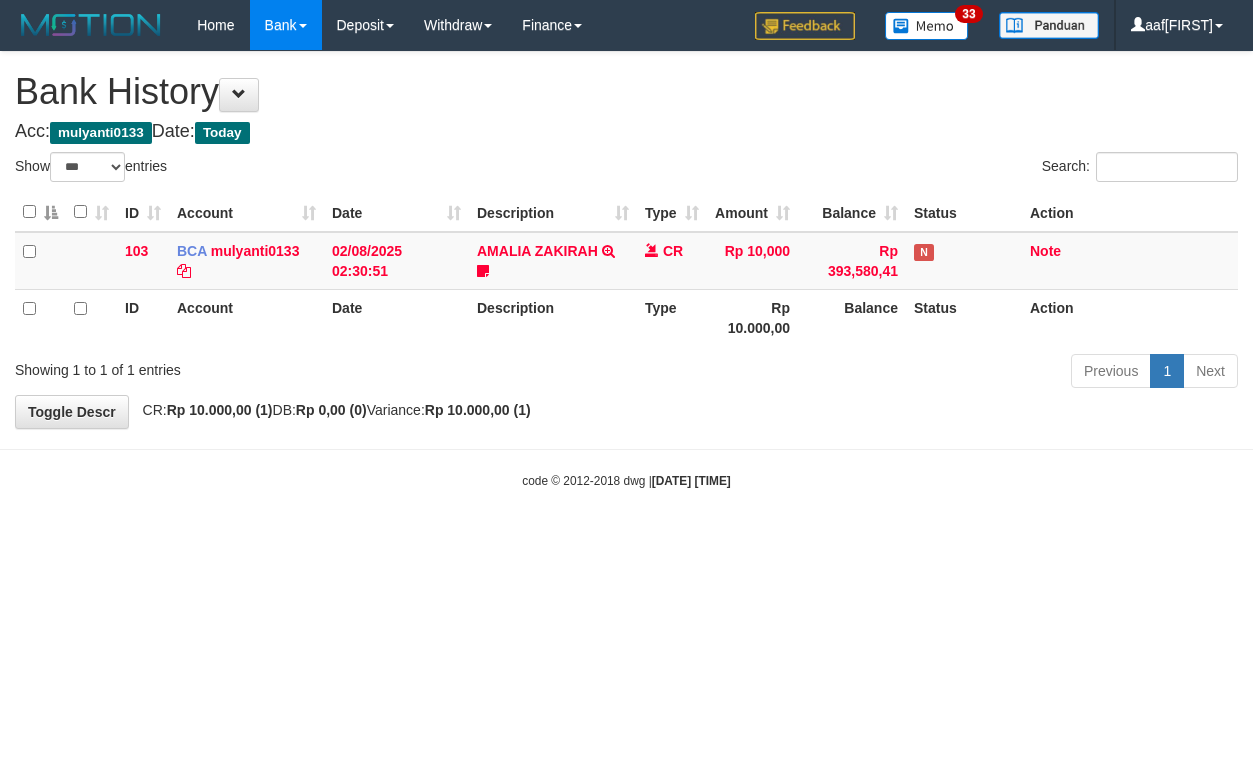 select on "***" 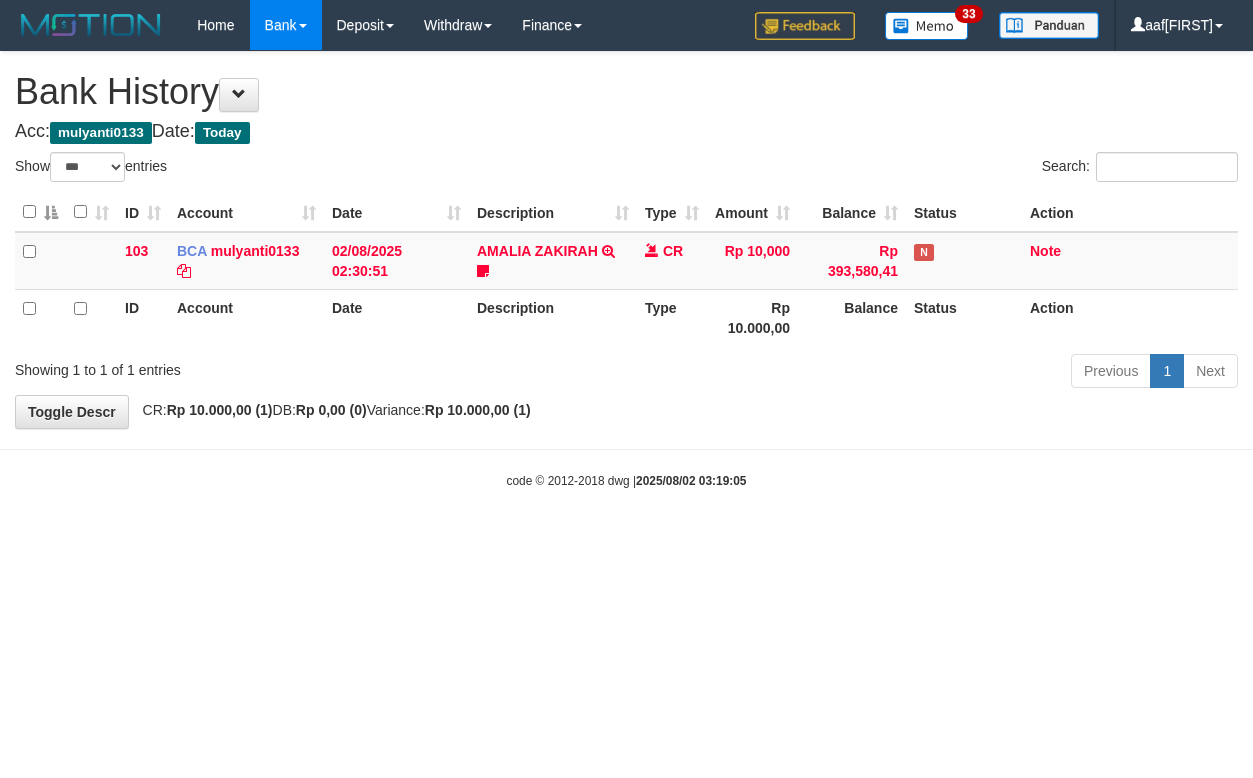 select on "***" 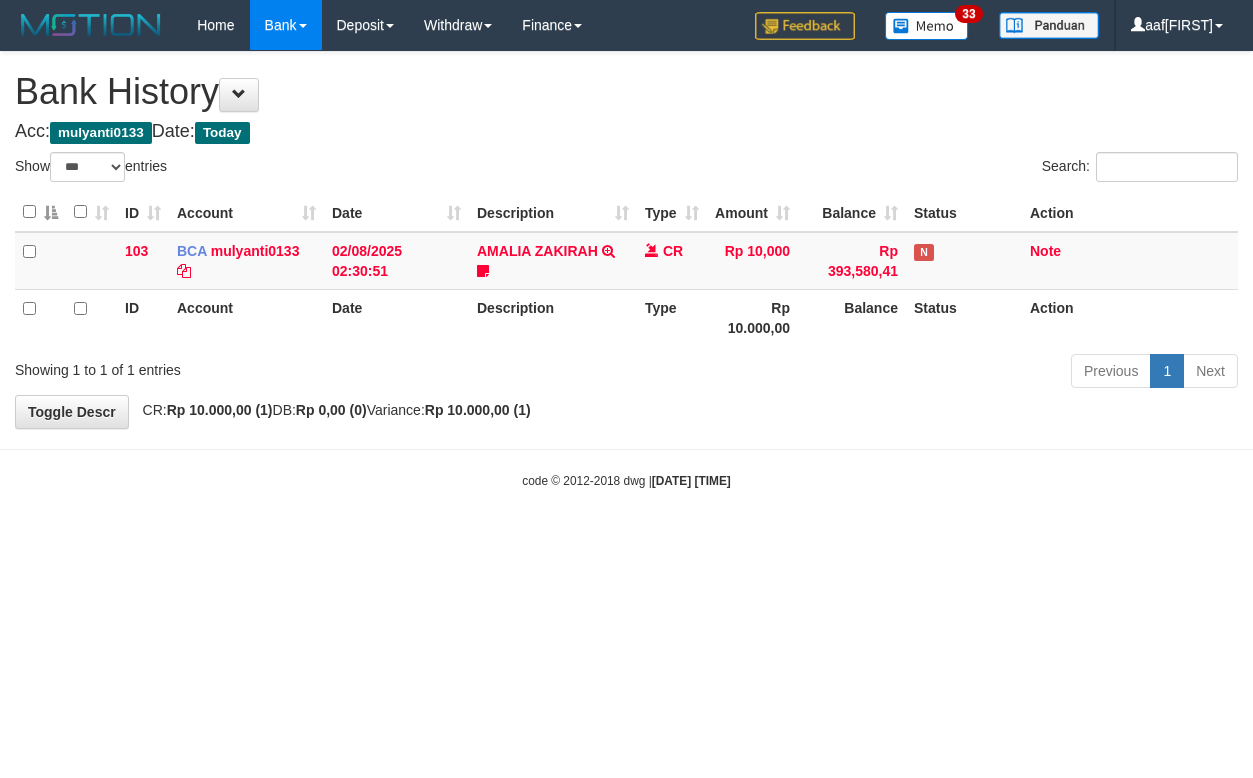 select on "***" 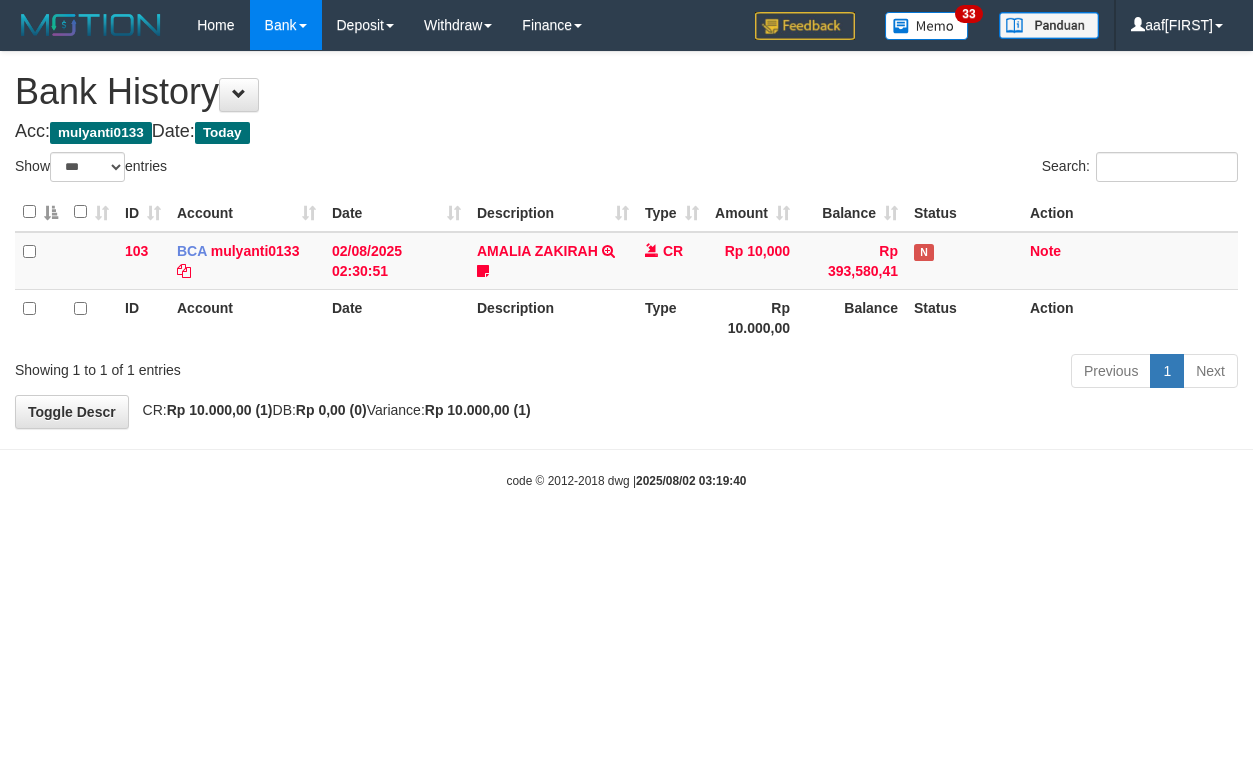 select on "***" 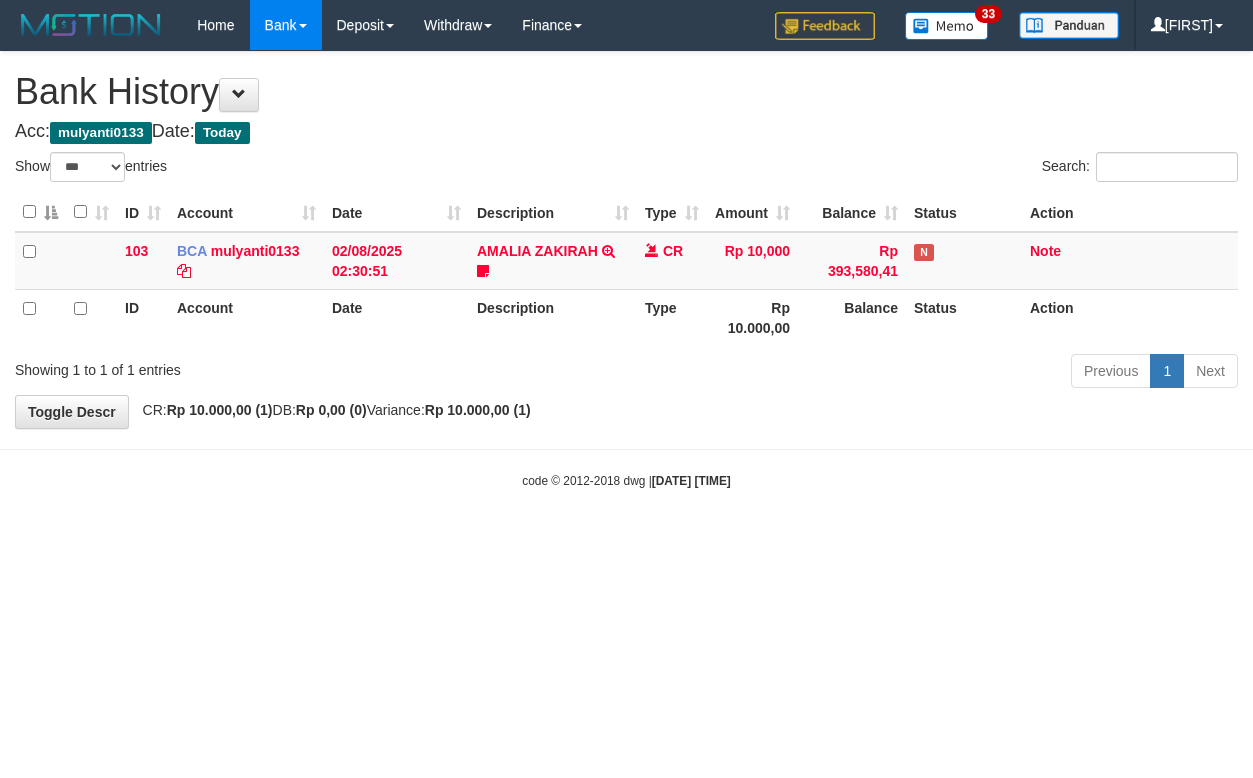 select on "***" 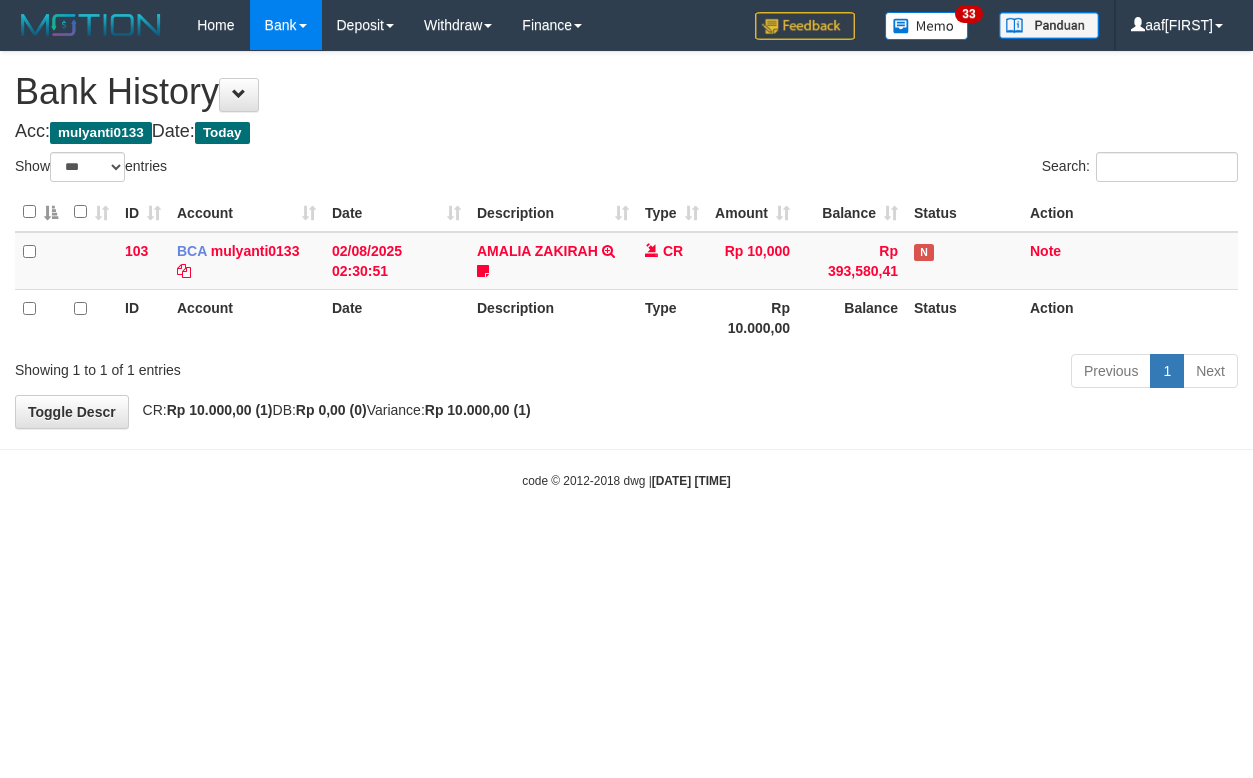 select on "***" 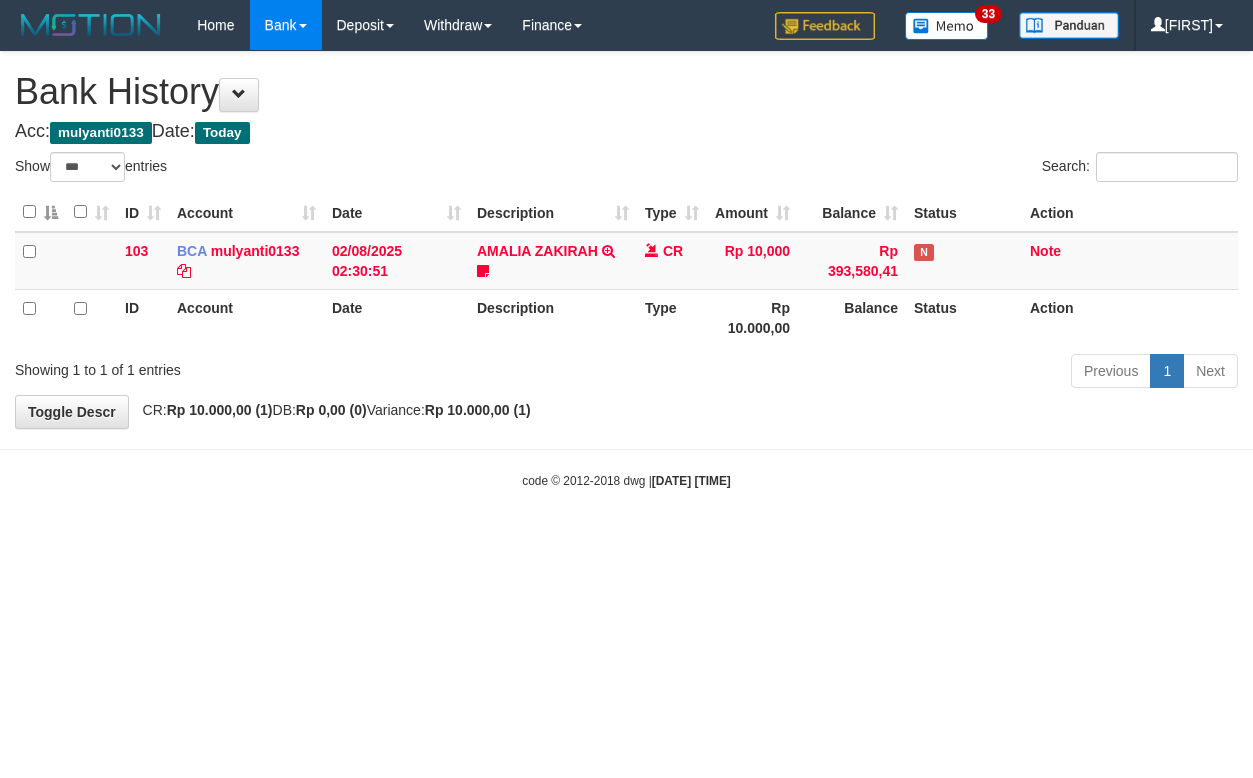 select on "***" 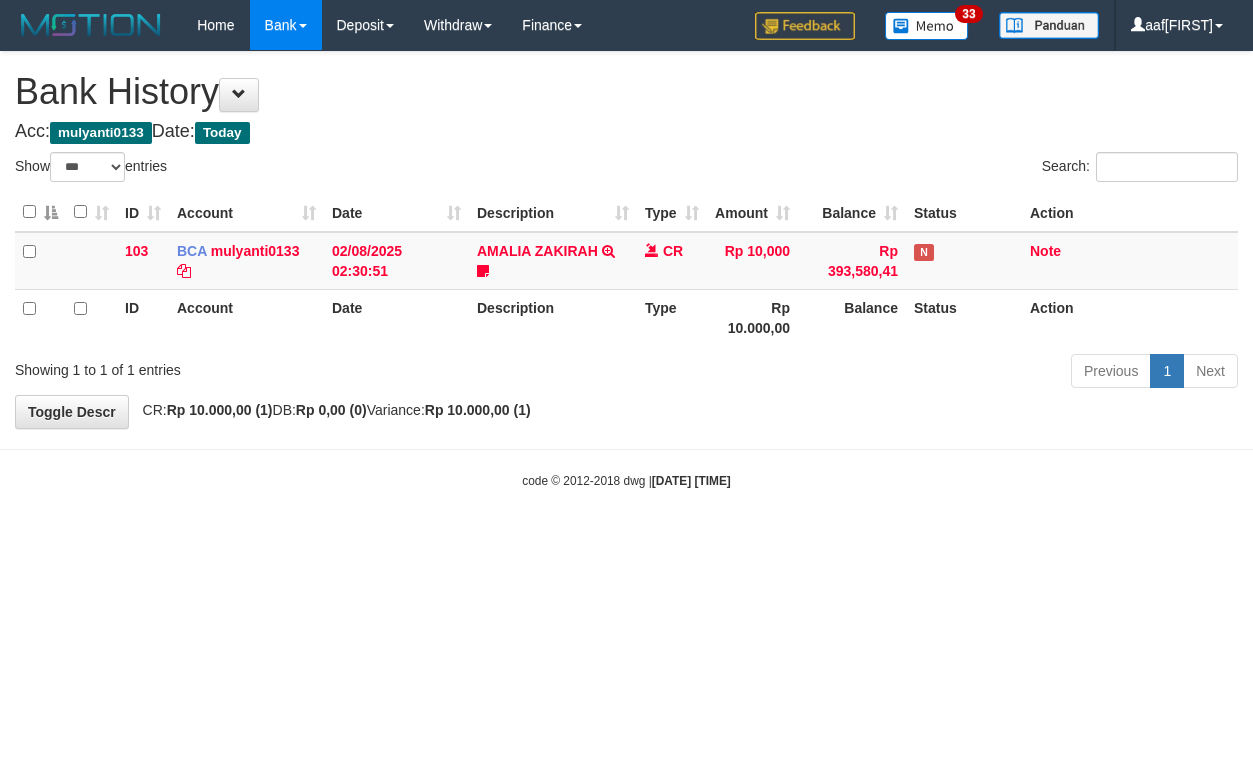 select on "***" 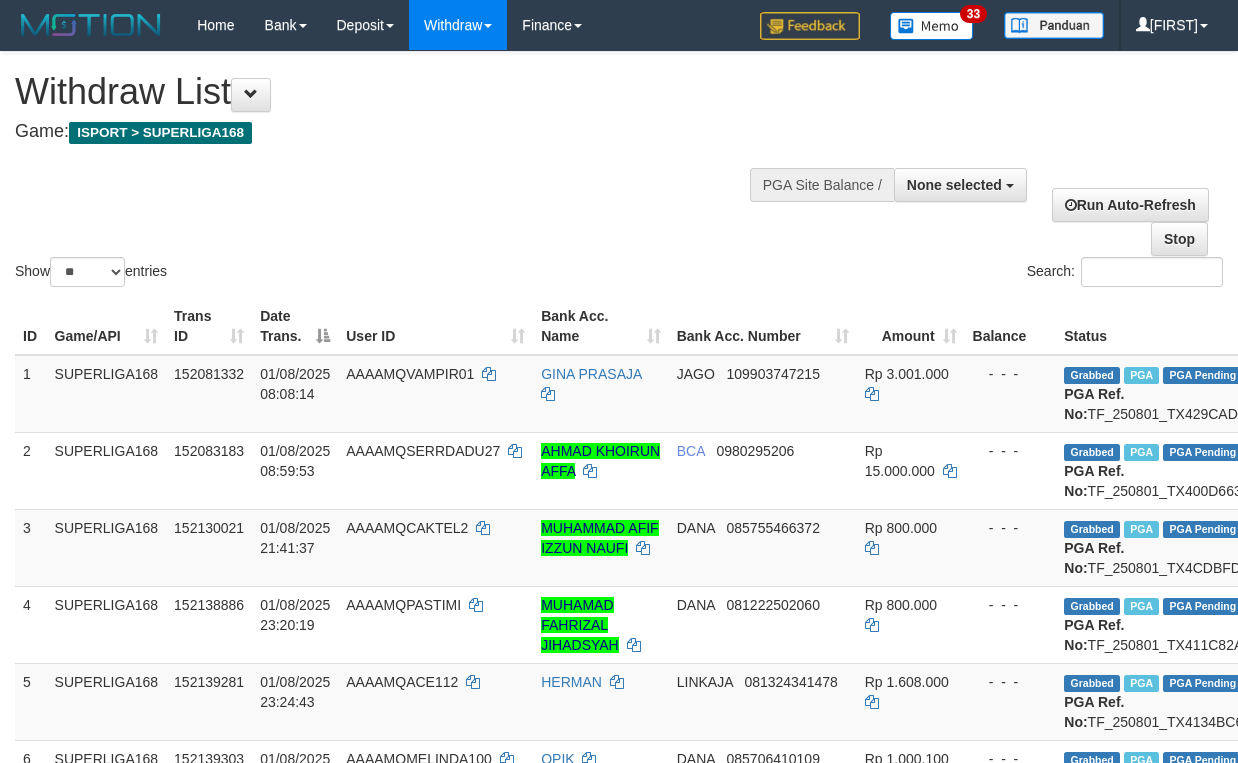 select 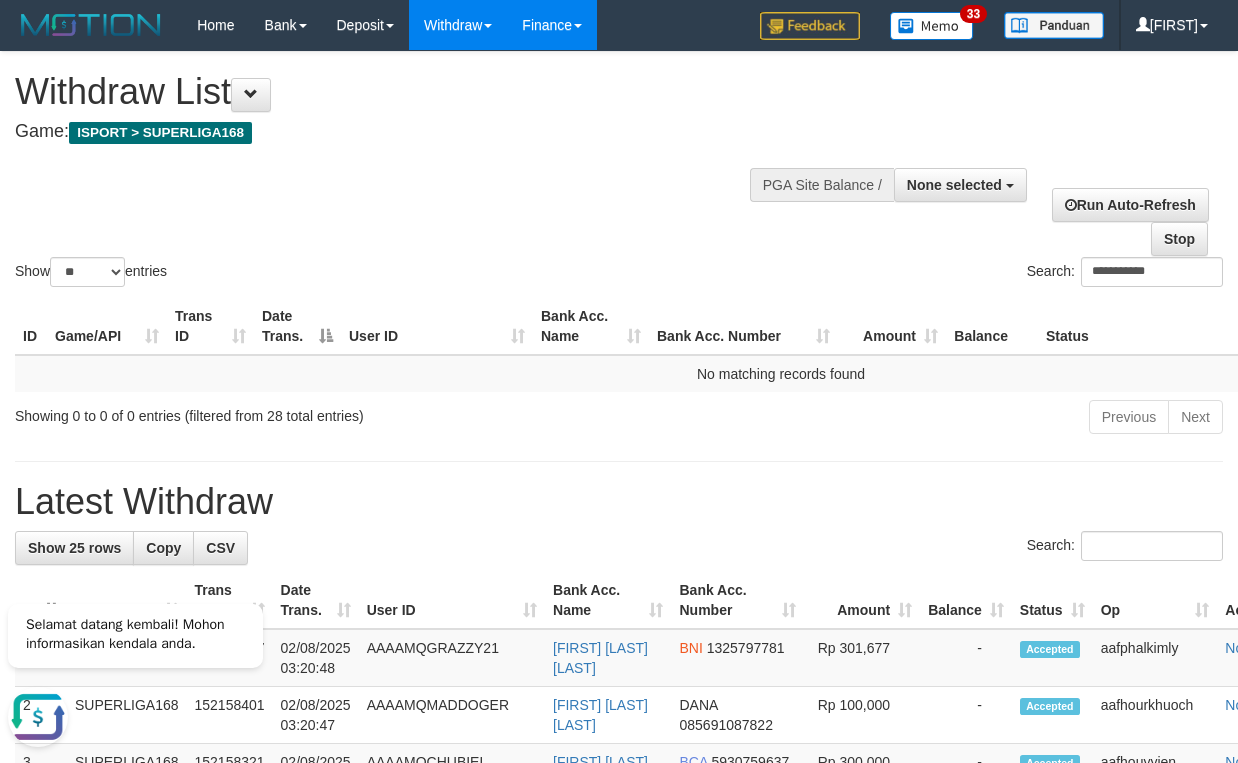 scroll, scrollTop: 0, scrollLeft: 0, axis: both 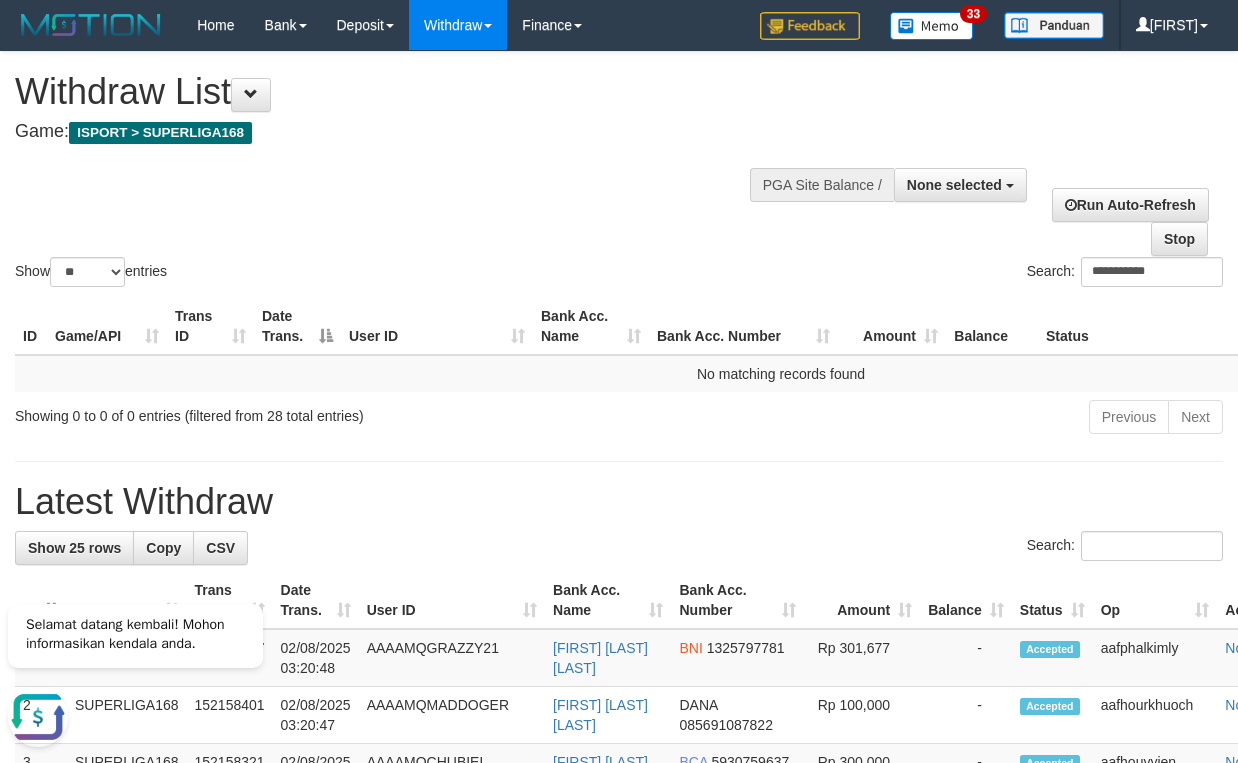 click on "**********" at bounding box center [619, 171] 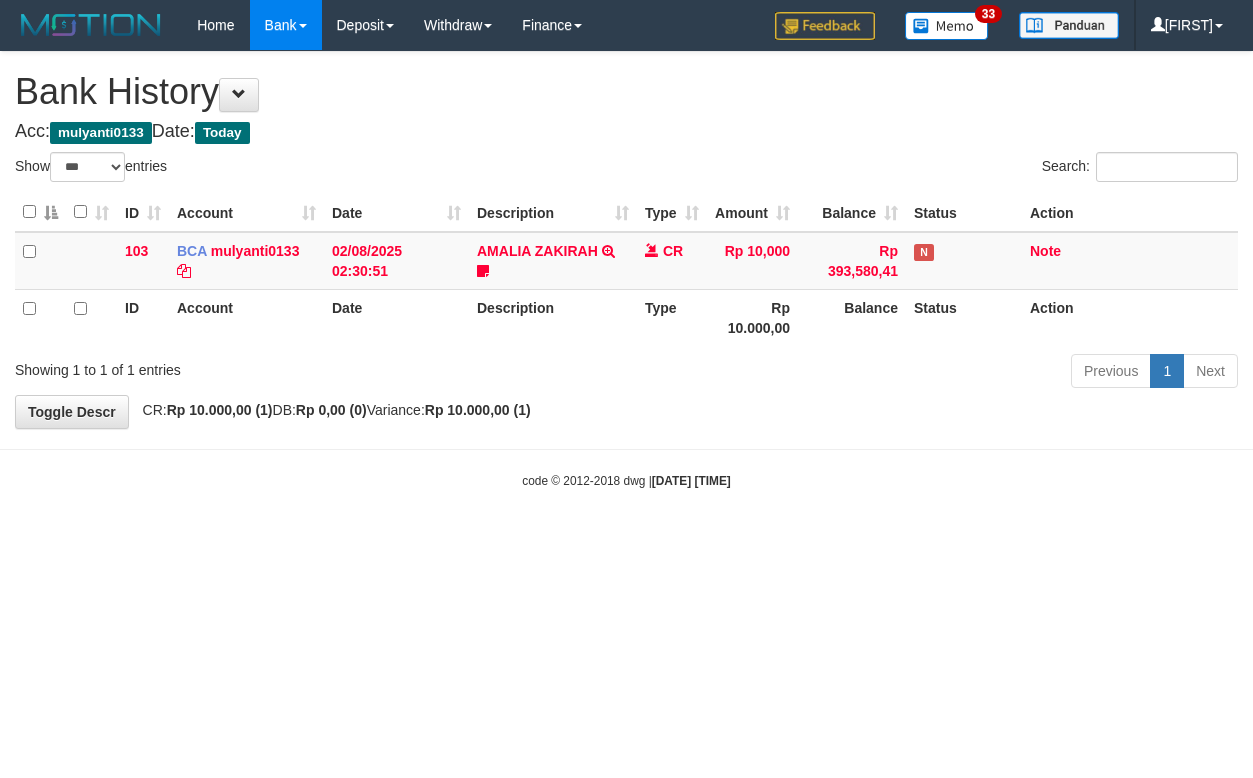 select on "***" 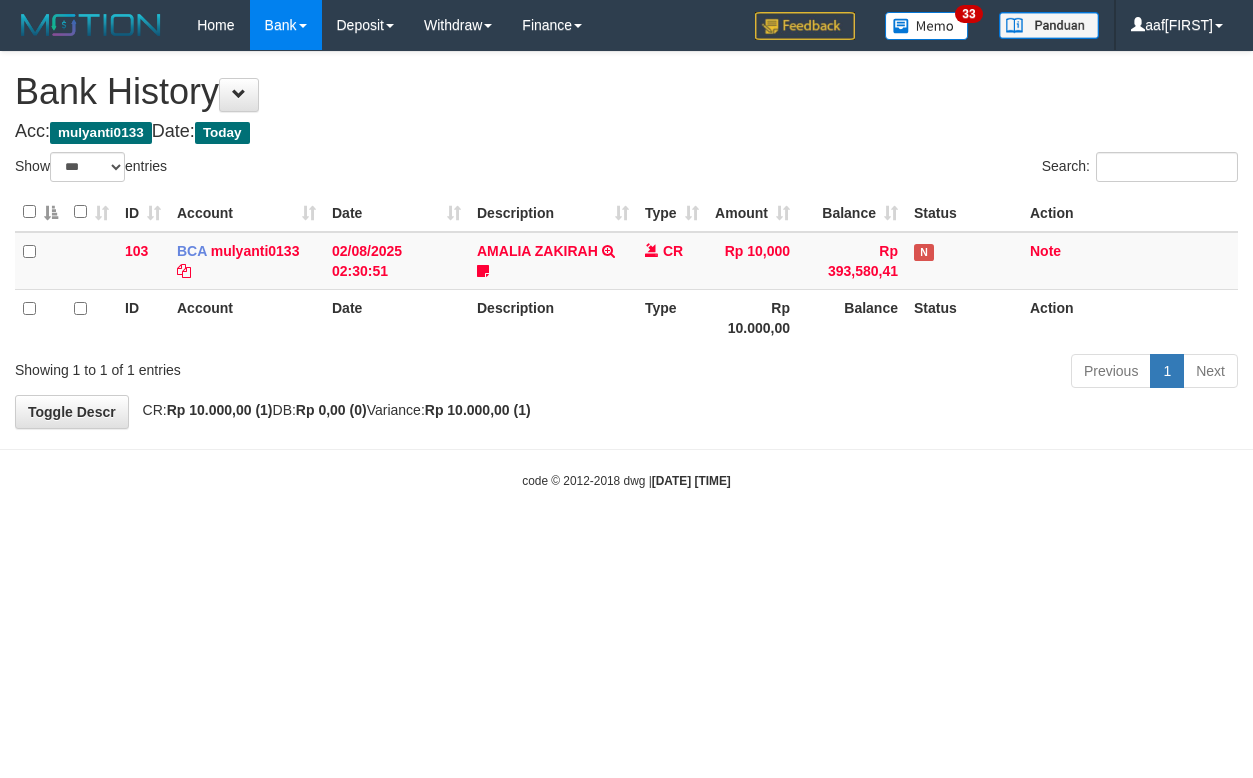 select on "***" 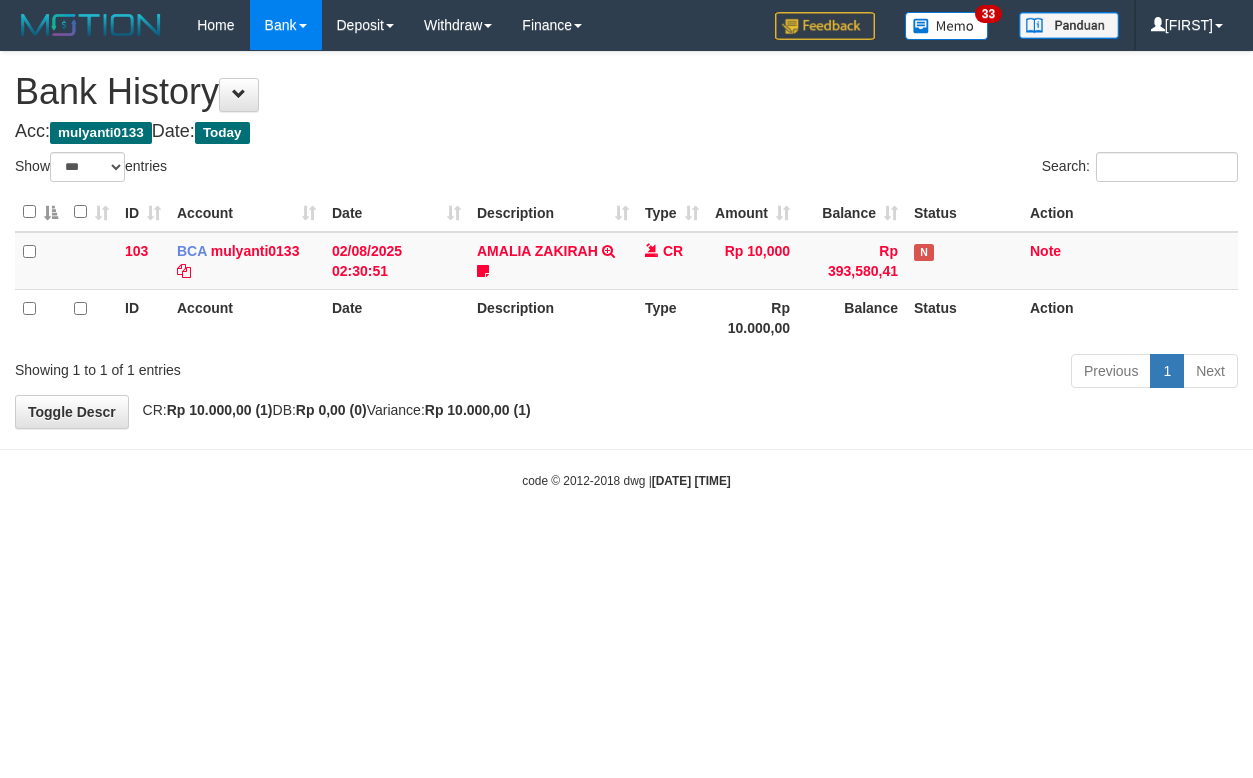 select on "***" 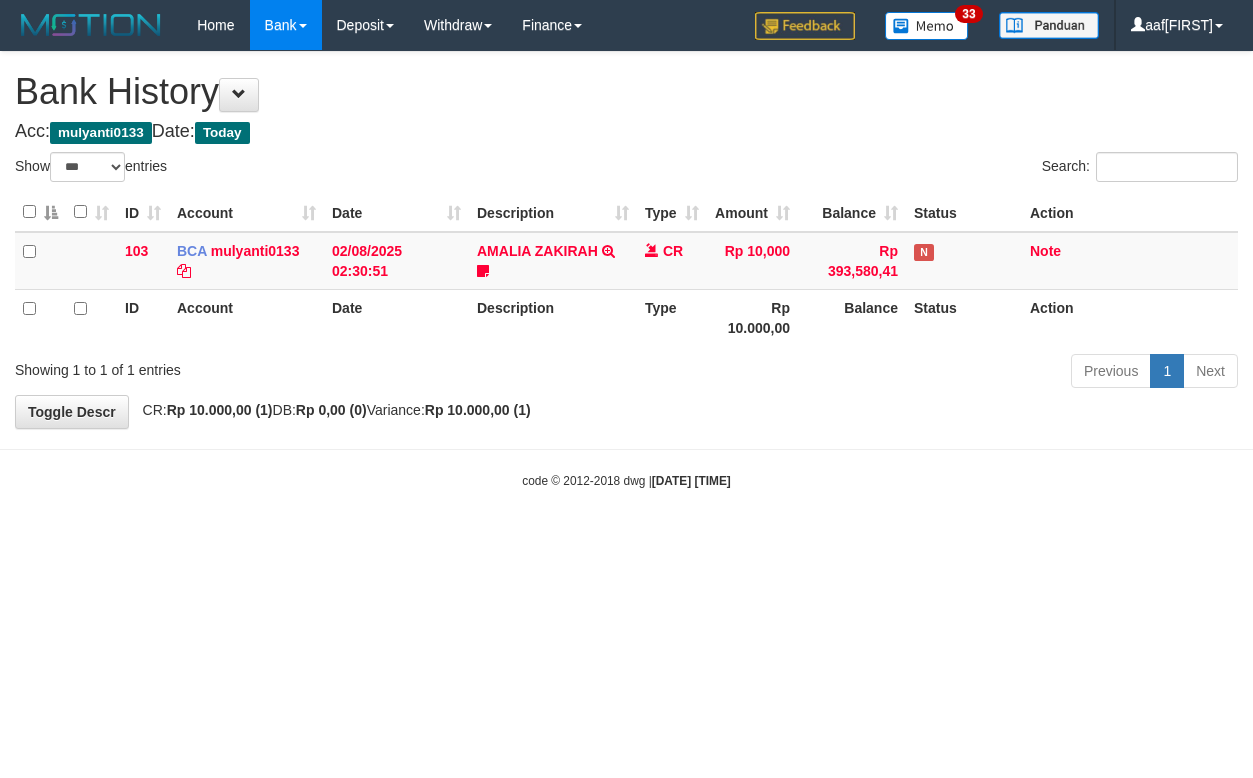 select on "***" 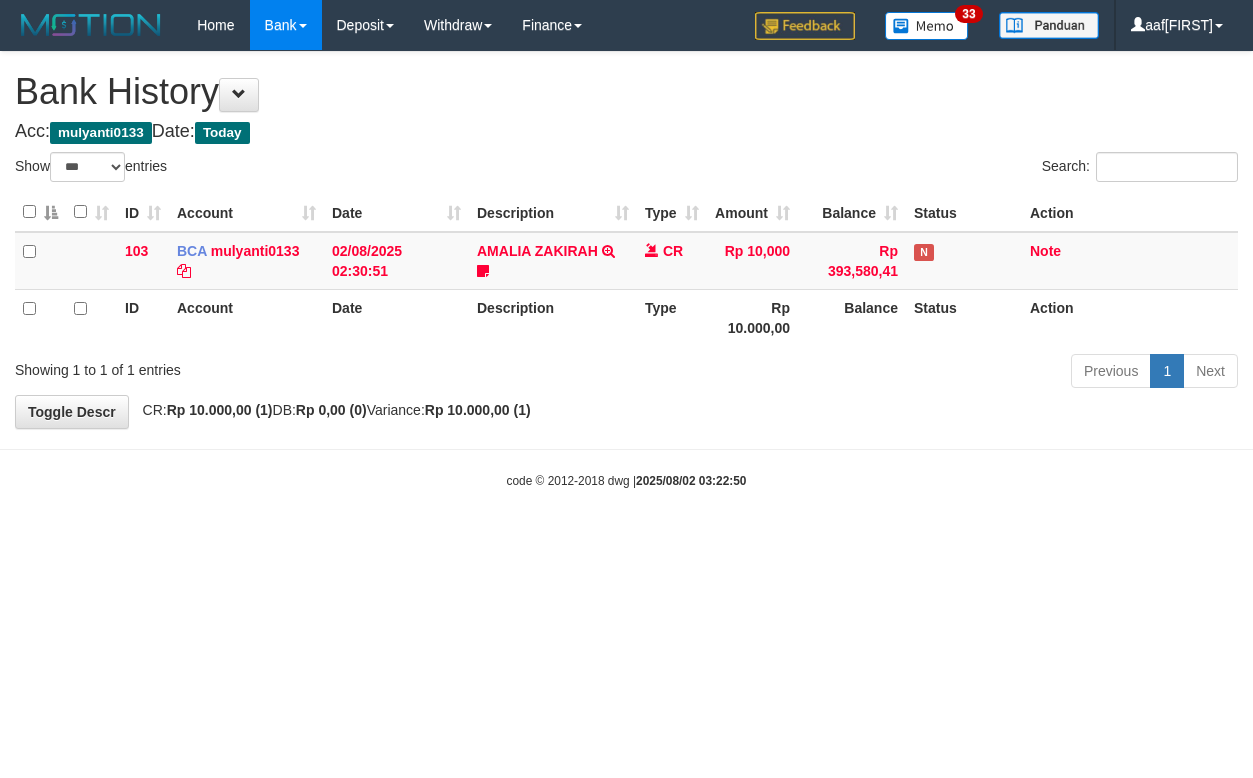select on "***" 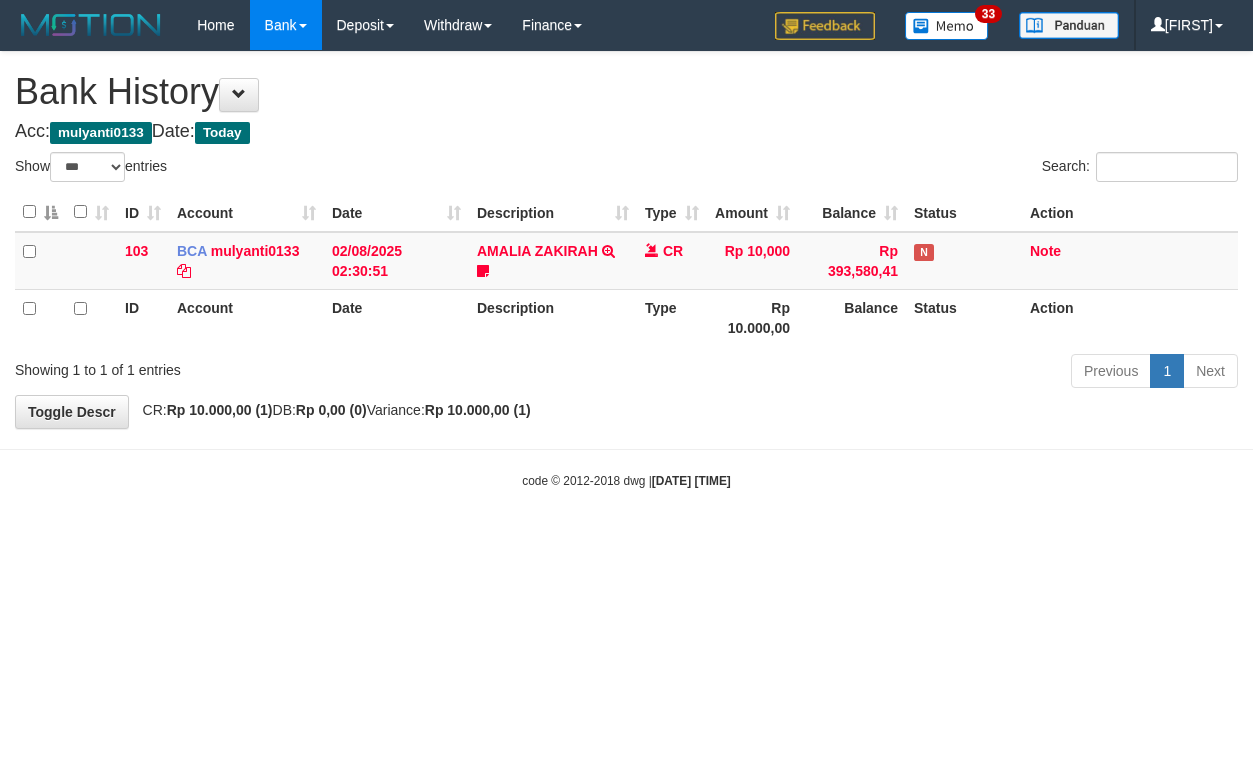select on "***" 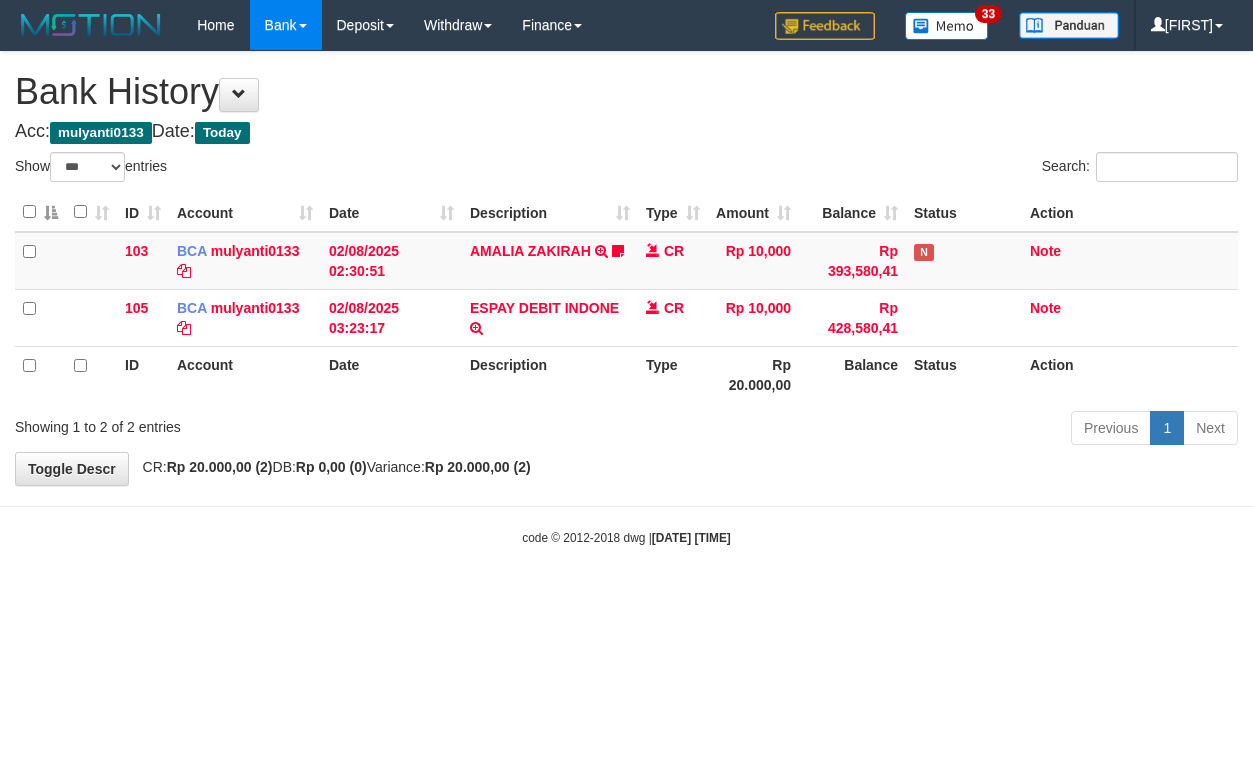 select on "***" 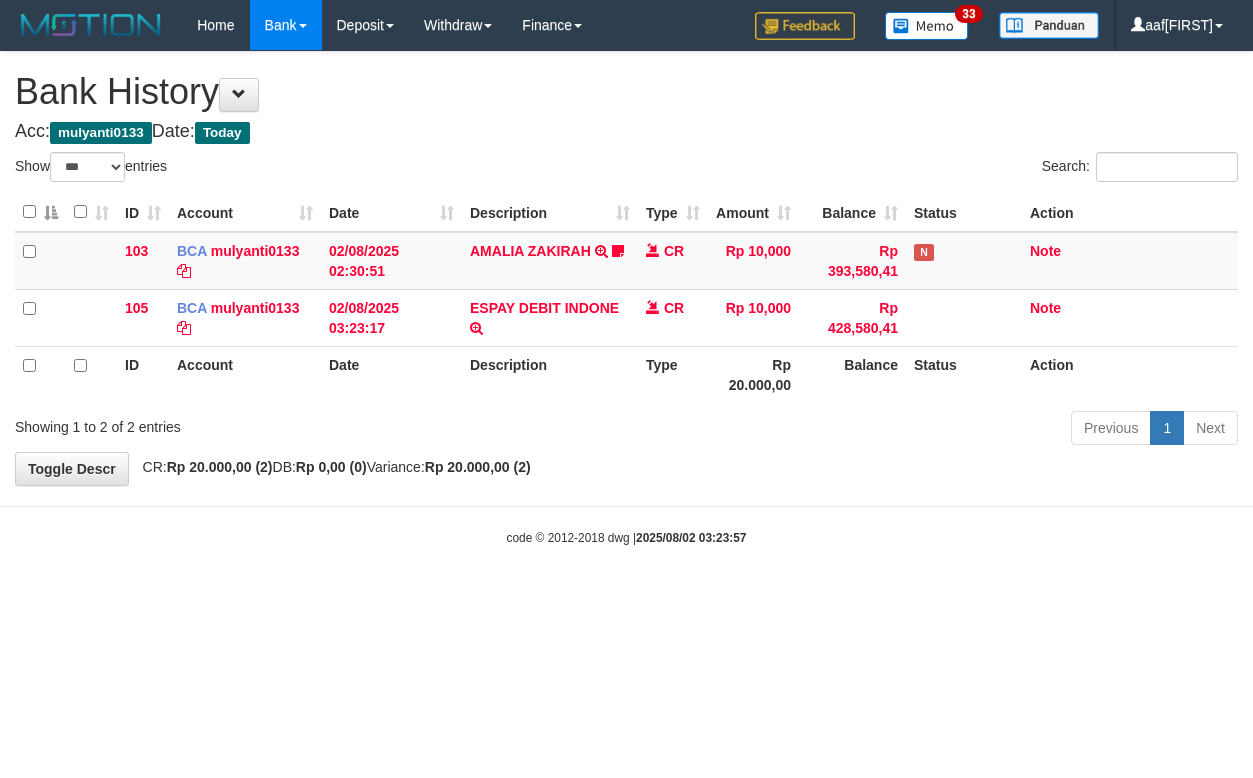 select on "***" 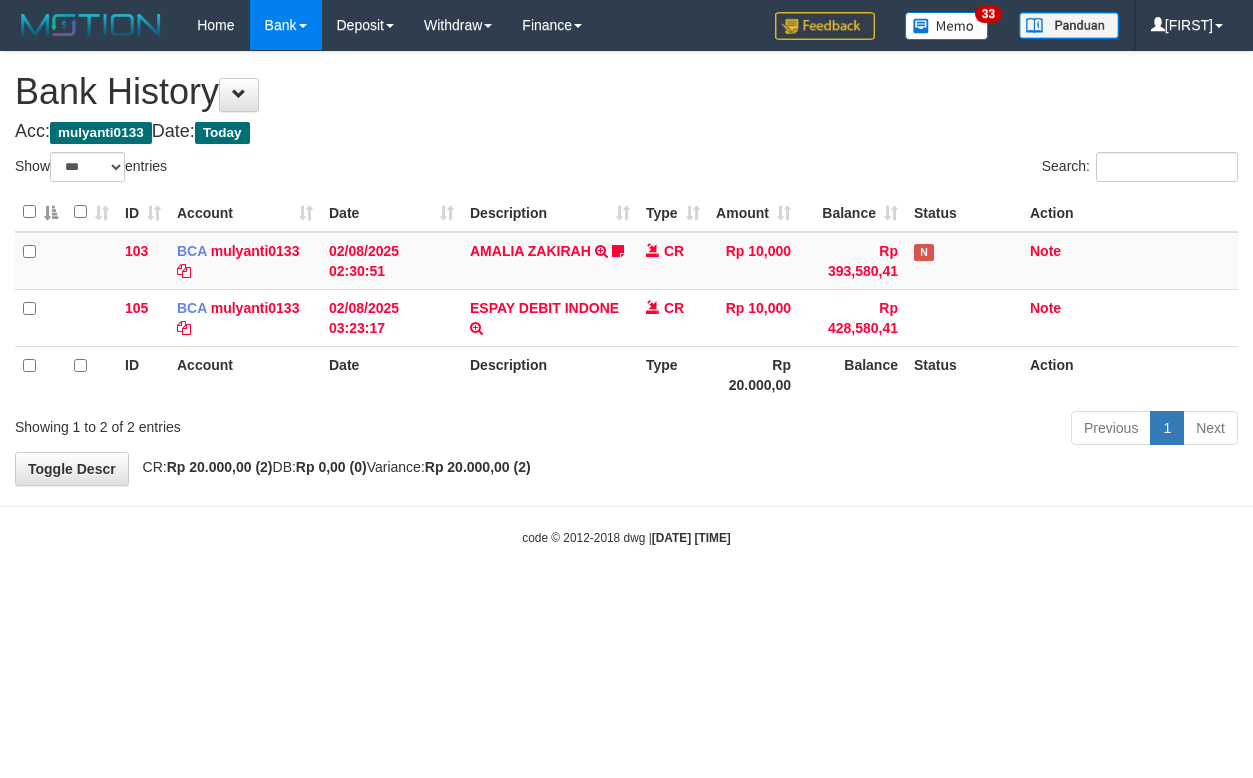 select on "***" 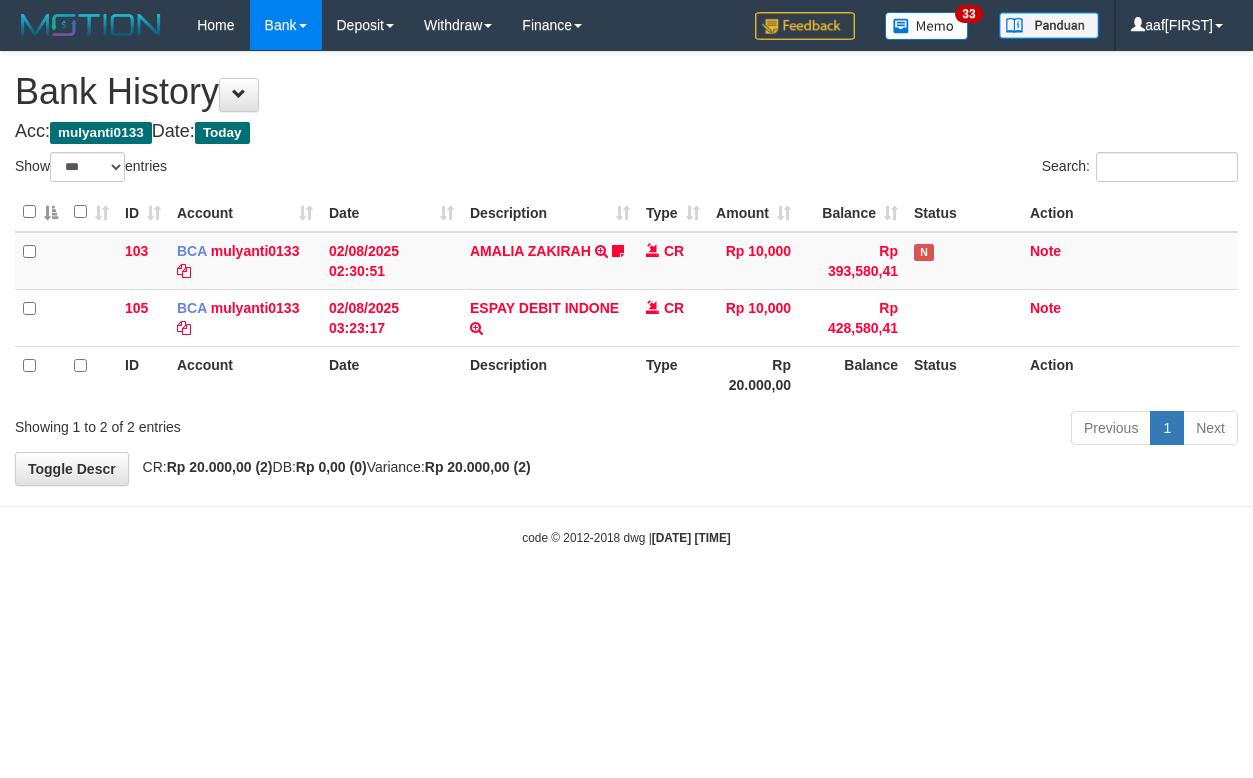 select on "***" 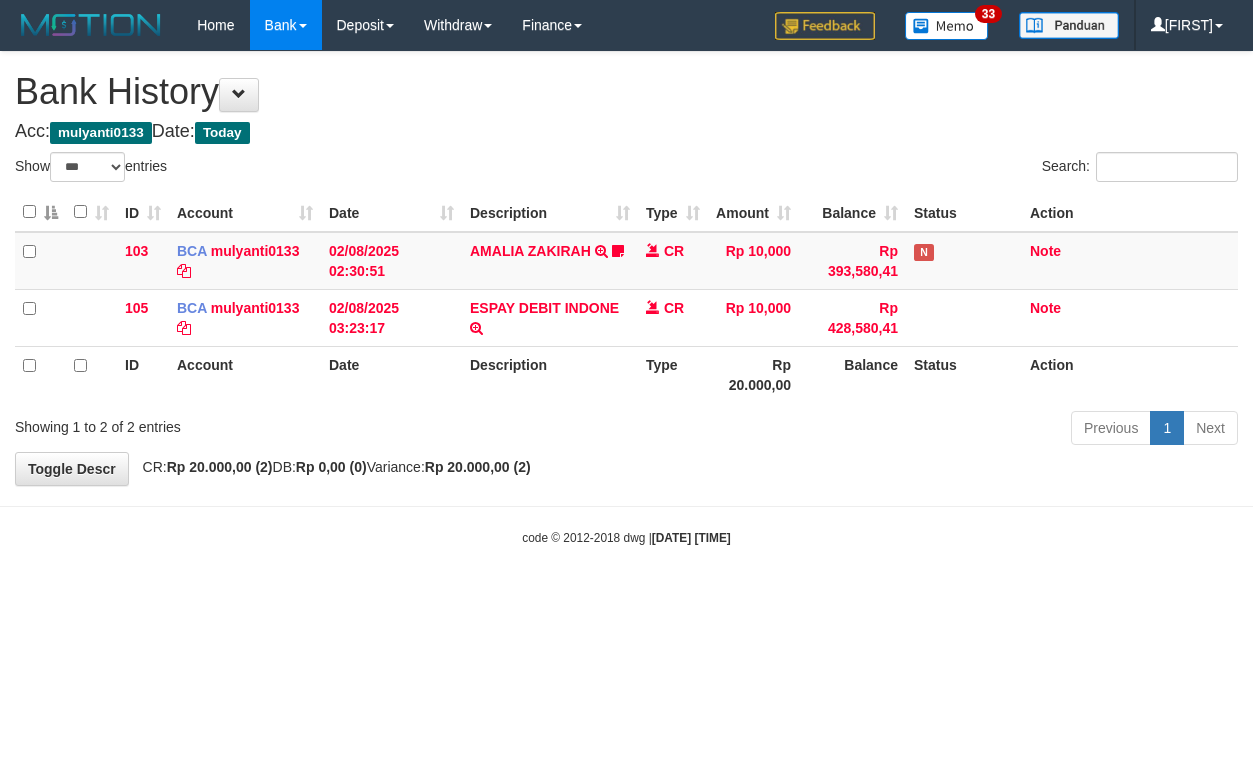 select on "***" 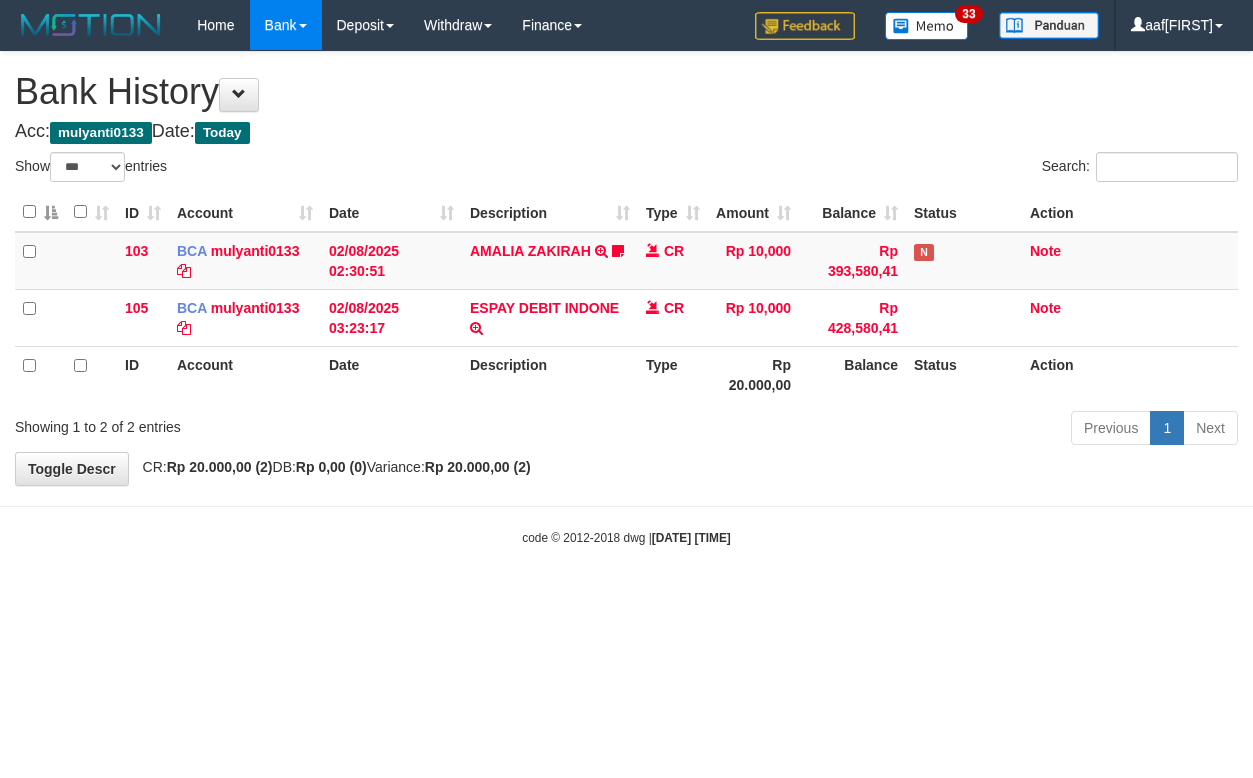 select on "***" 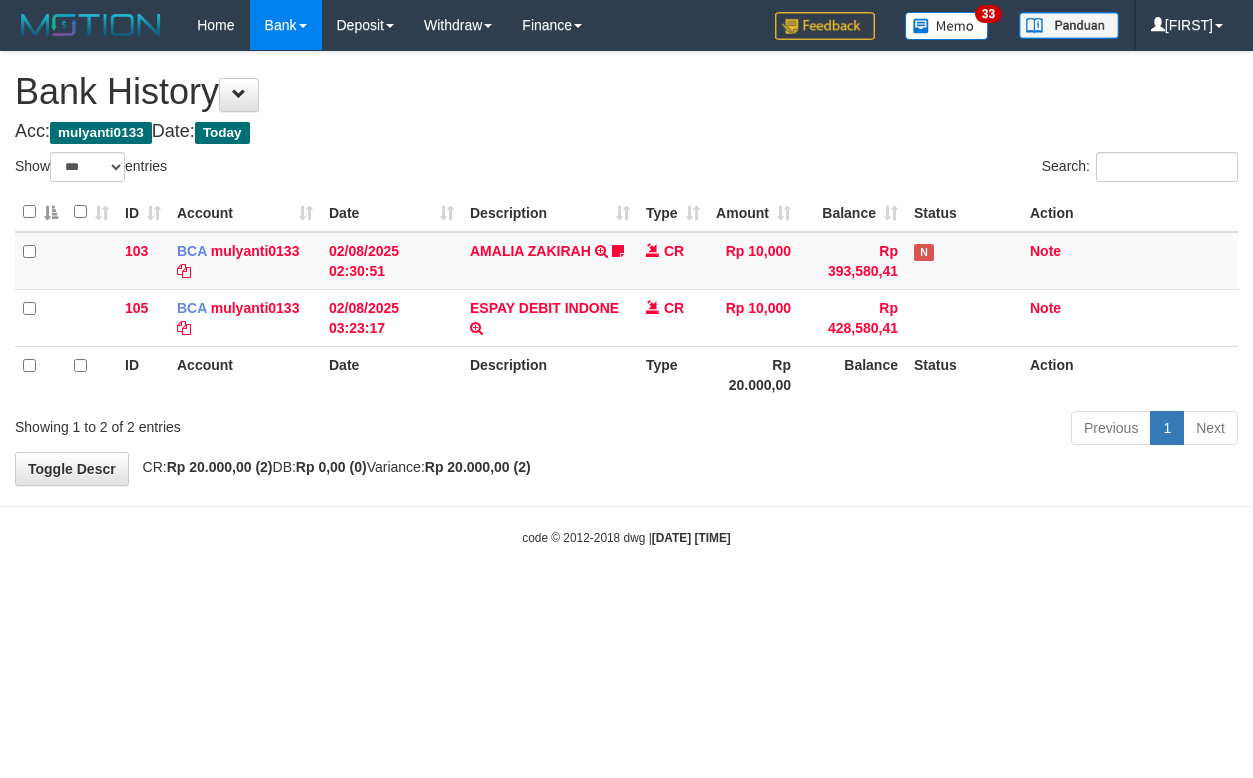 select on "***" 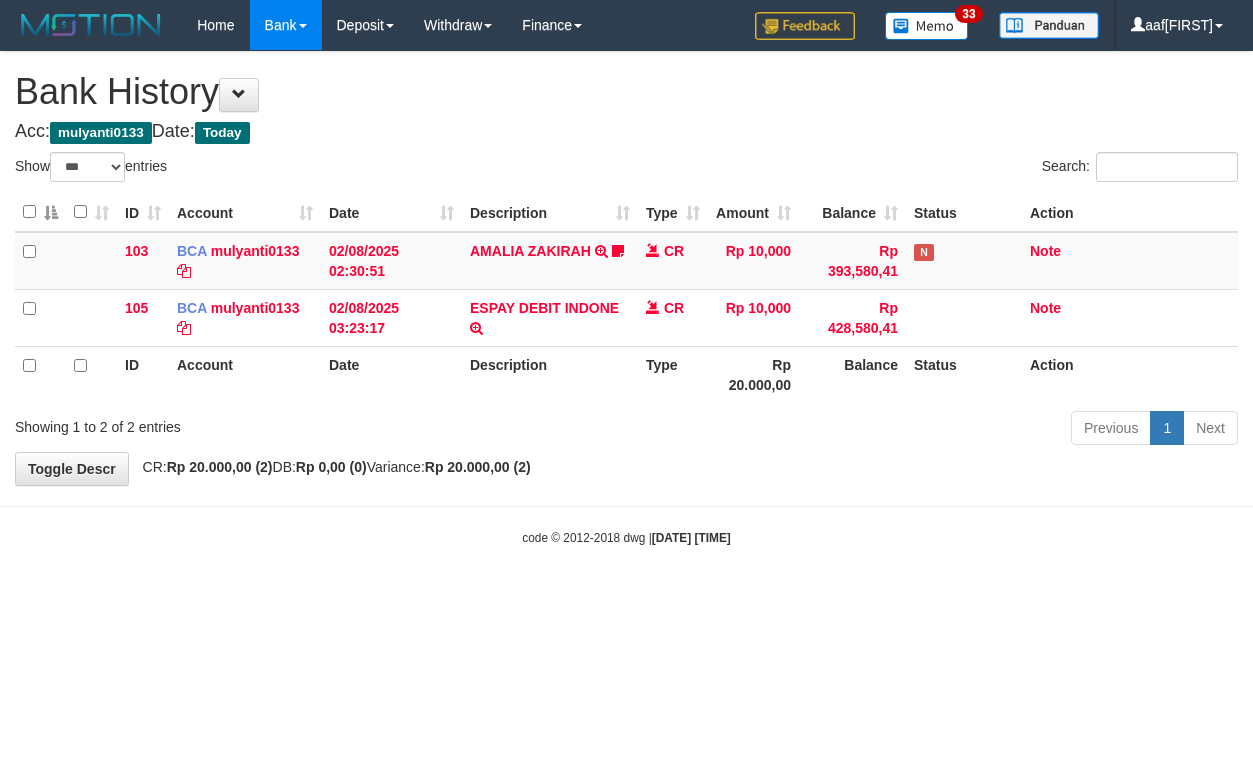 select on "***" 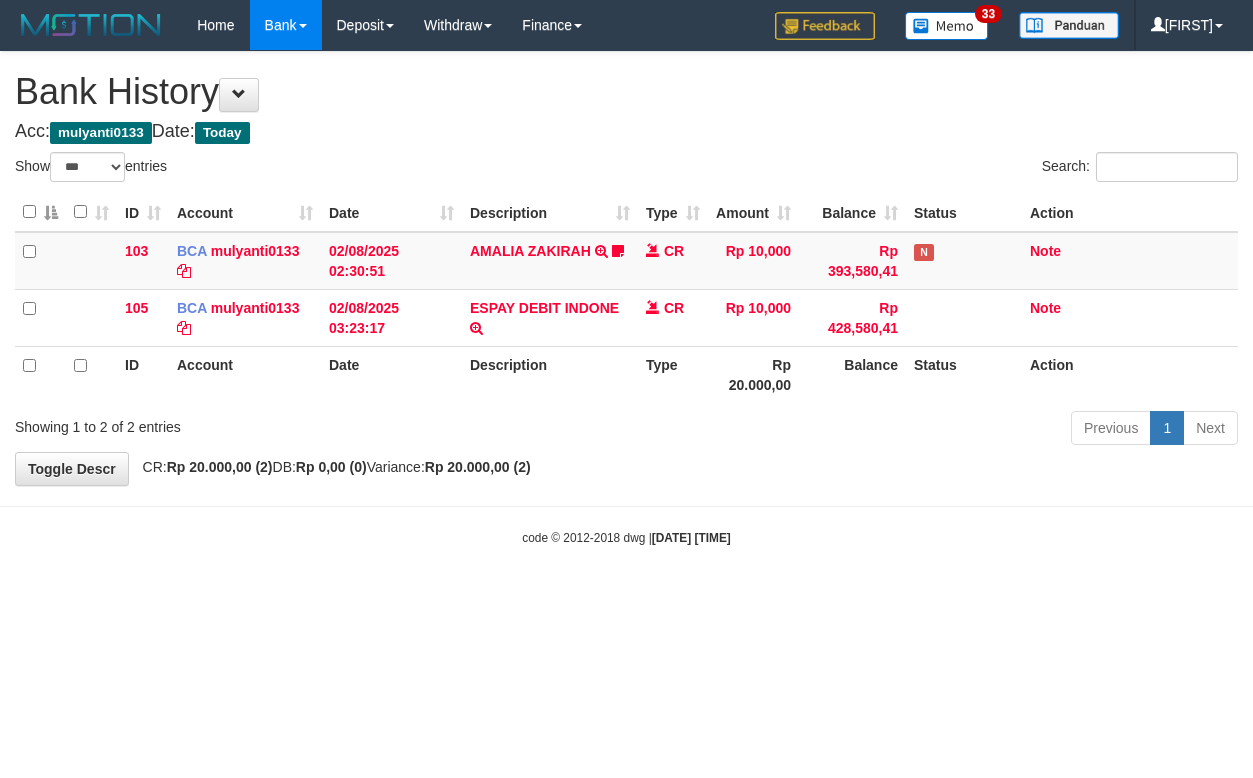 select on "***" 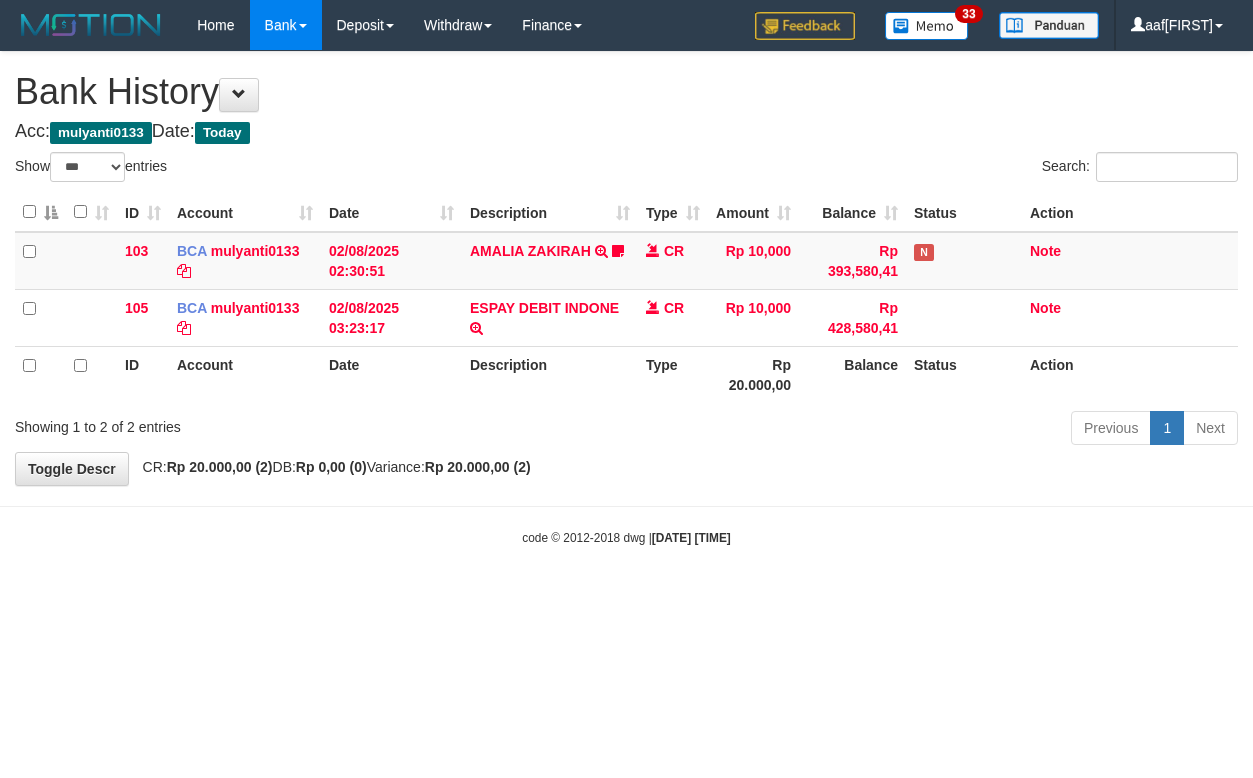 select on "***" 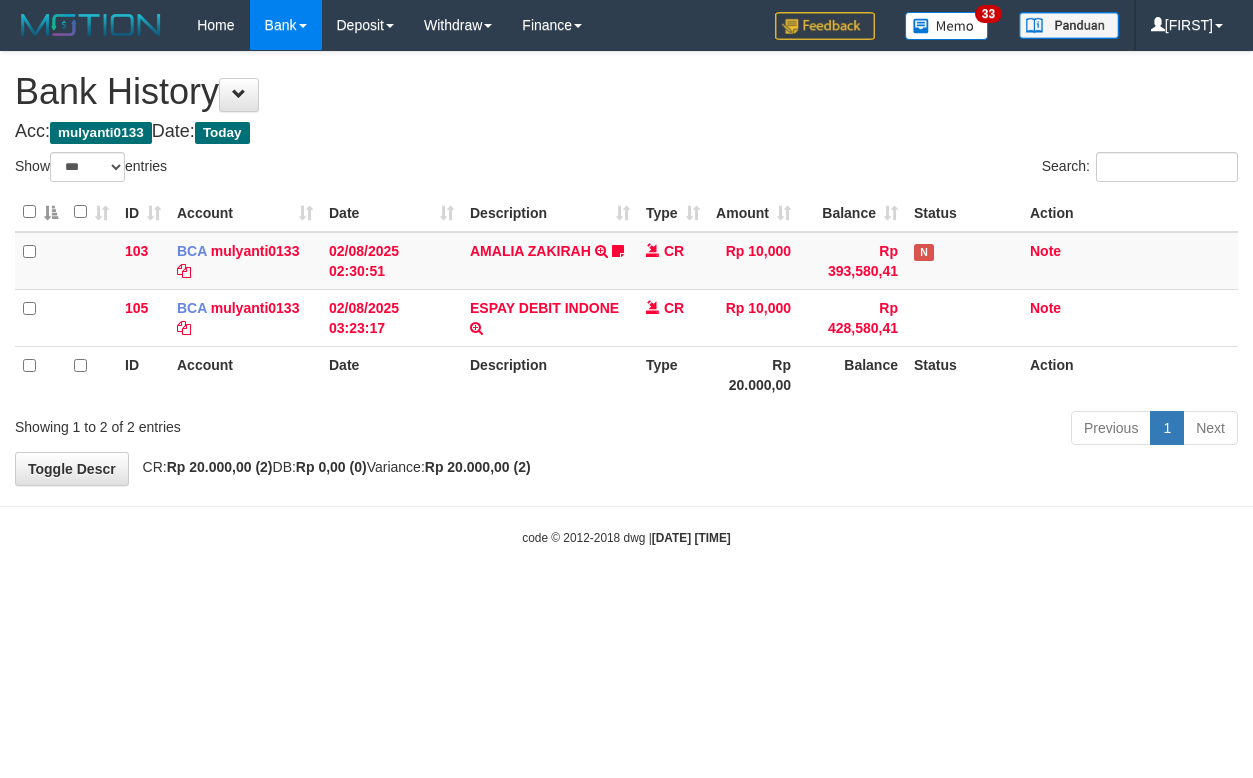 select on "***" 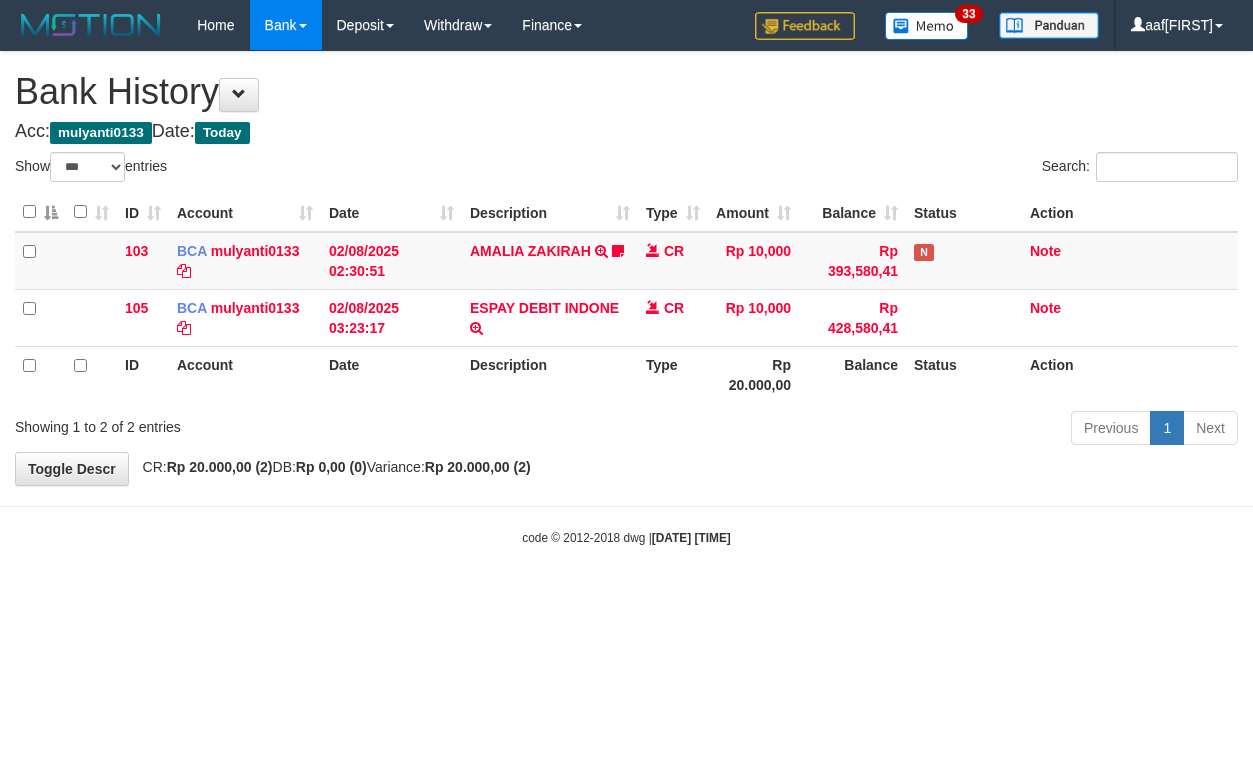 select on "***" 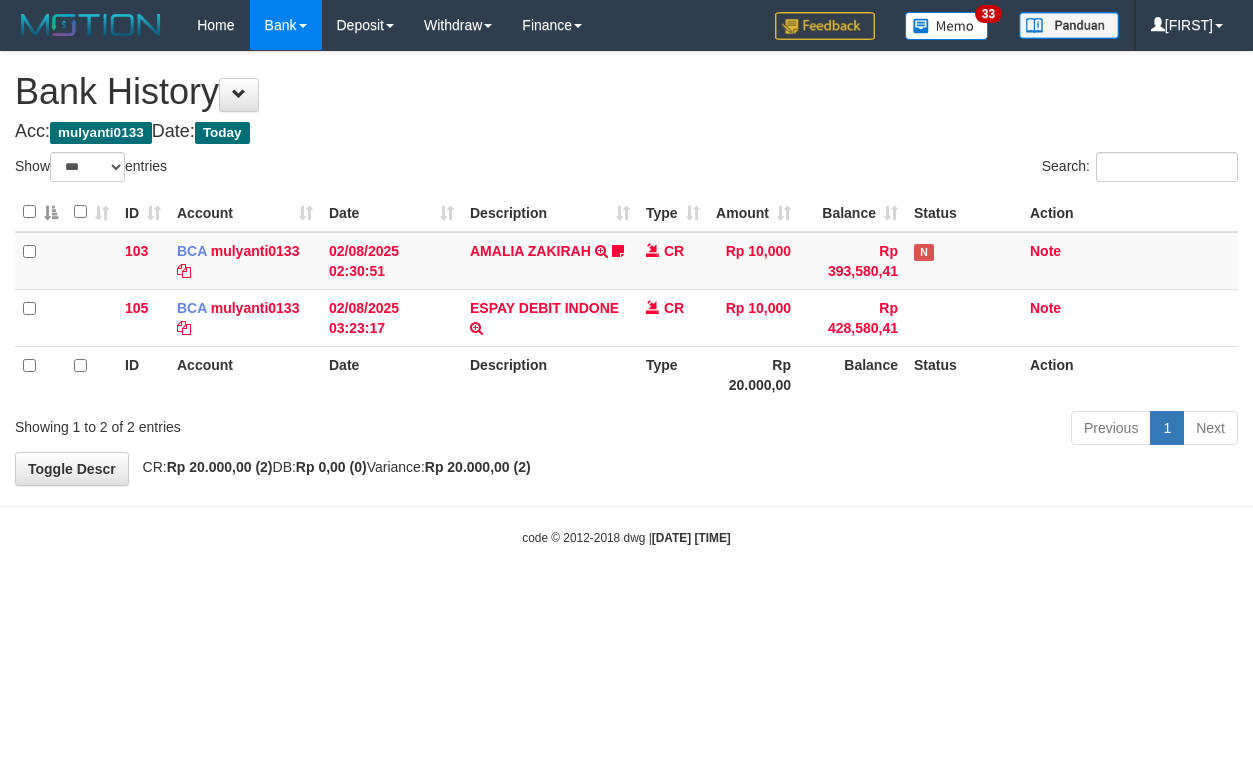 select on "***" 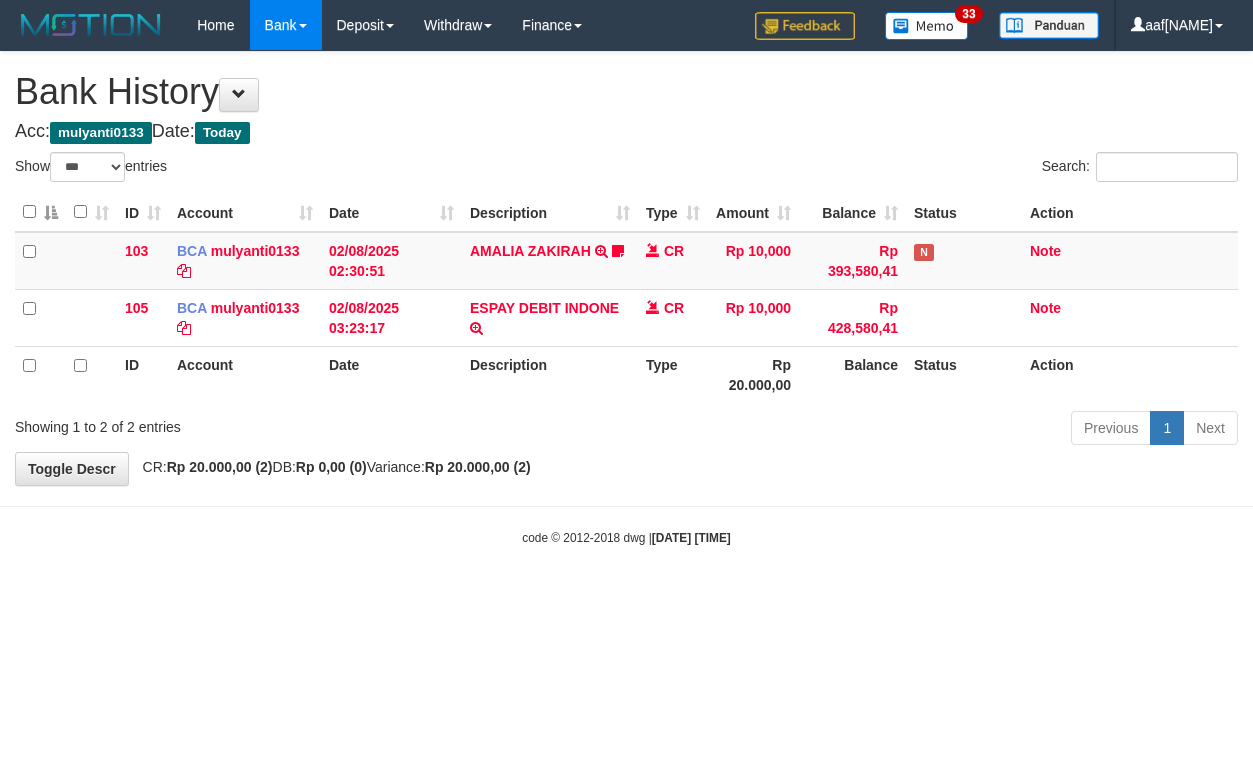 select on "***" 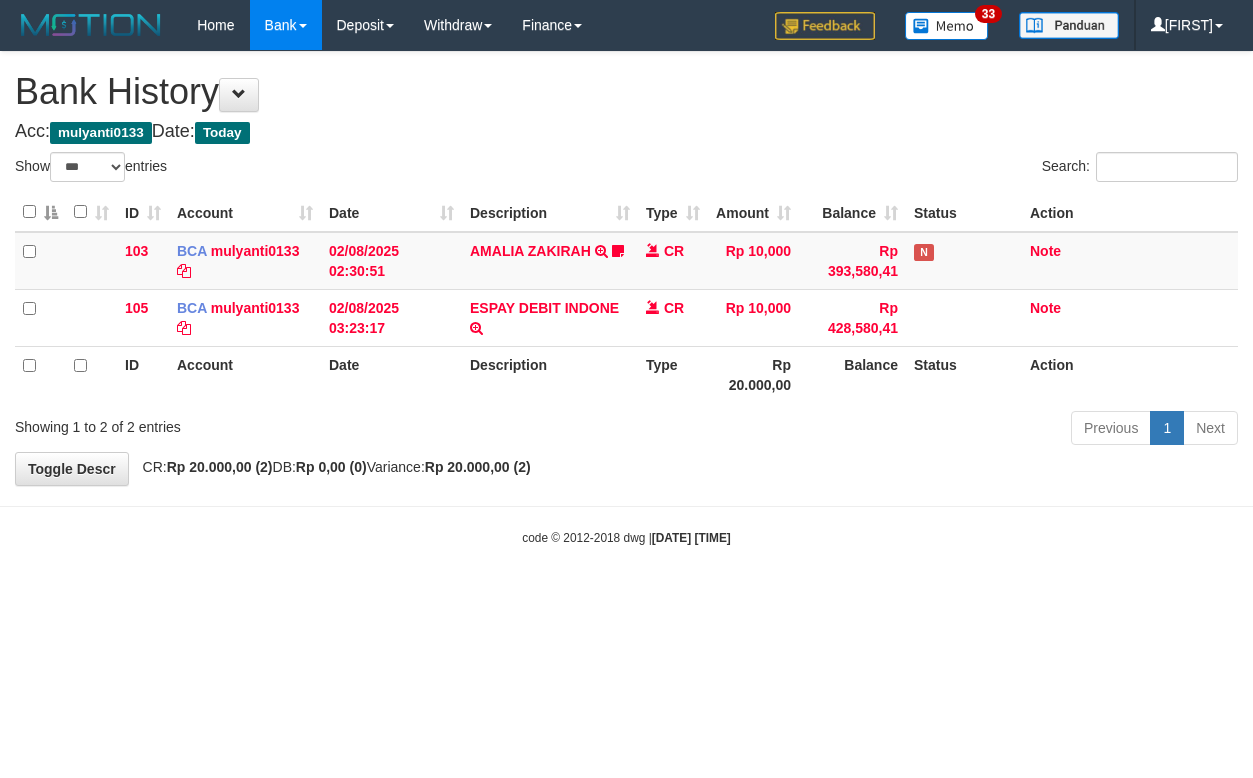select on "***" 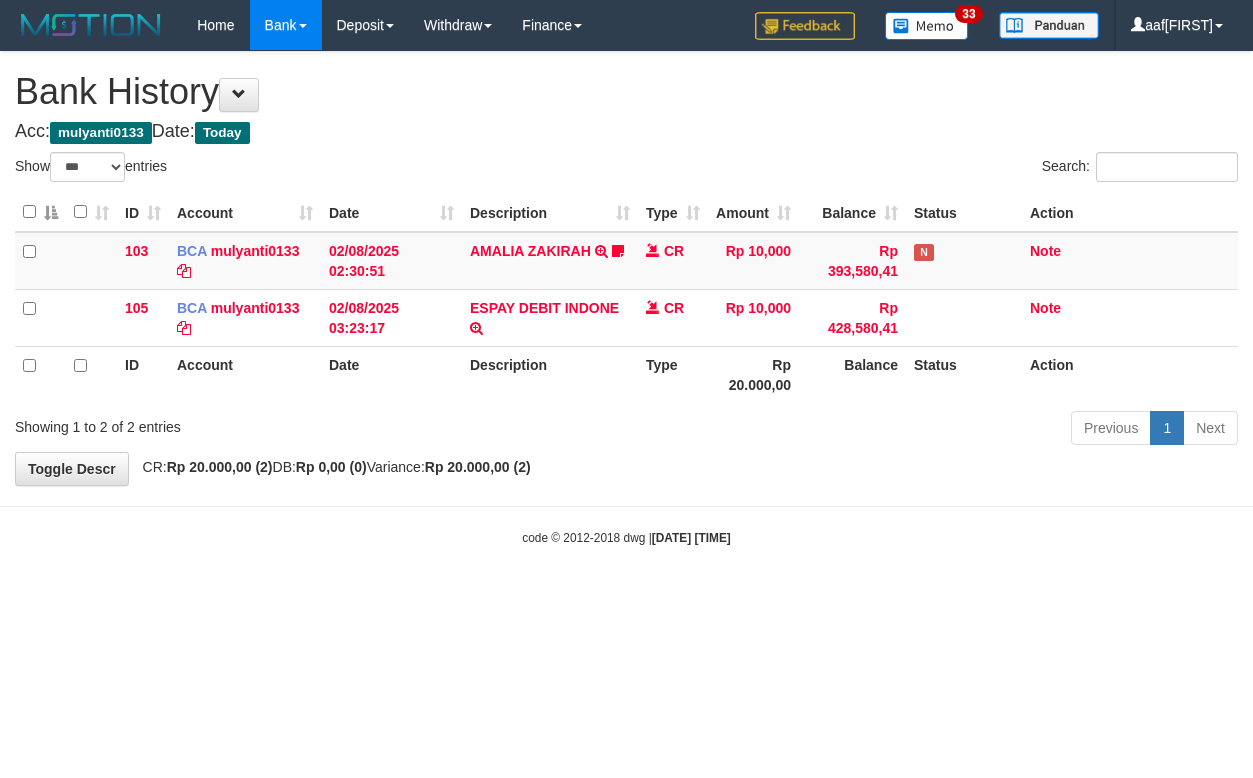 select on "***" 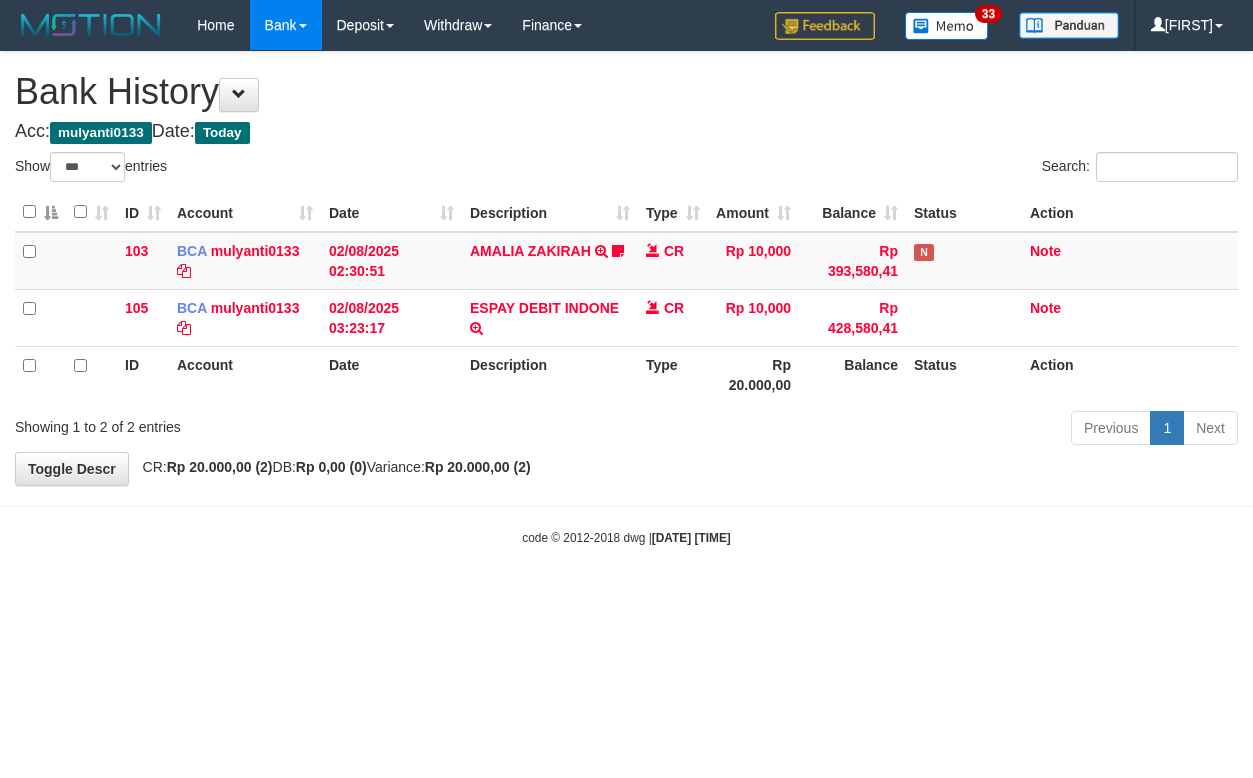 select on "***" 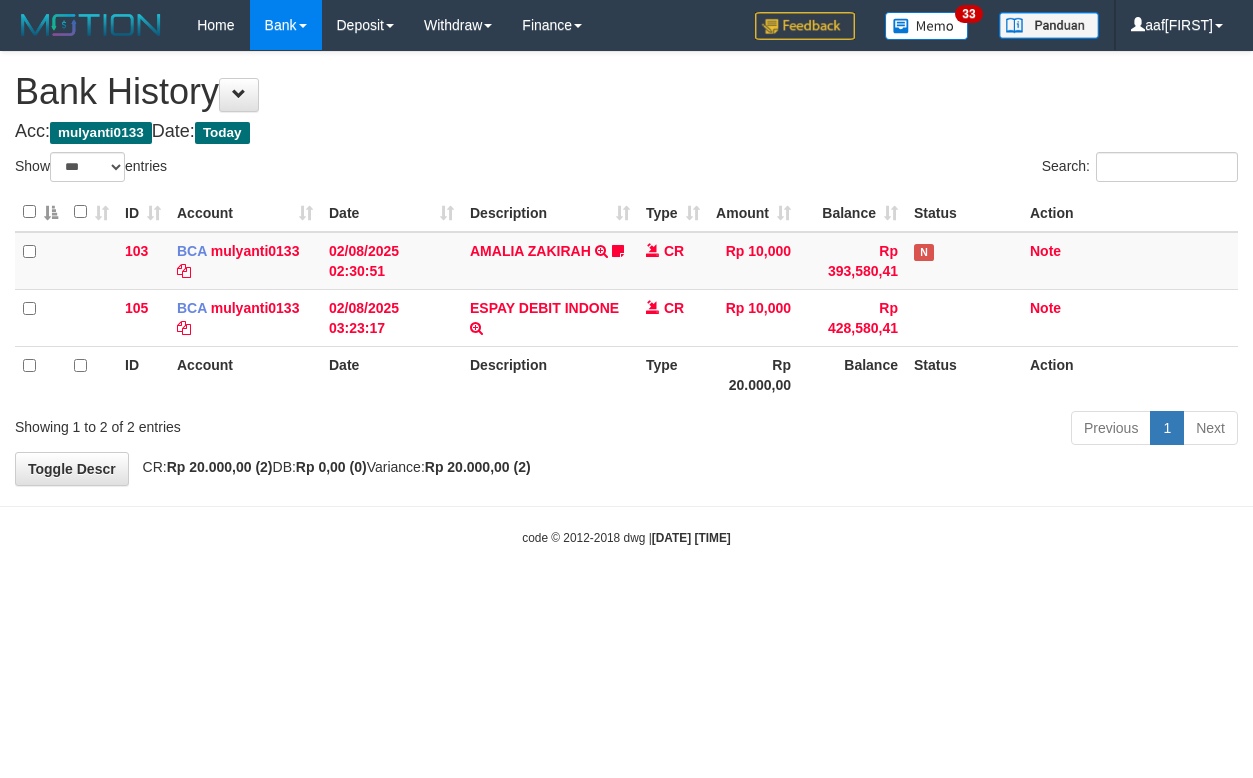 select on "***" 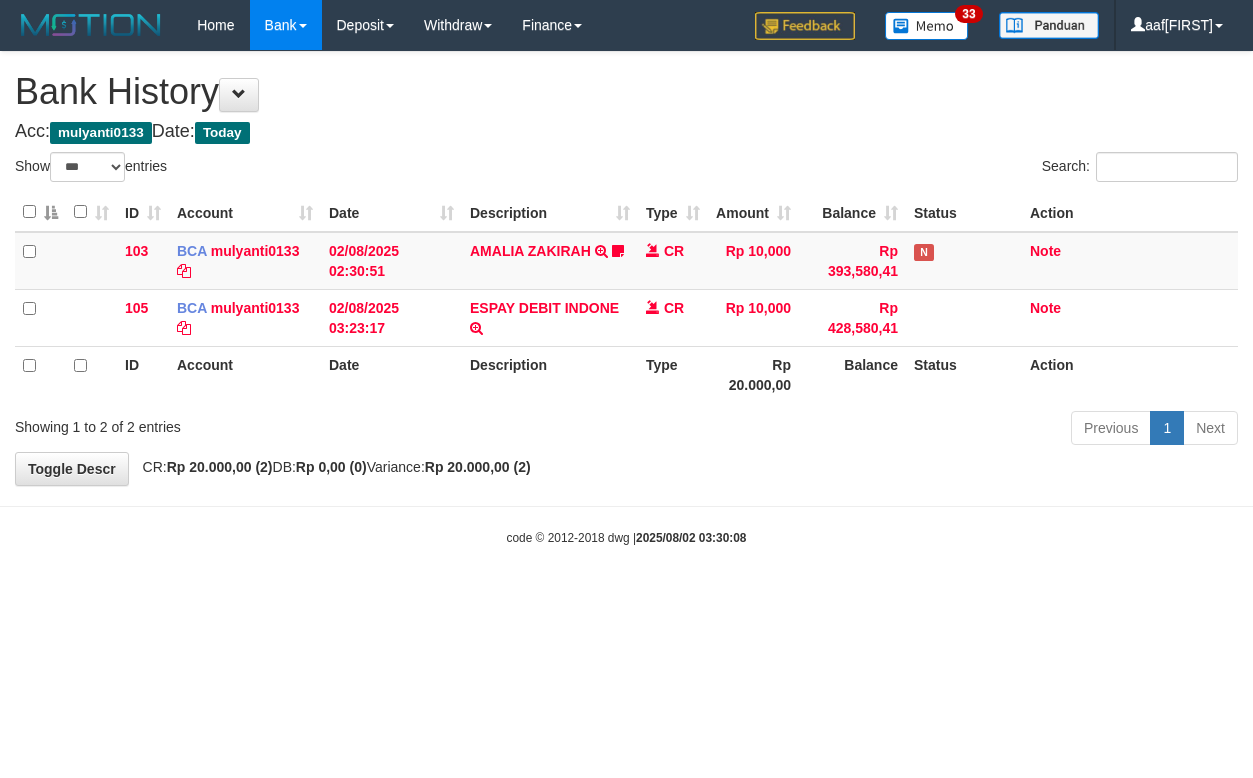 select on "***" 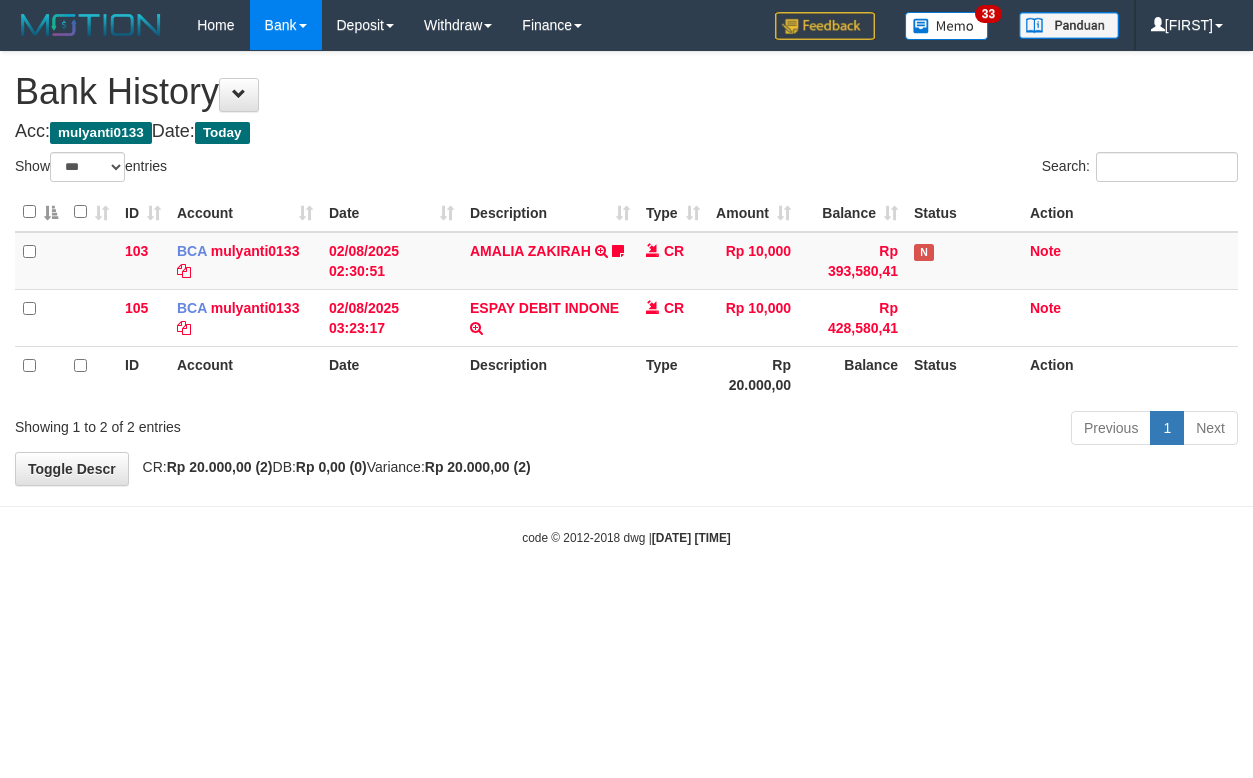 select on "***" 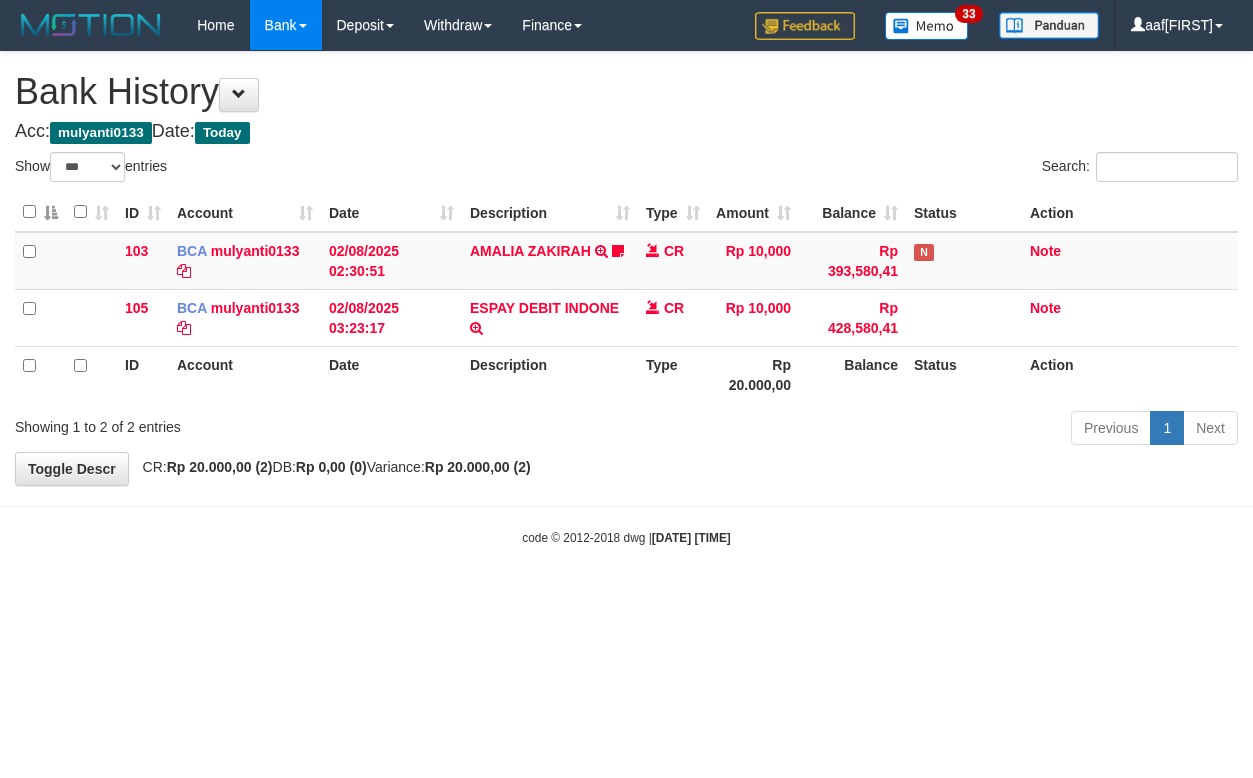select on "***" 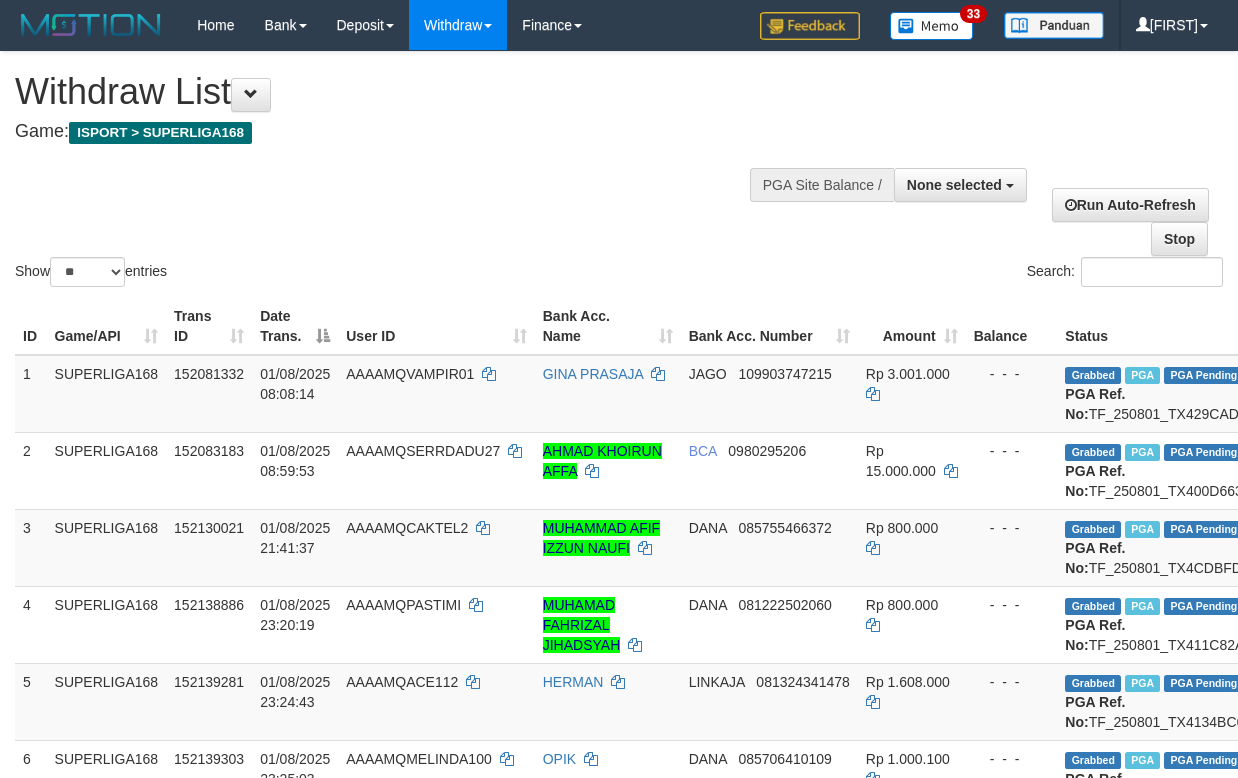 select 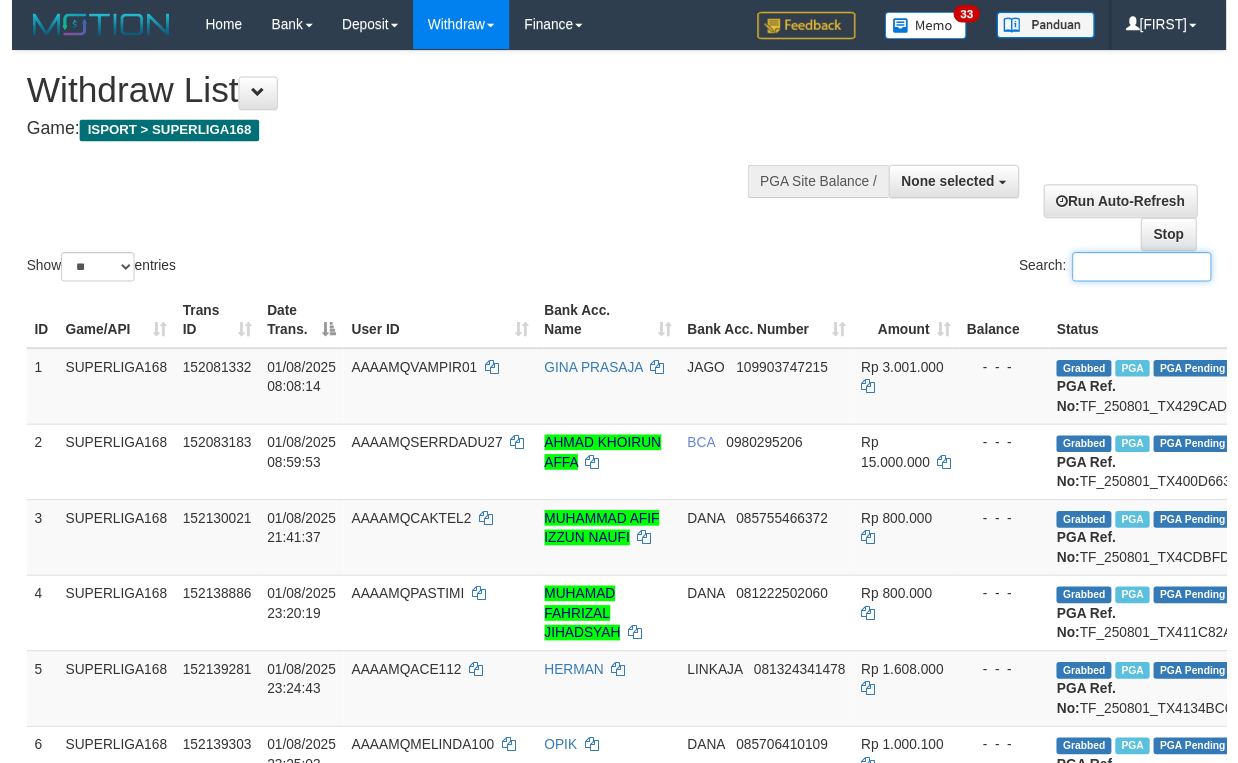 scroll, scrollTop: 0, scrollLeft: 0, axis: both 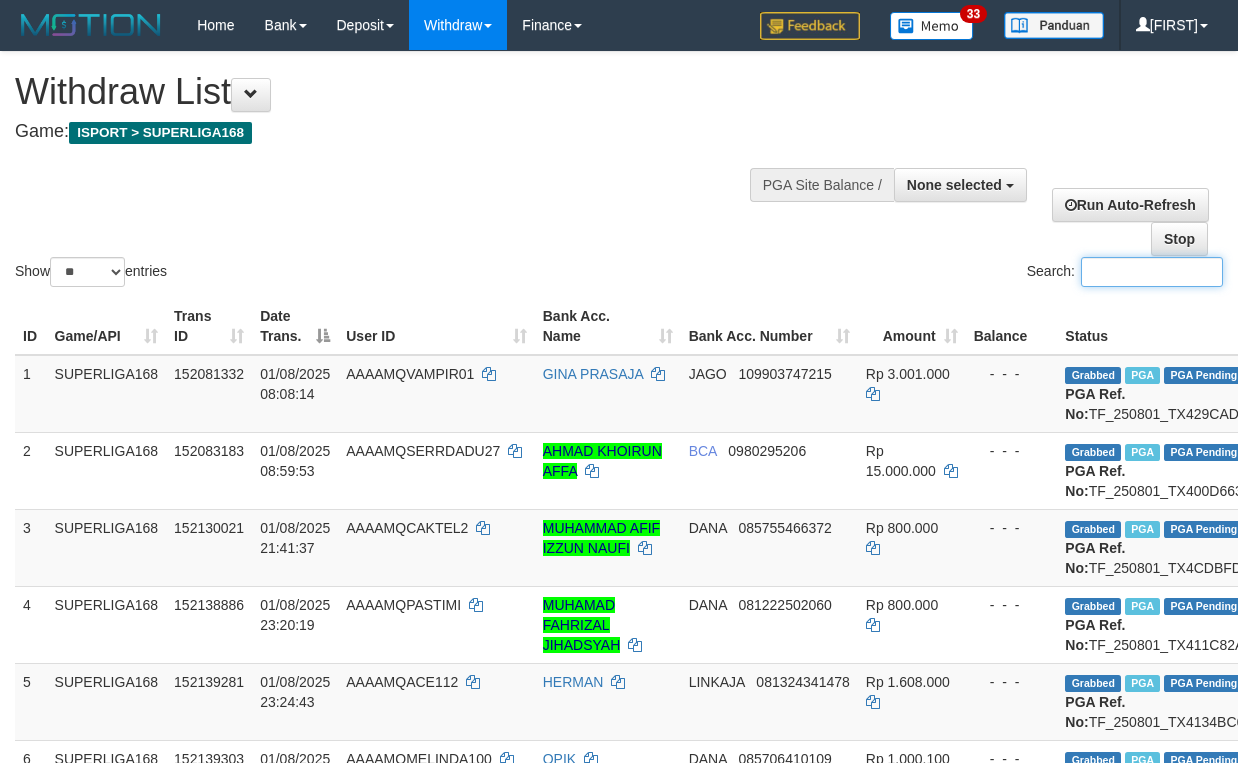click on "Search:" at bounding box center (1152, 272) 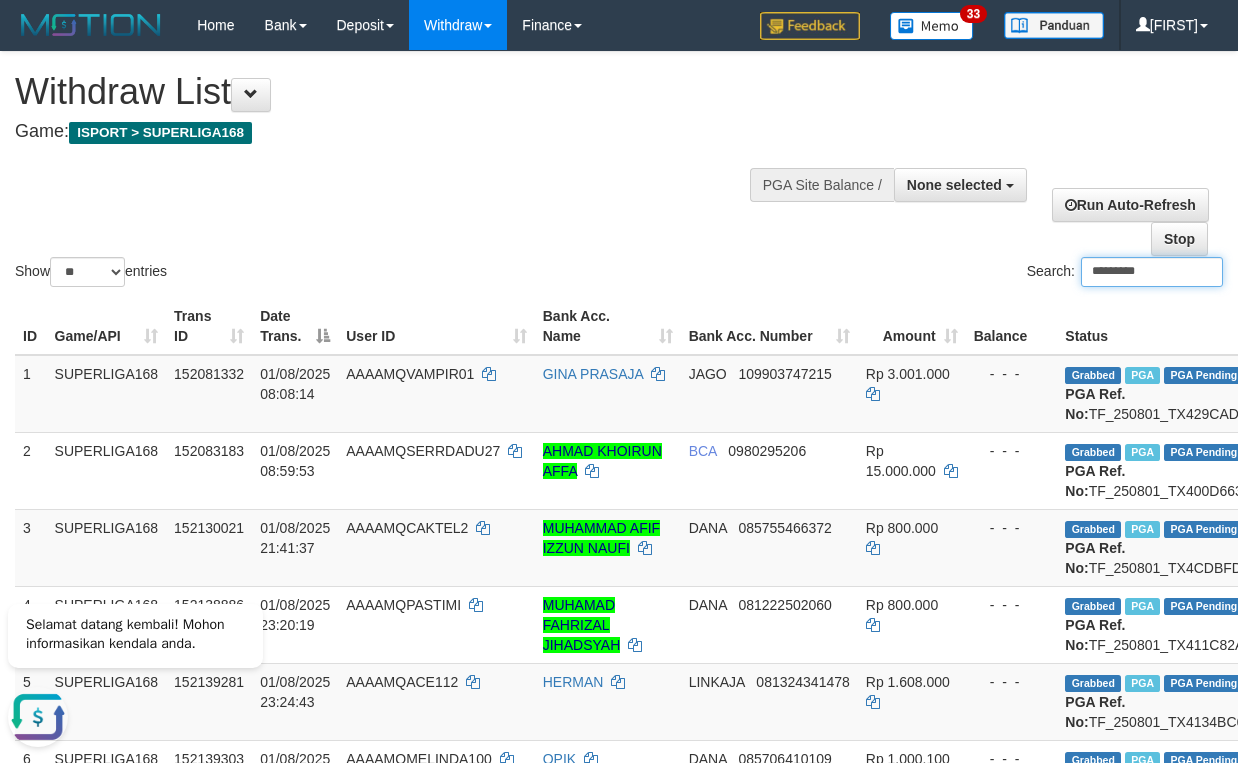 scroll, scrollTop: 0, scrollLeft: 0, axis: both 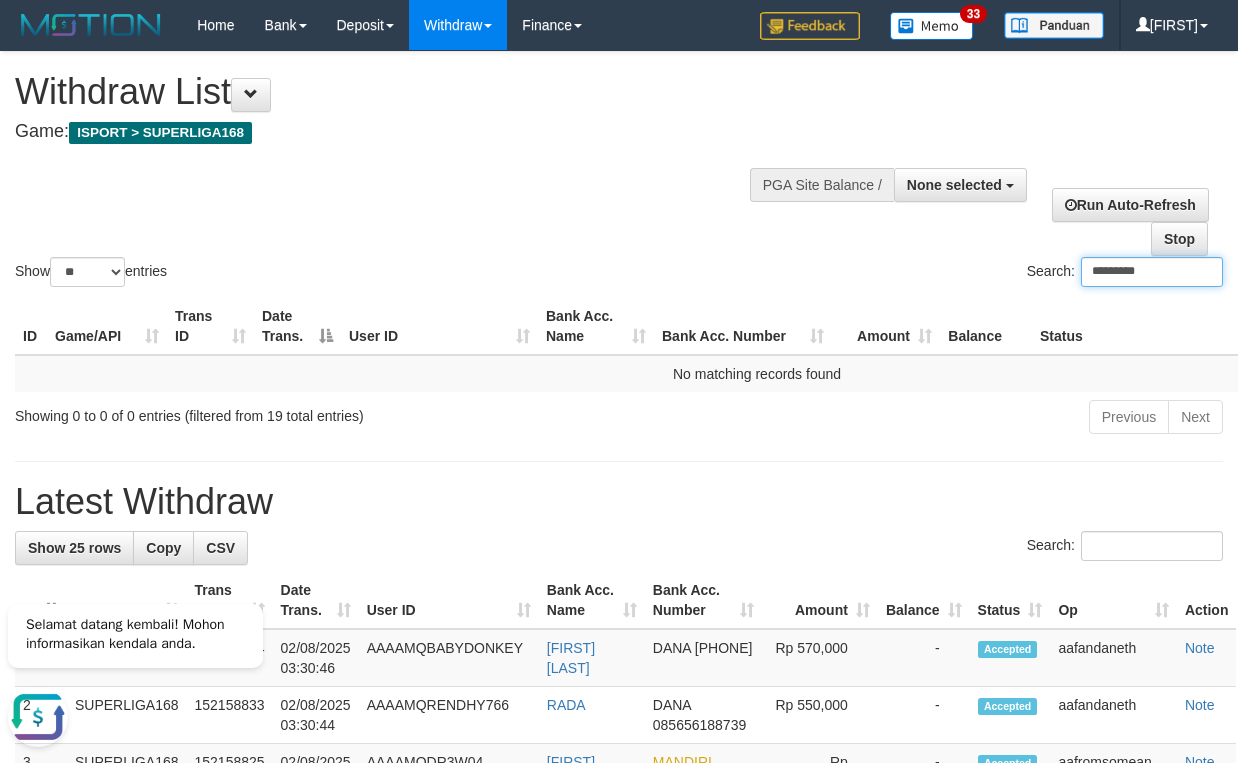 type on "*********" 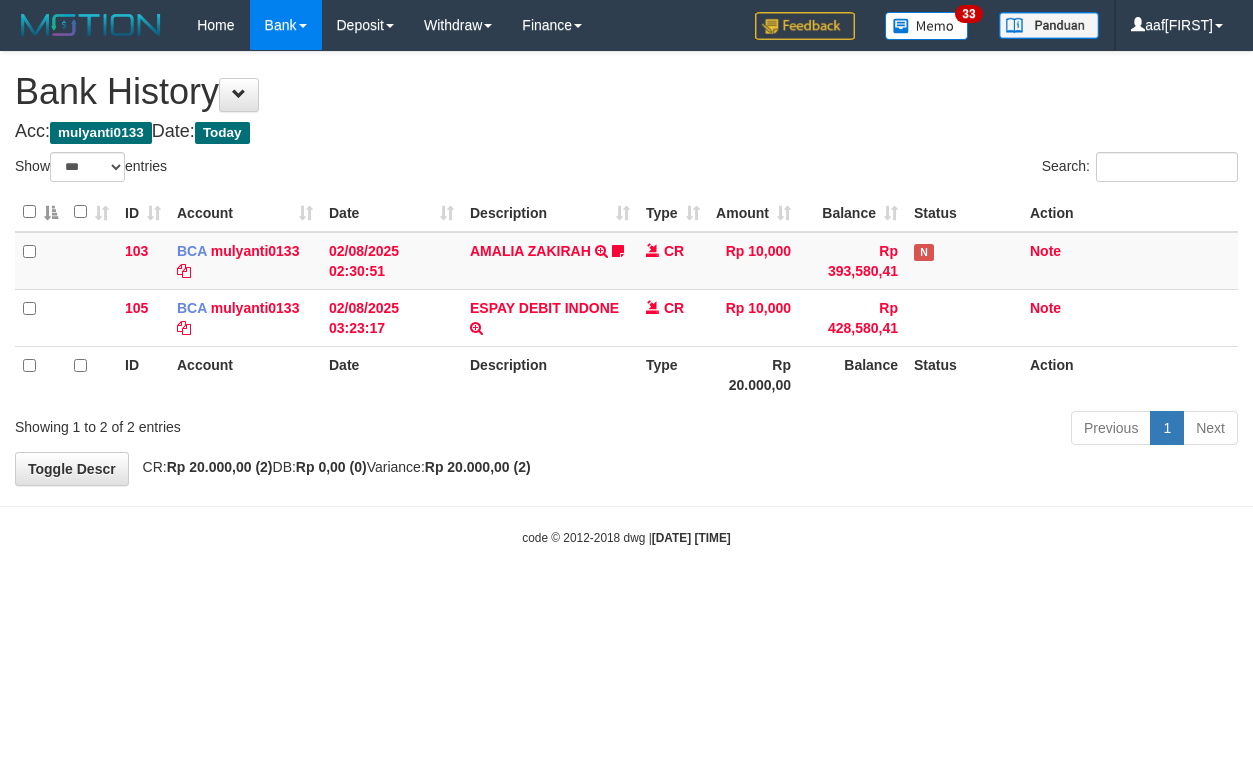 select on "***" 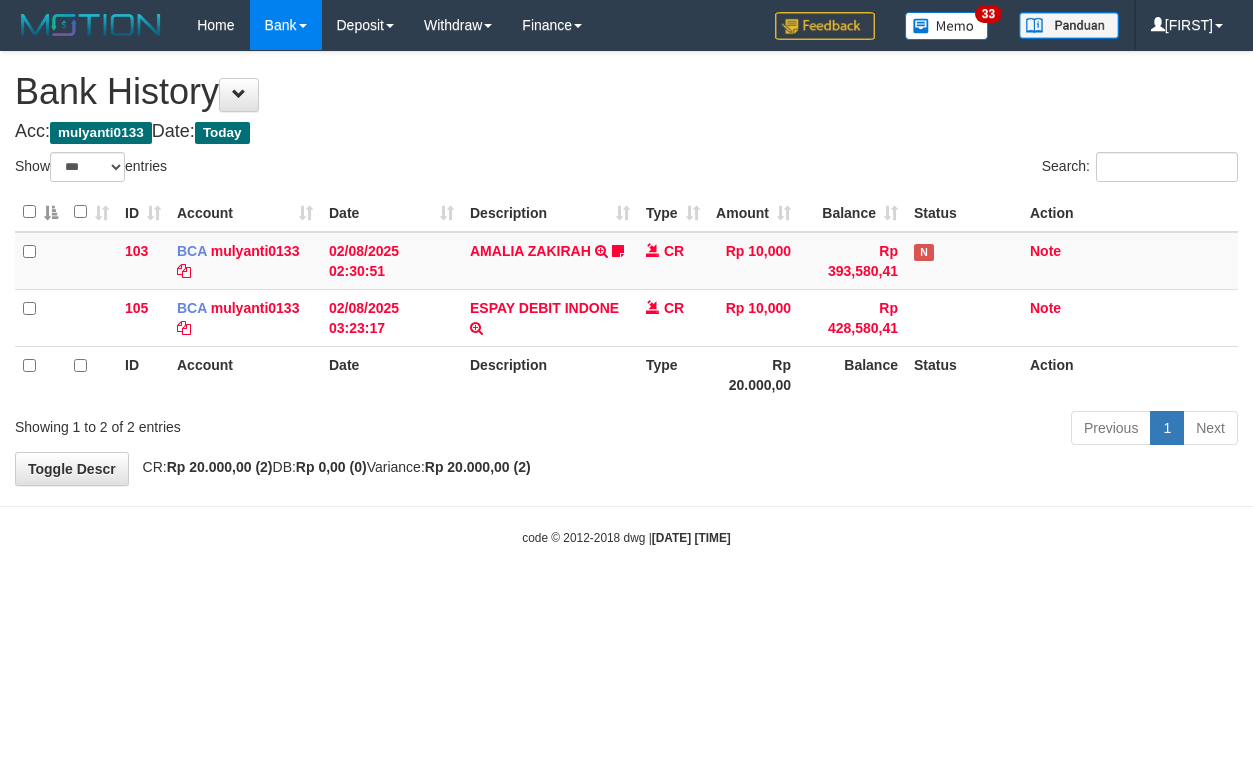 select on "***" 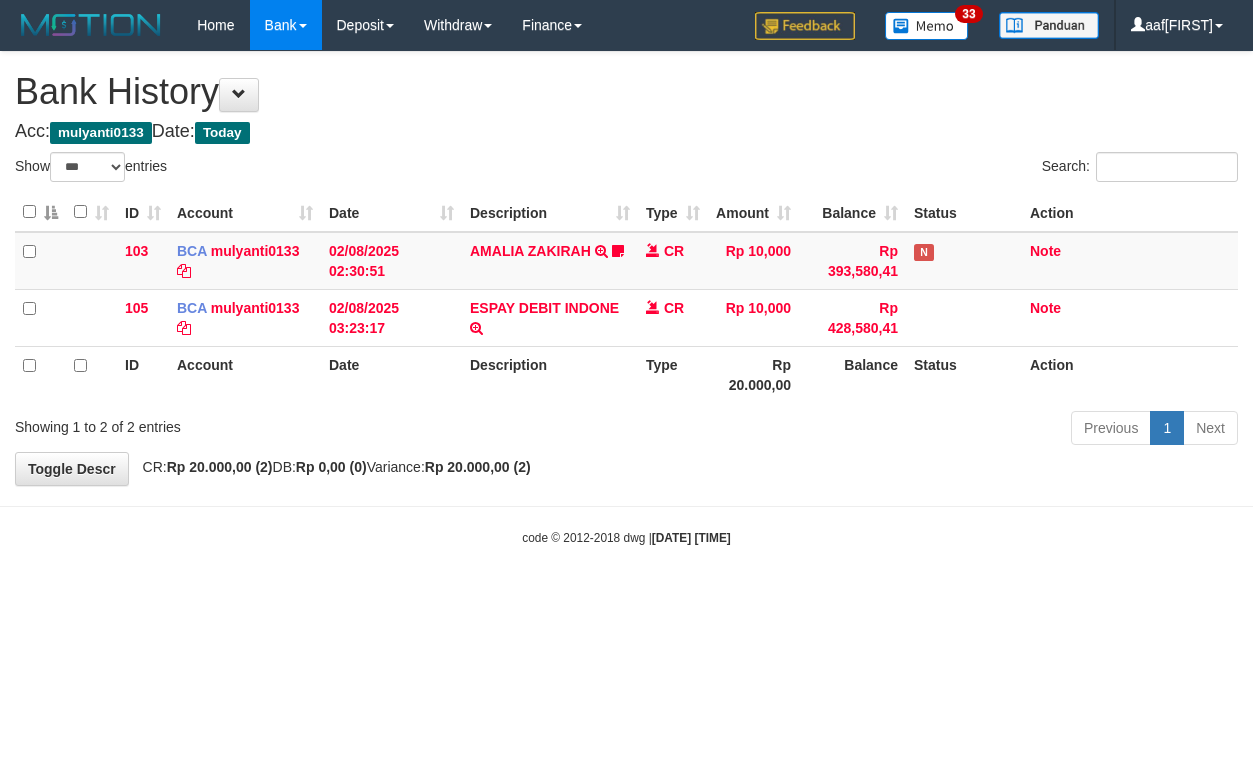 select on "***" 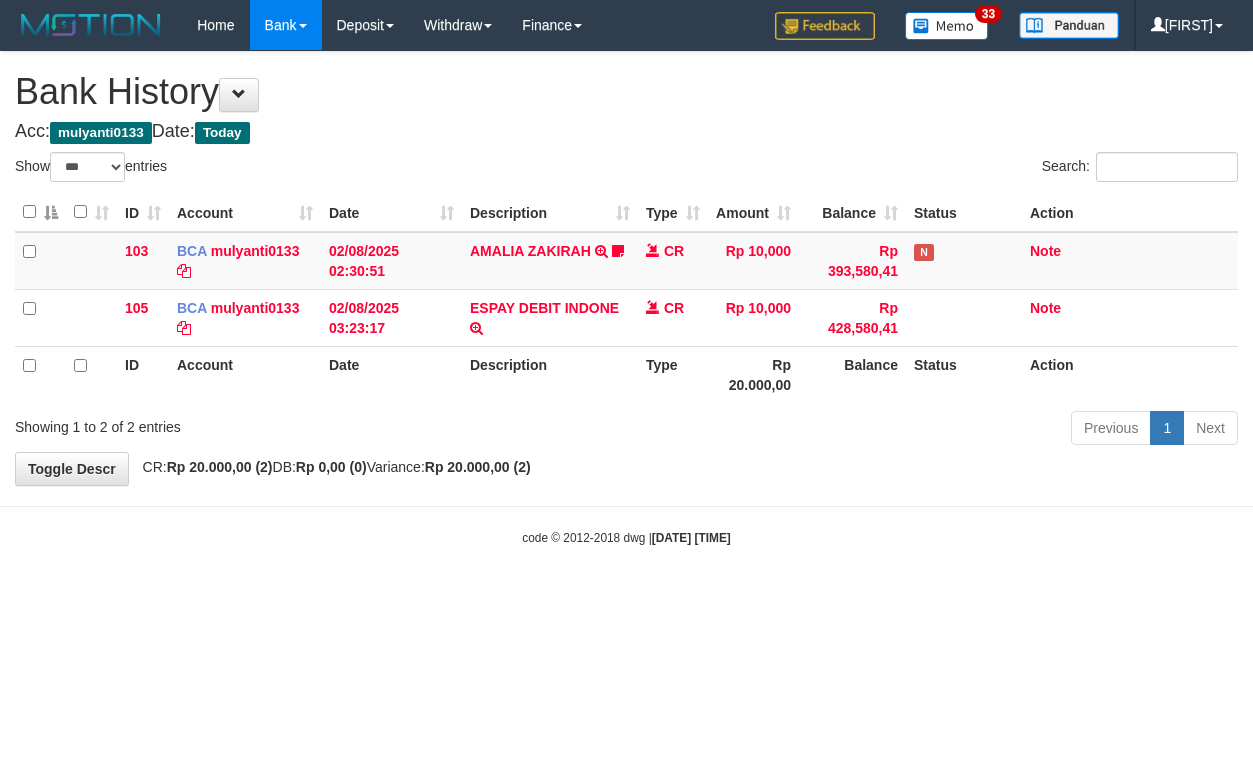 select on "***" 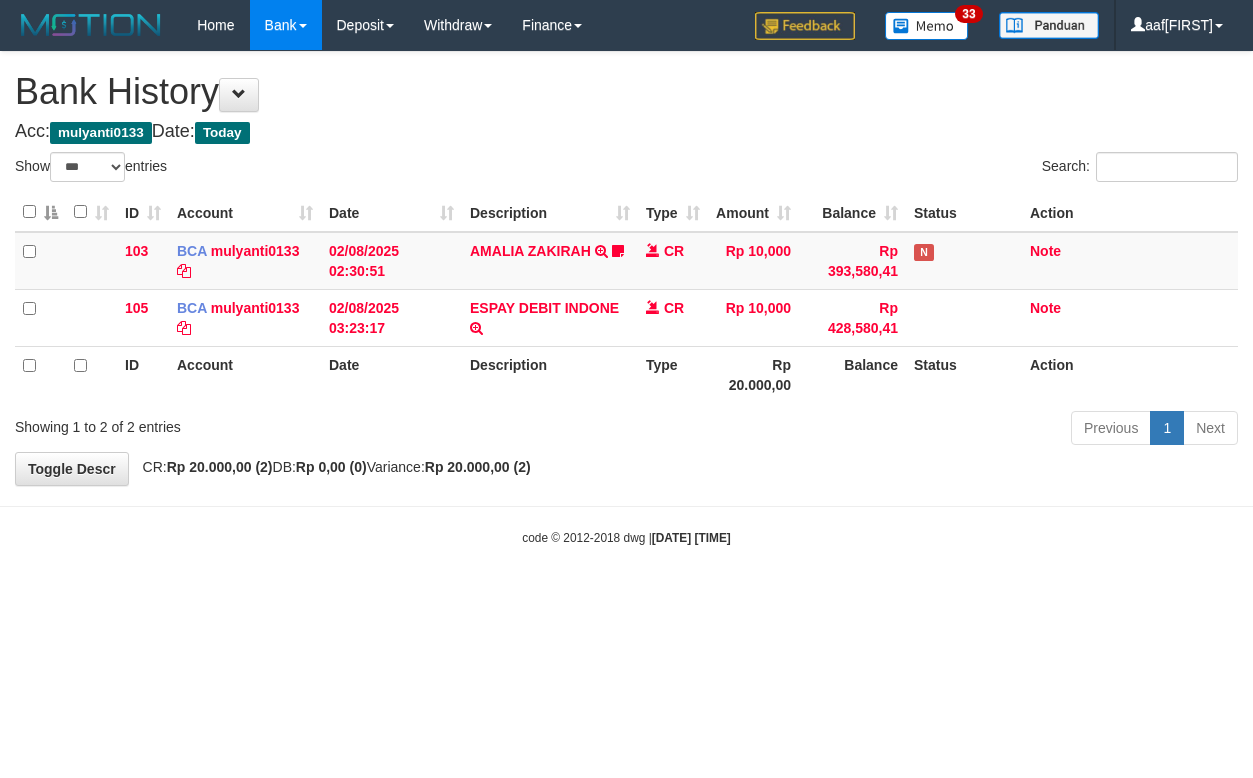 select on "***" 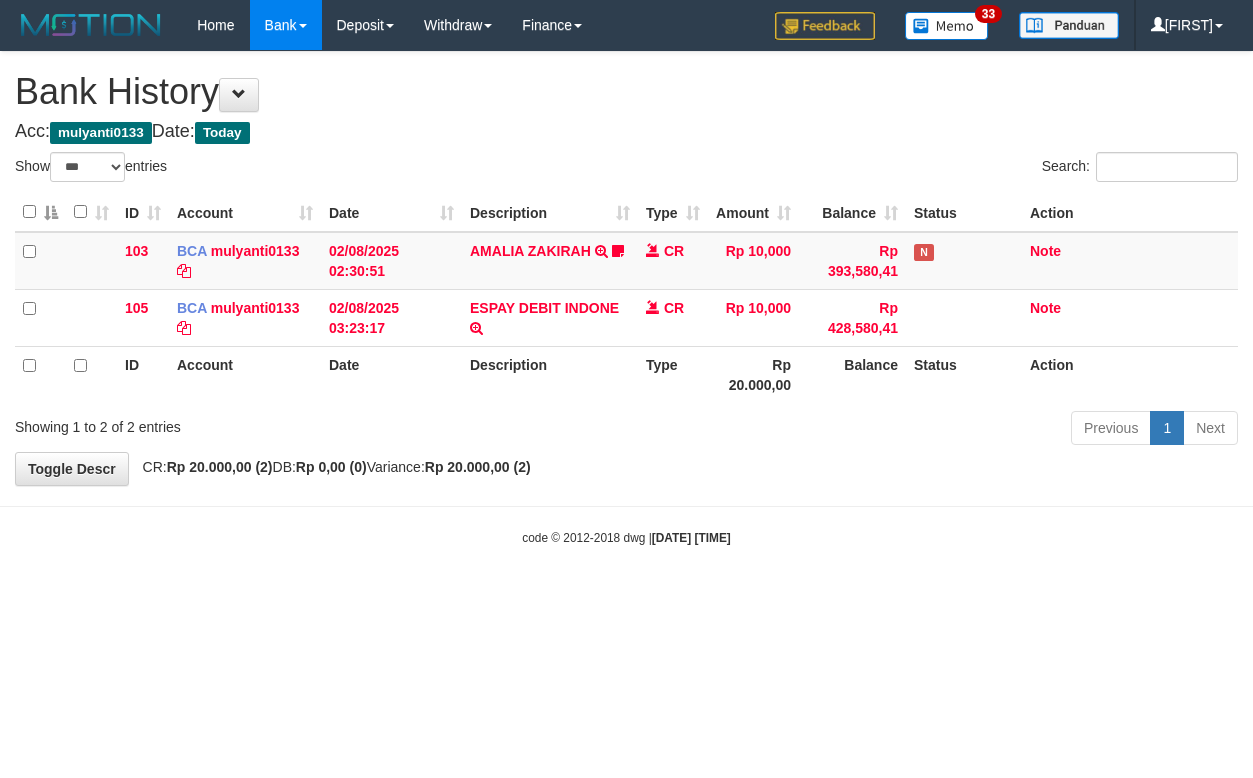 select on "***" 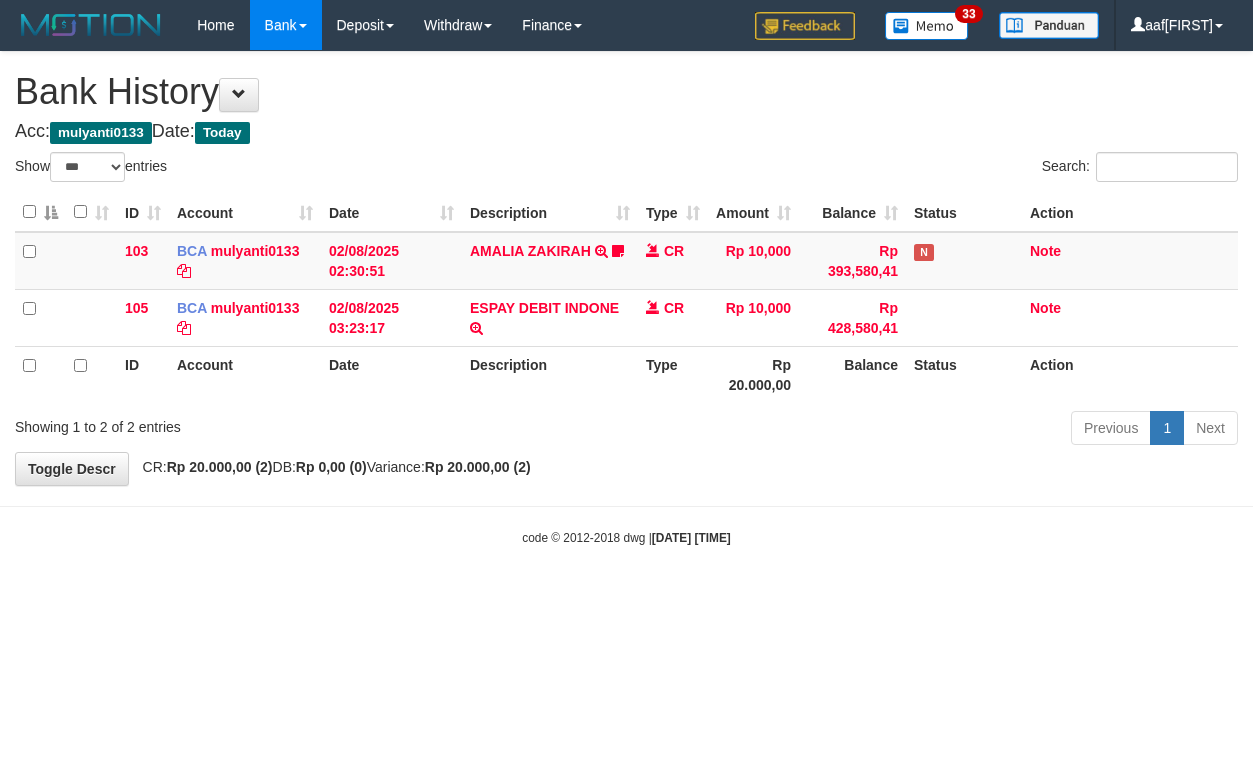 select on "***" 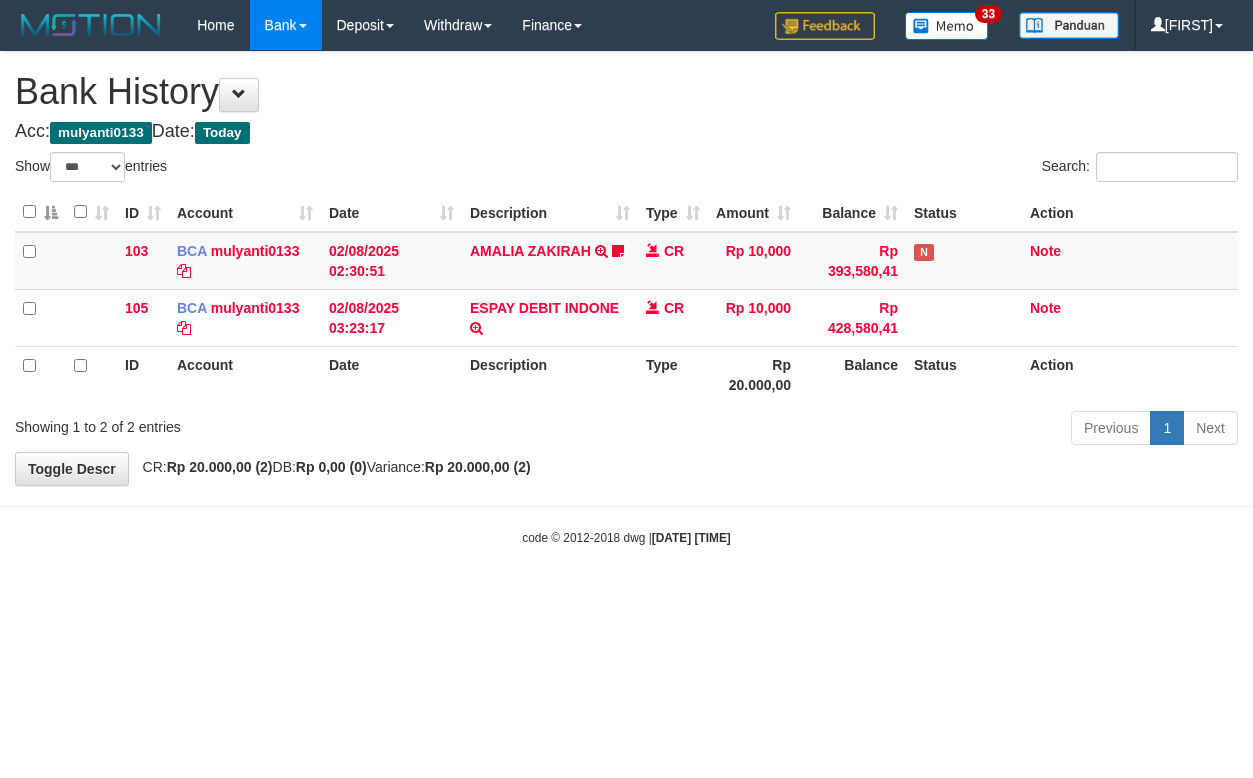 select on "***" 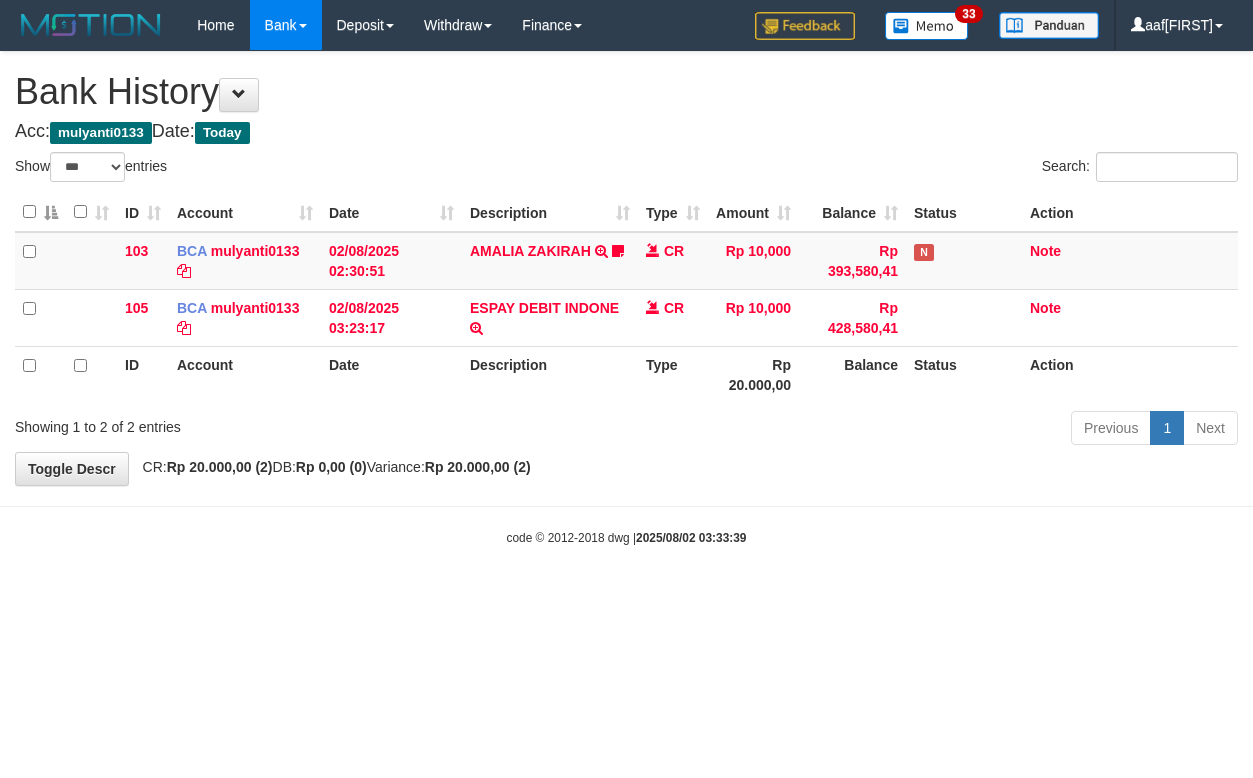 select on "***" 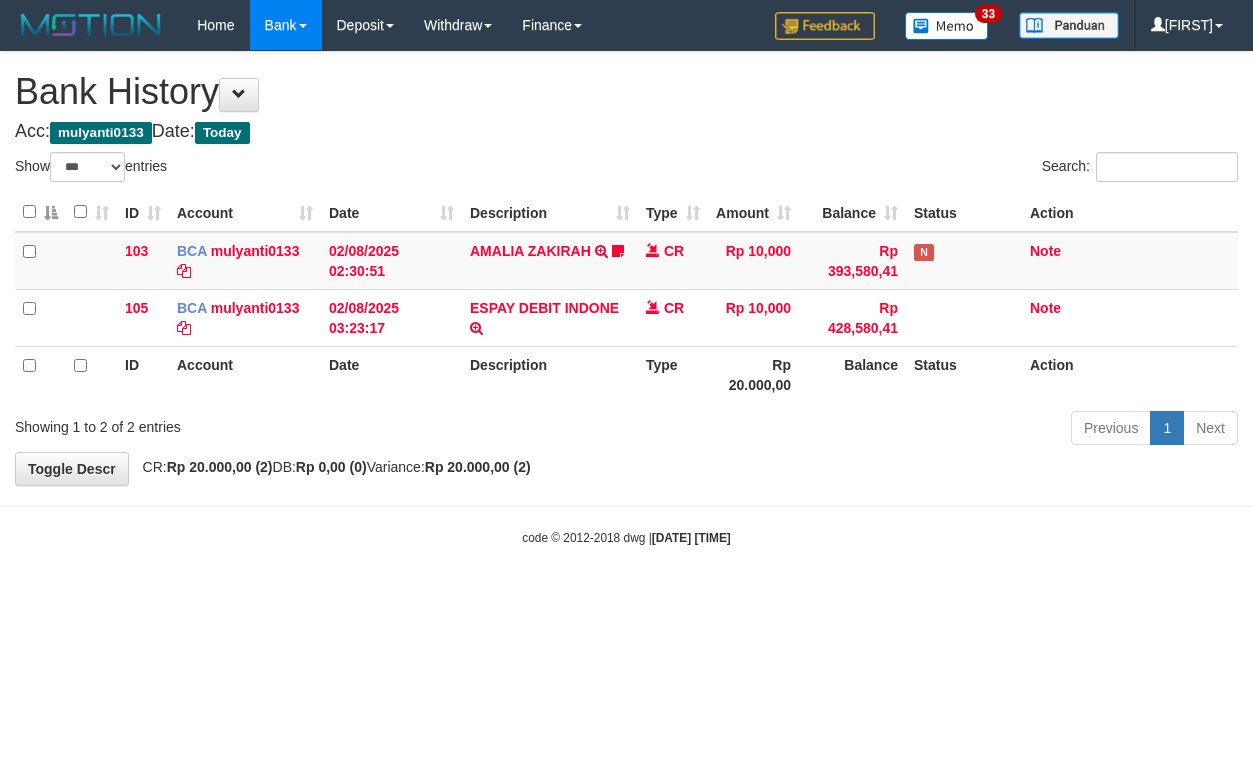 select on "***" 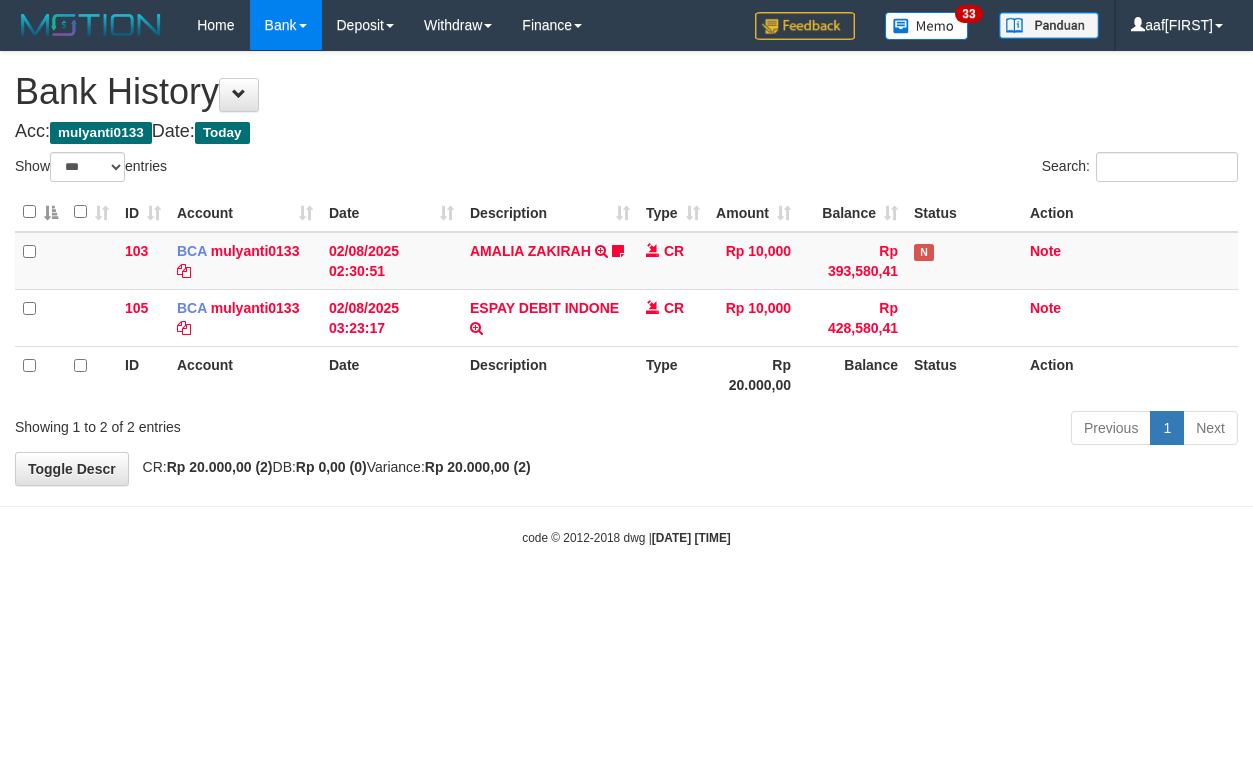 select on "***" 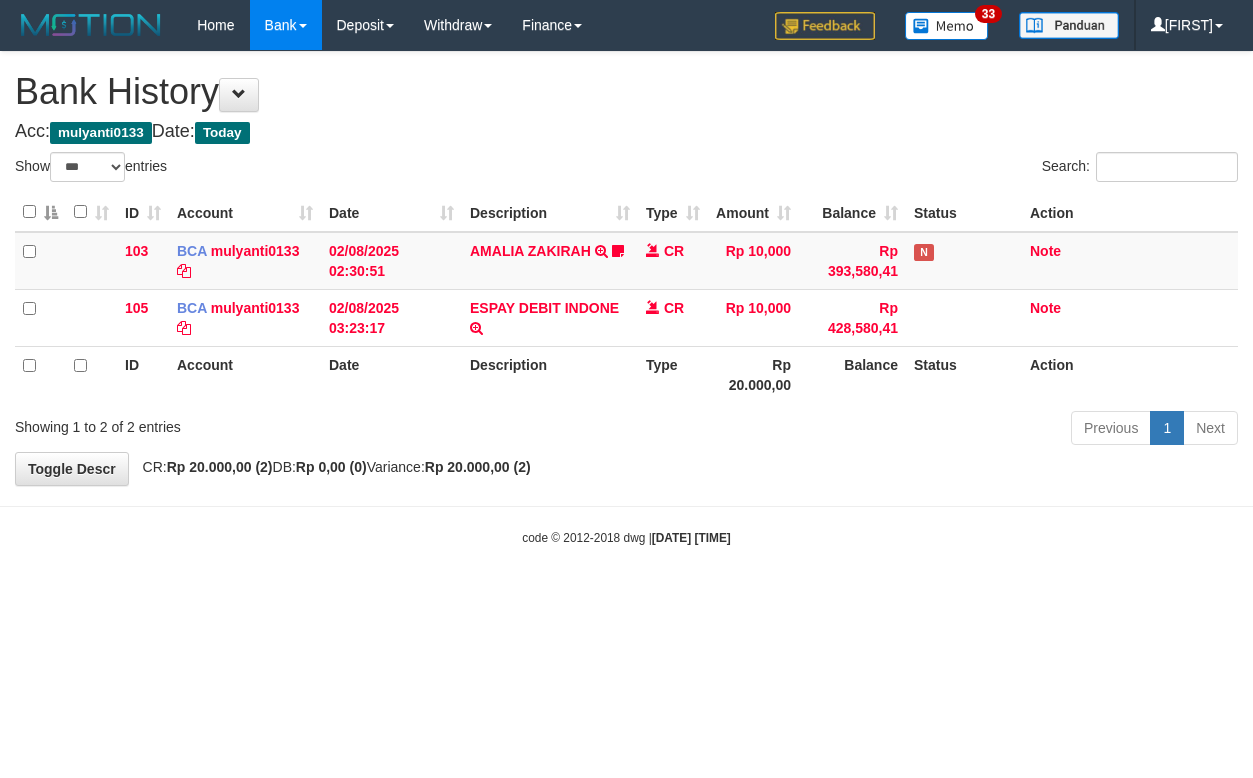 select on "***" 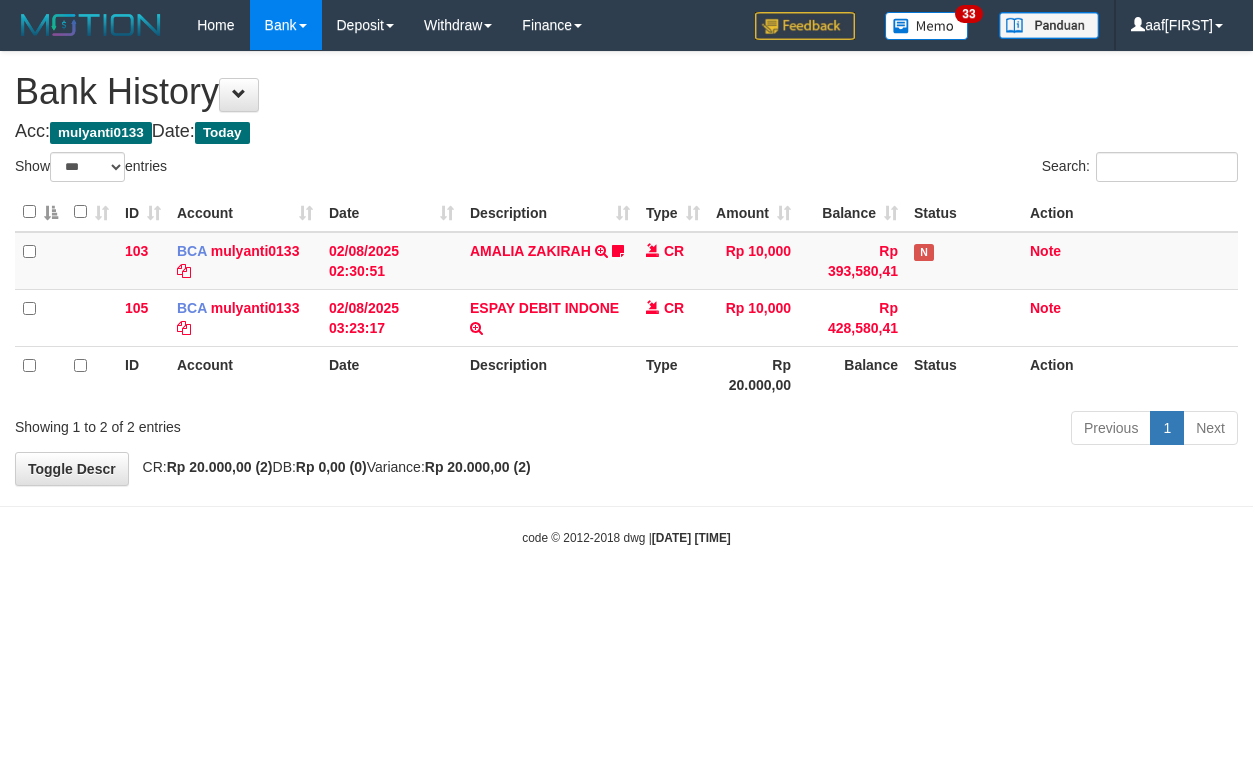 select on "***" 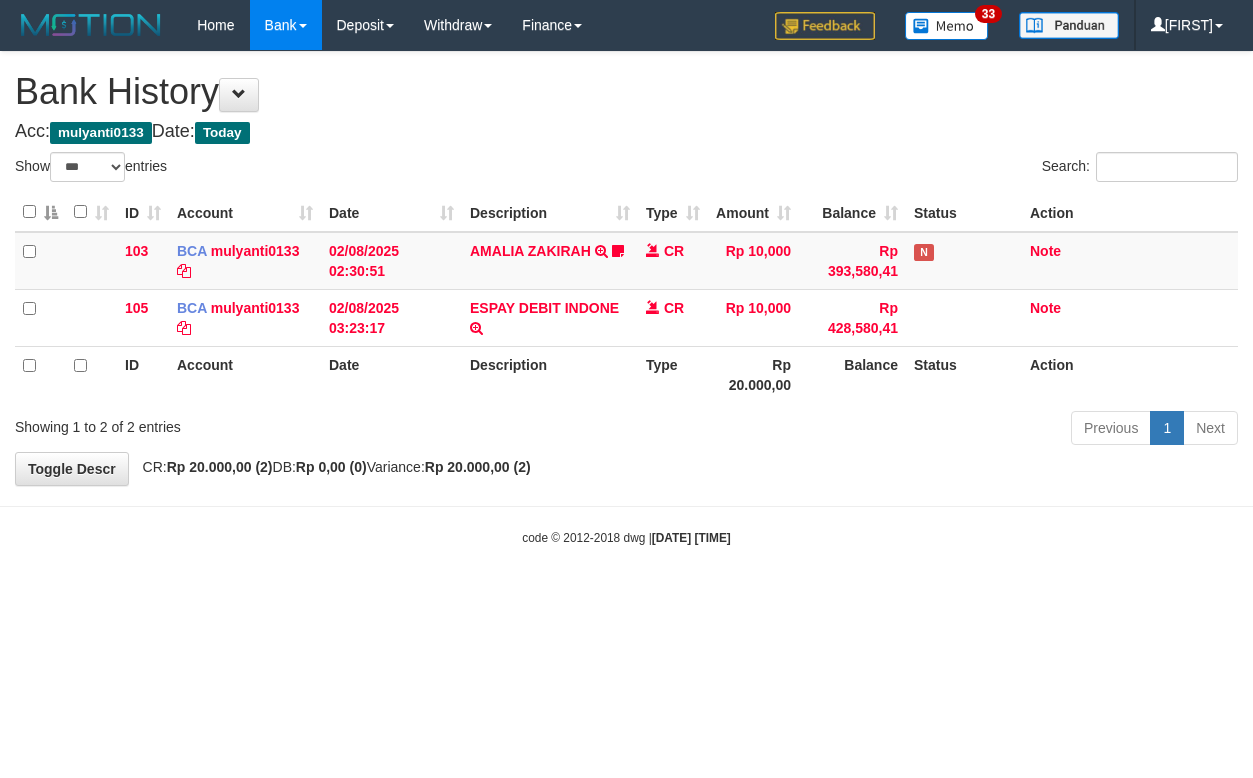 select on "***" 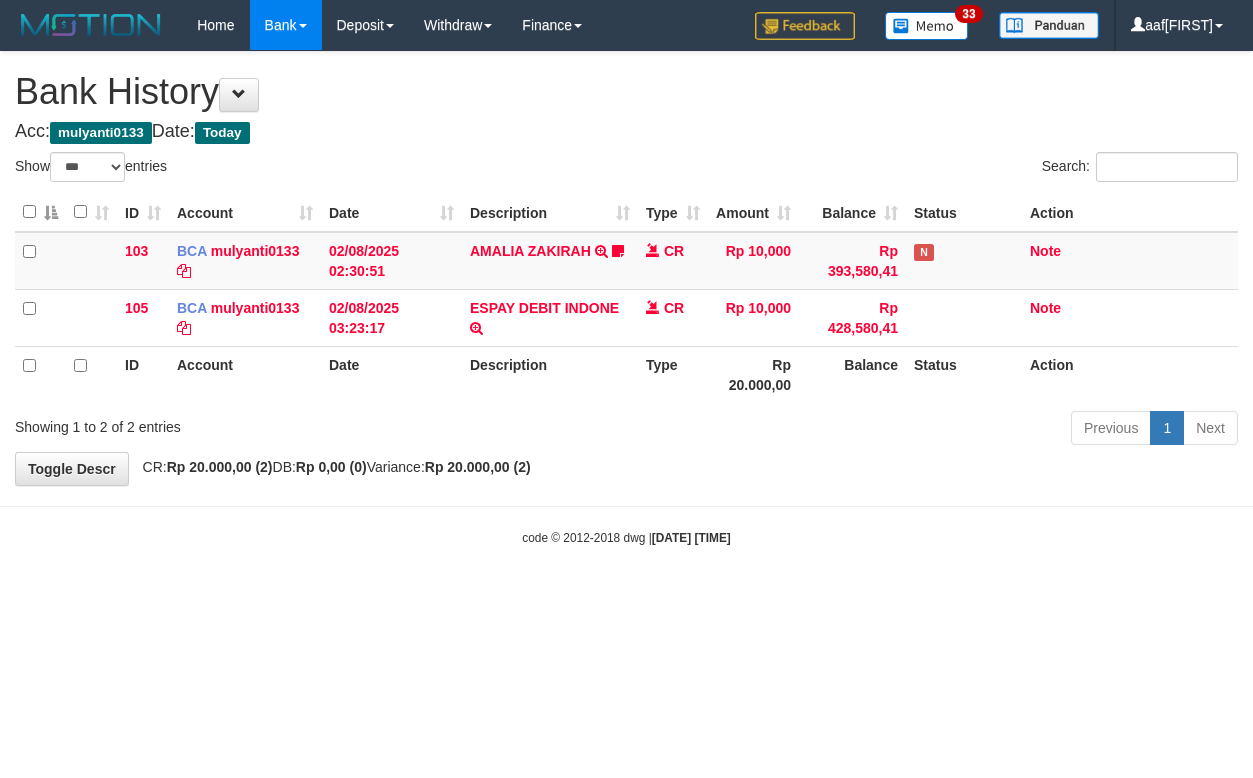 select on "***" 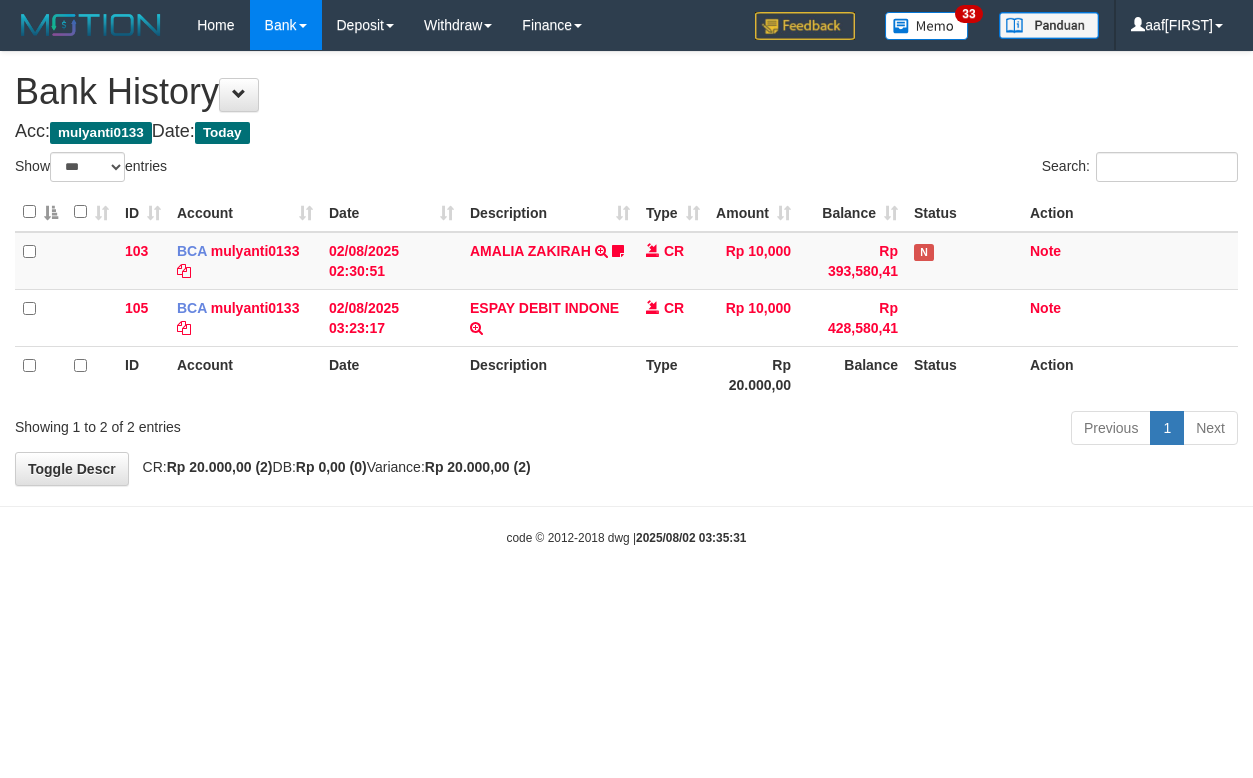 select on "***" 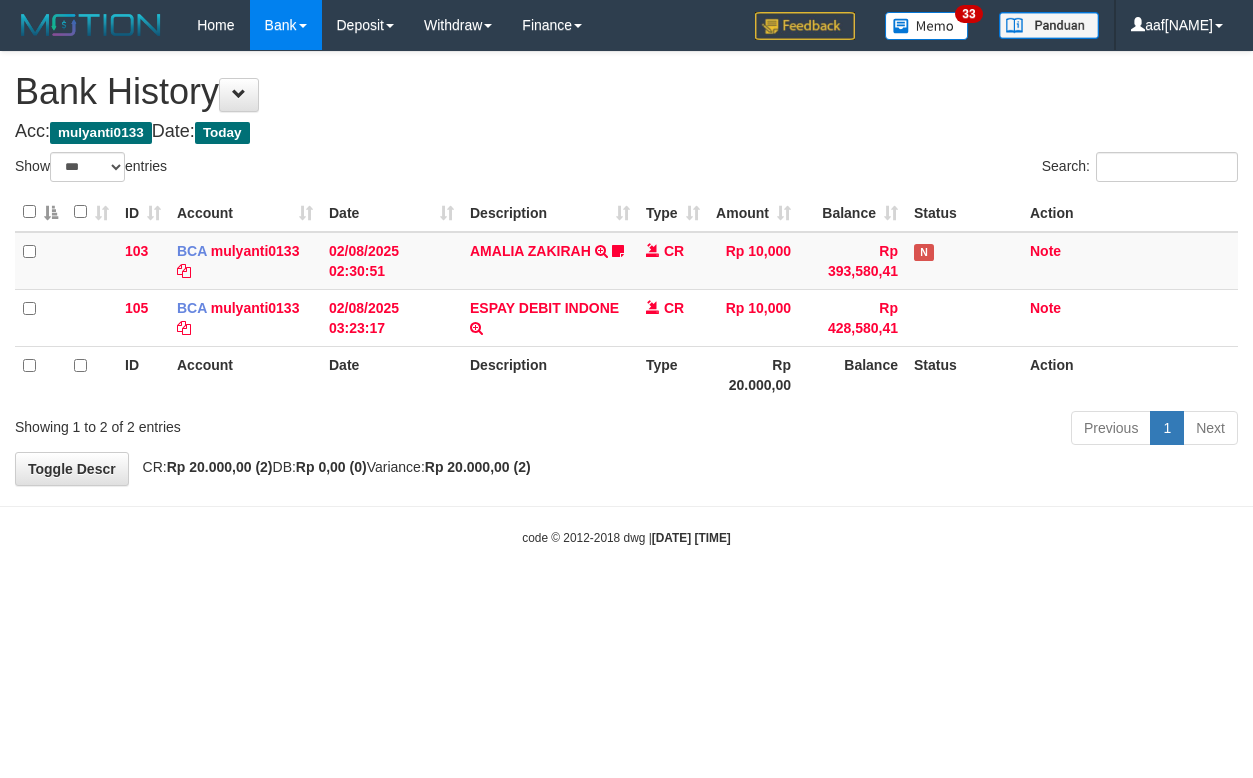 select on "***" 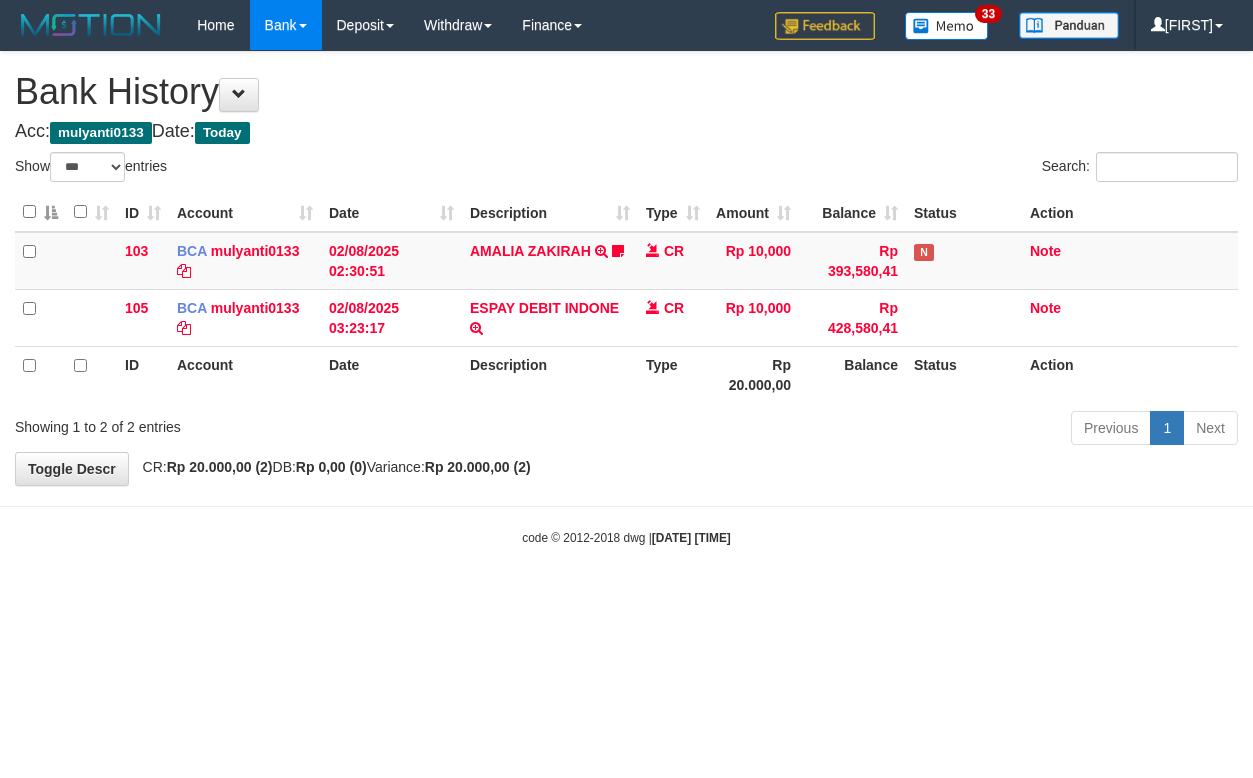 select on "***" 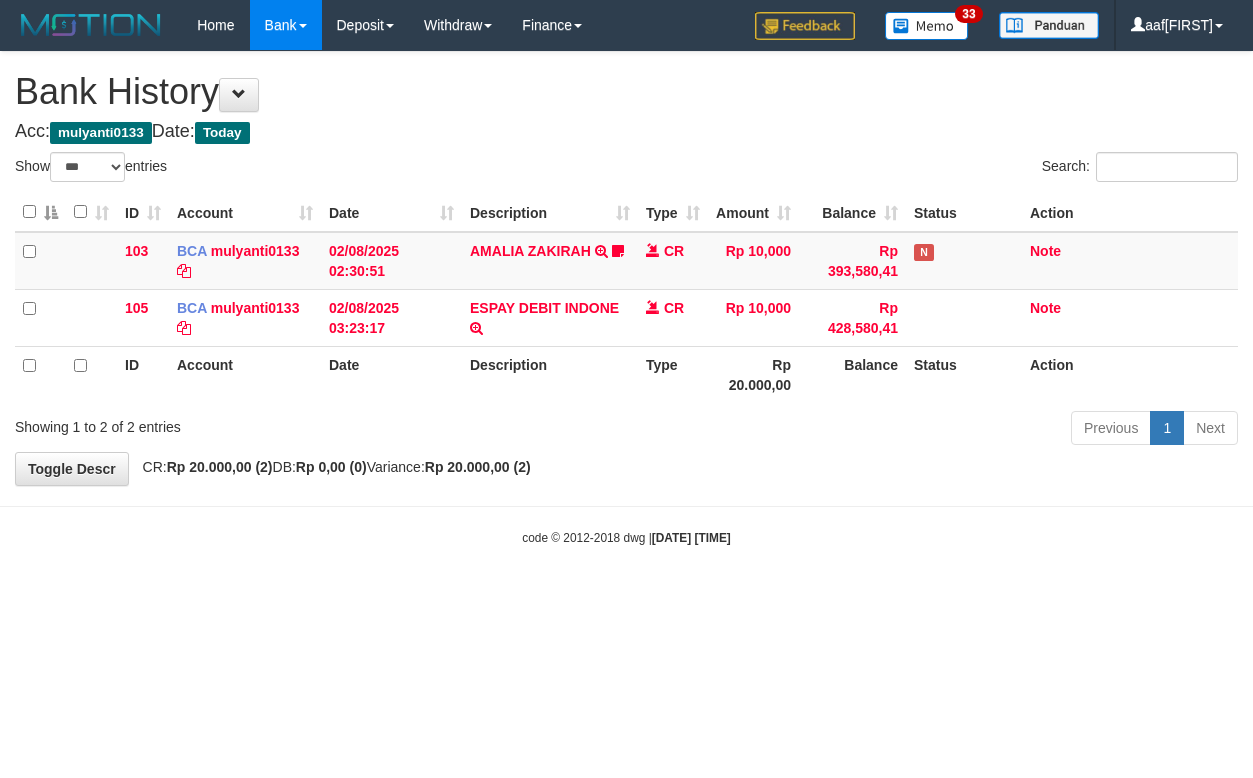 select on "***" 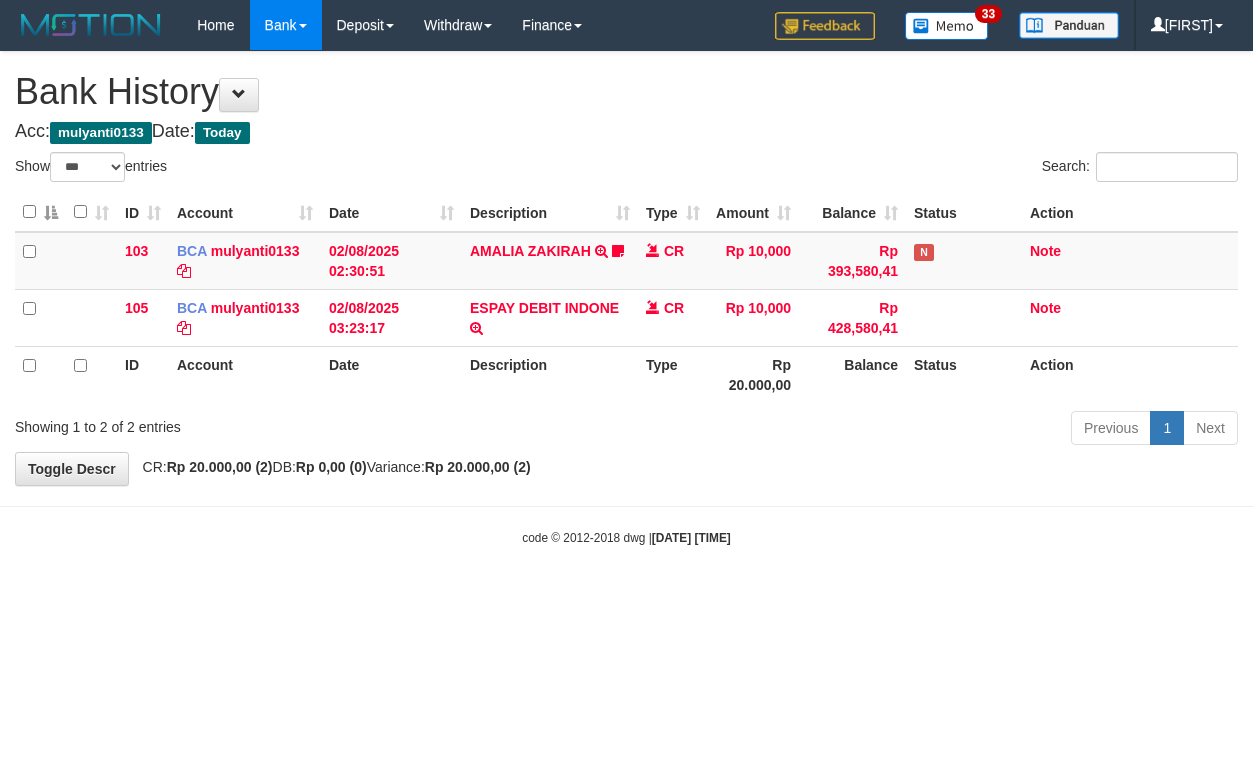 select on "***" 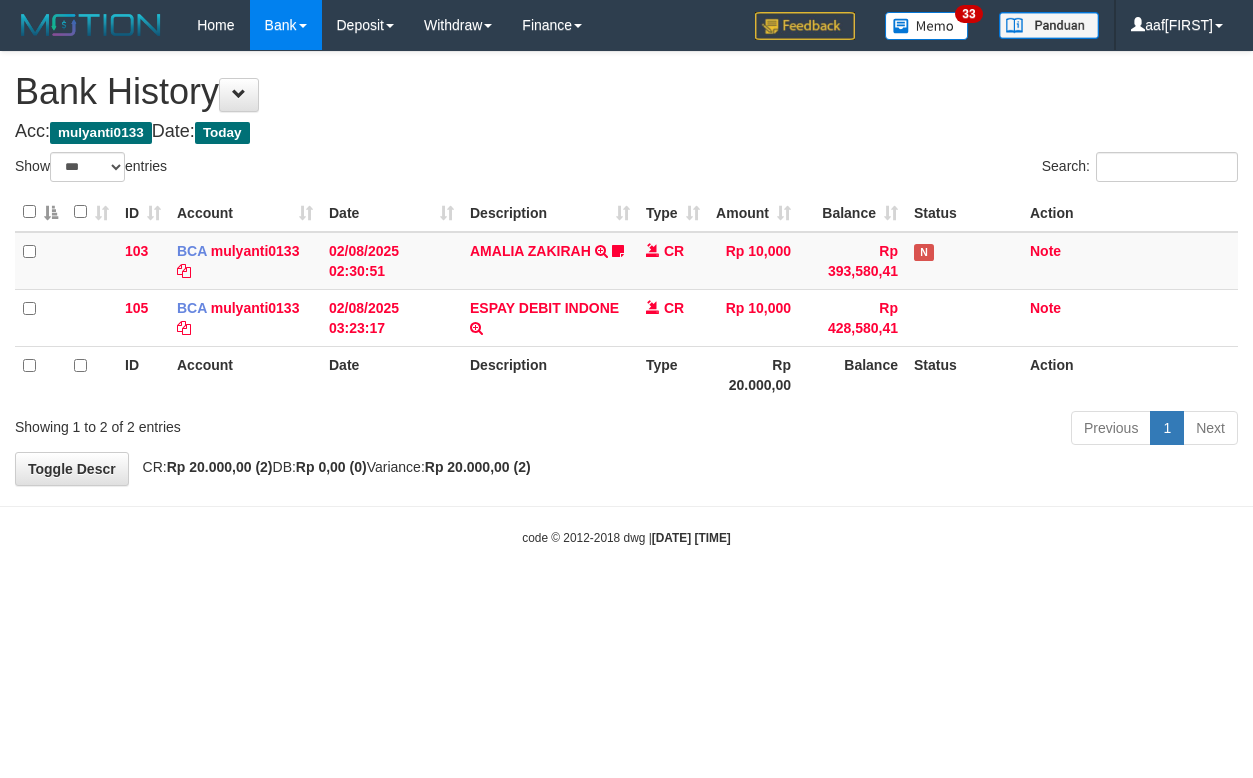 select on "***" 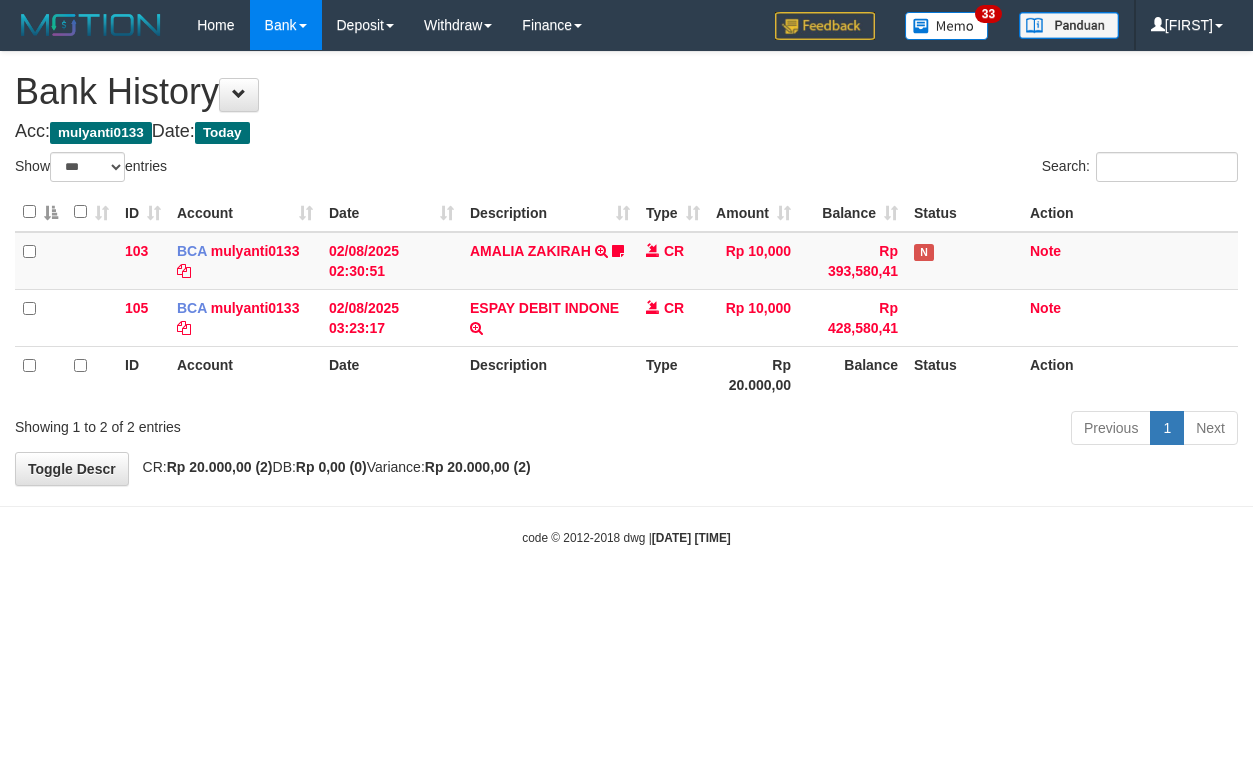 select on "***" 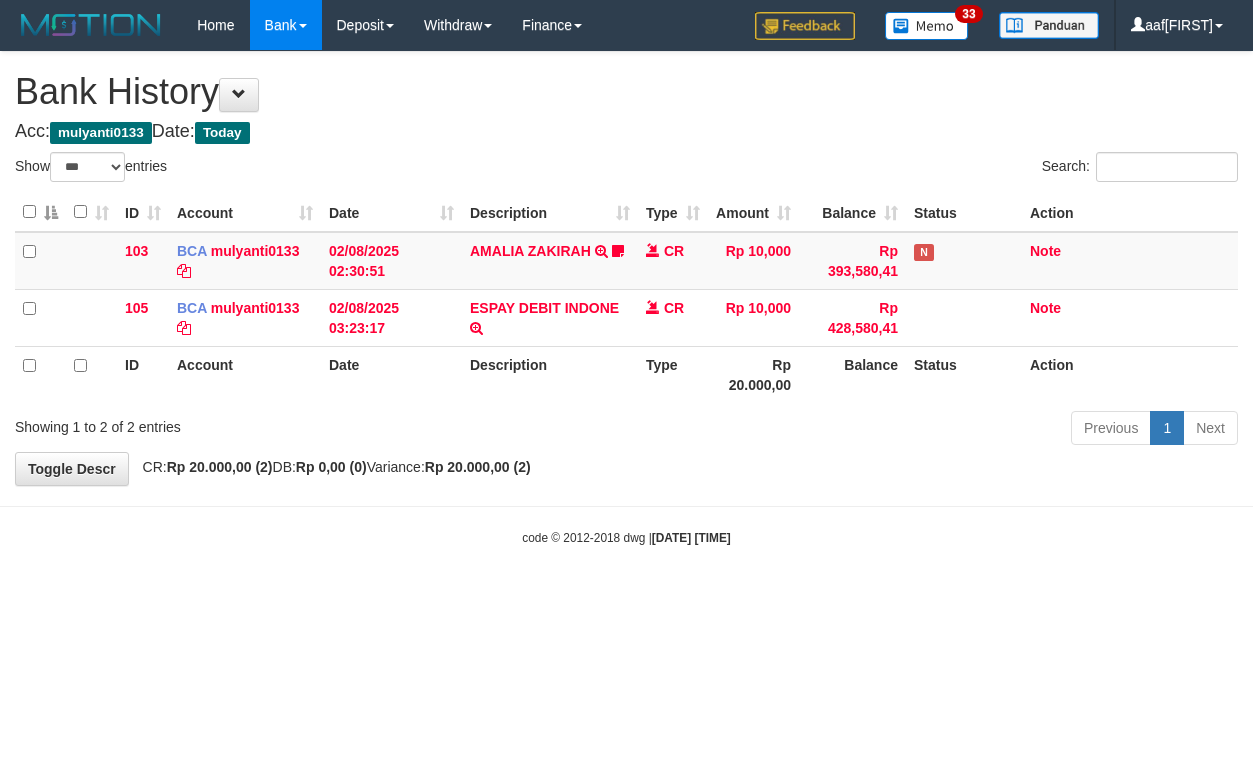 select on "***" 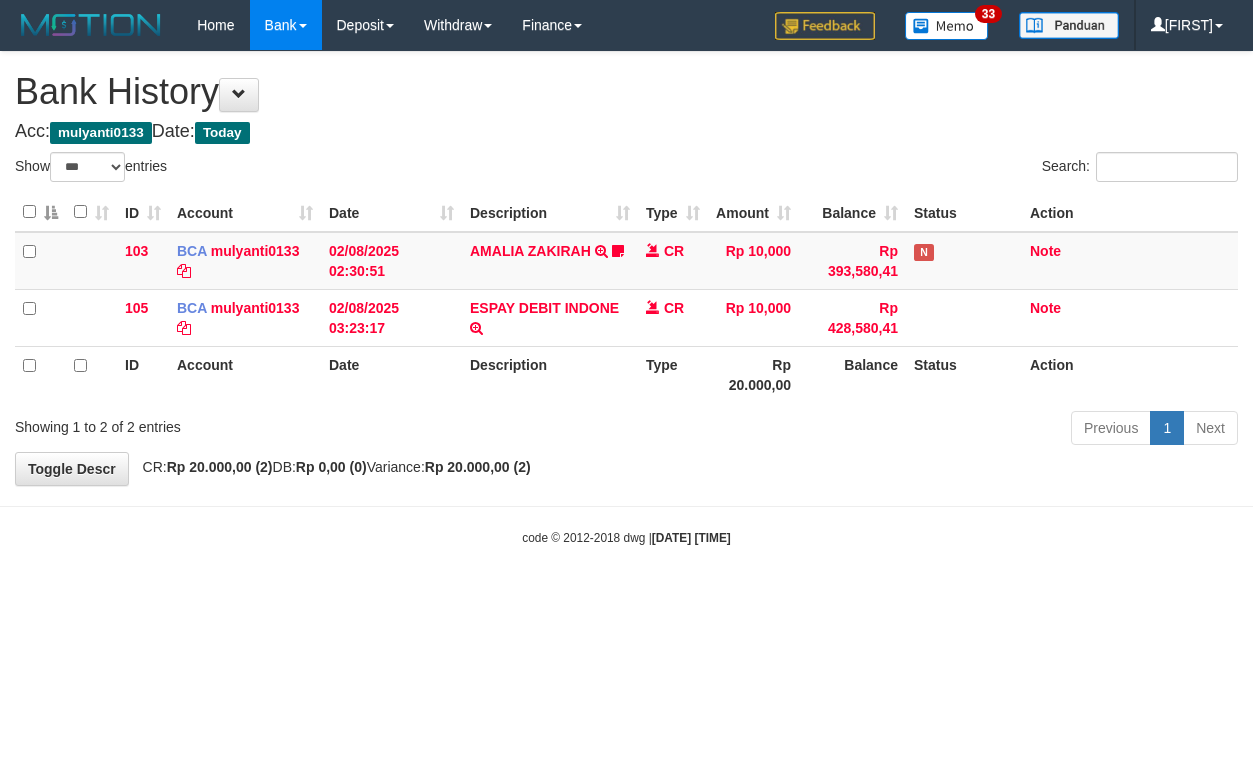 select on "***" 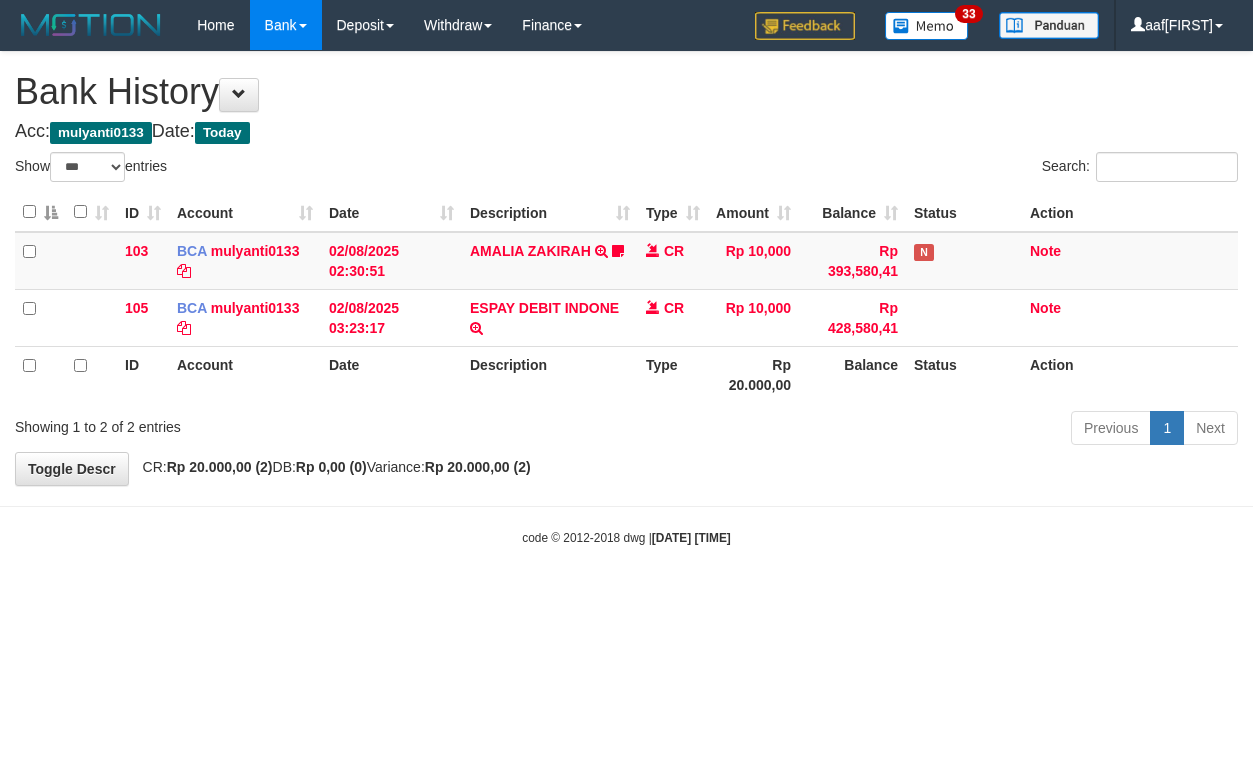 select on "***" 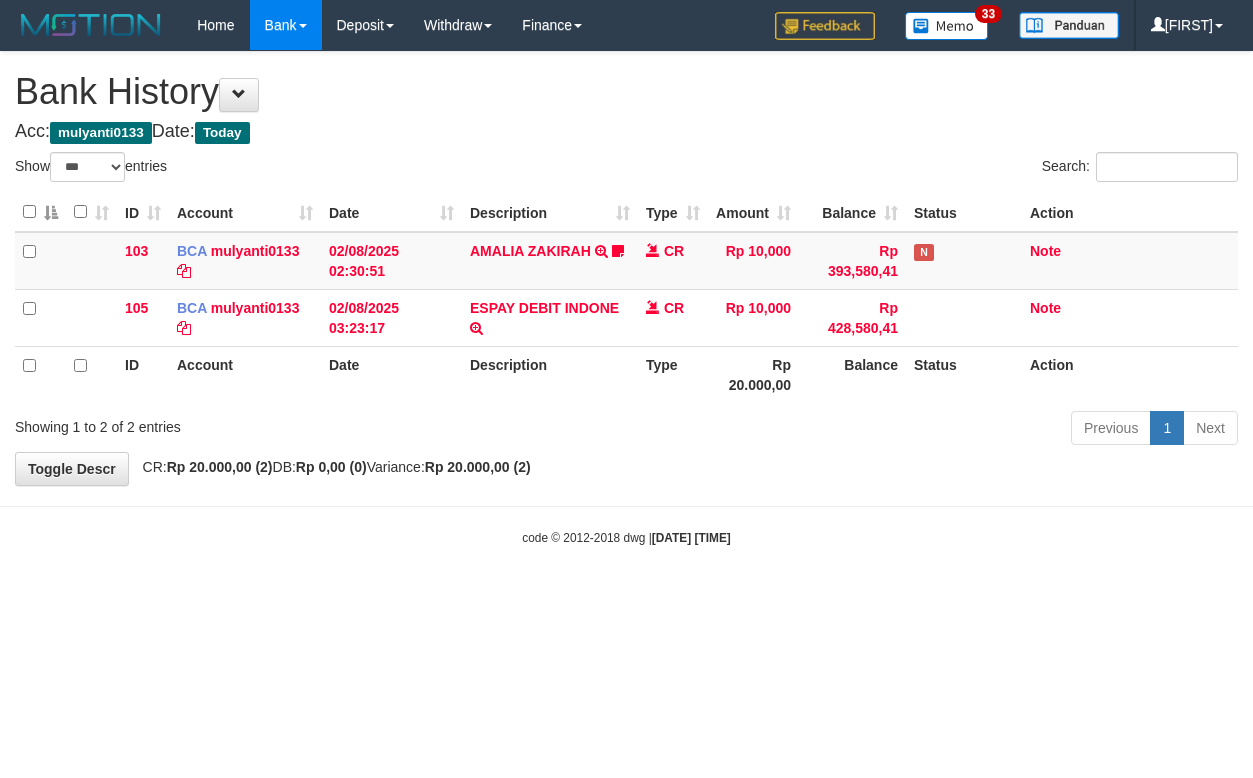 select on "***" 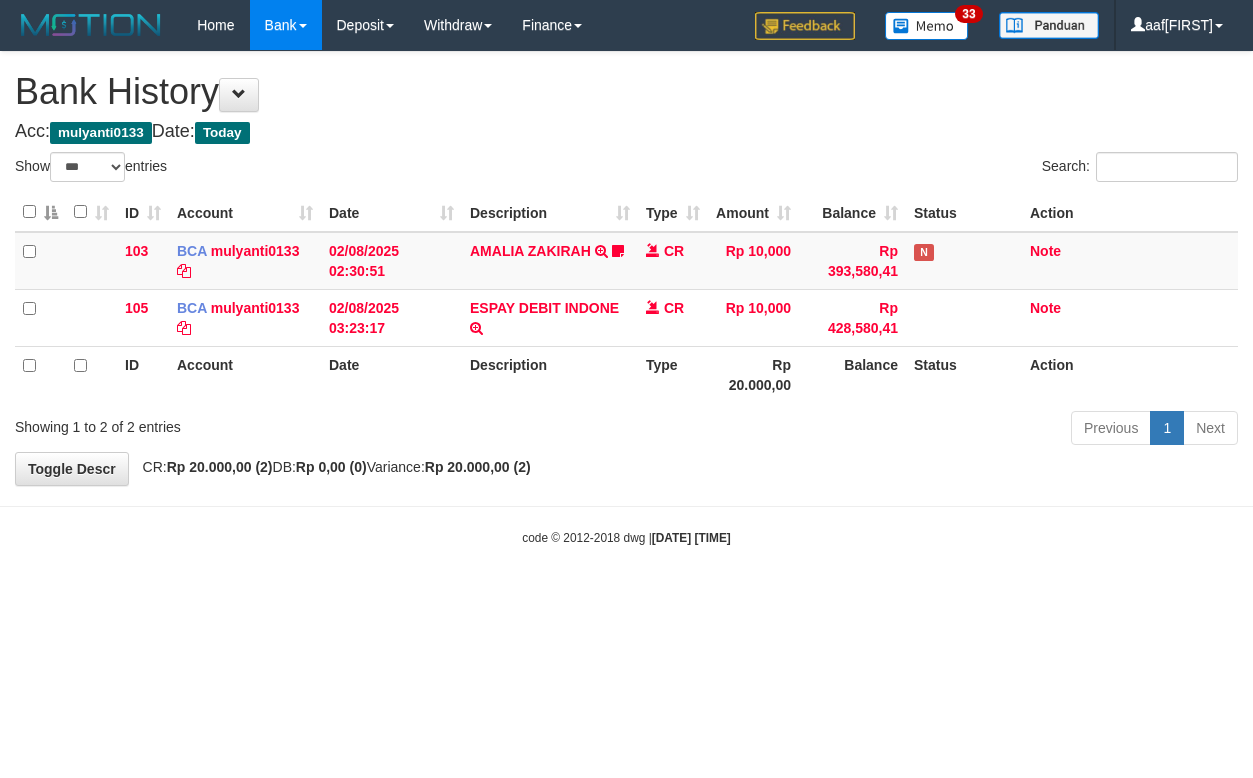 select on "***" 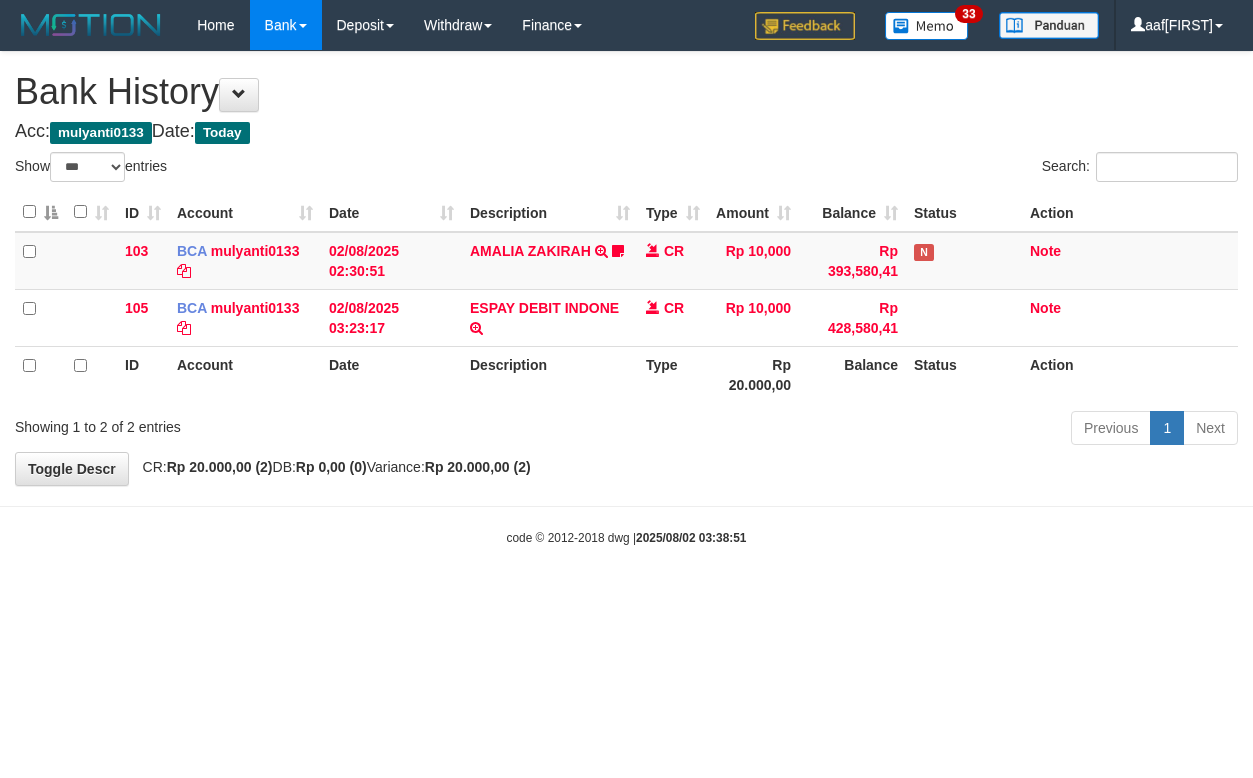 select on "***" 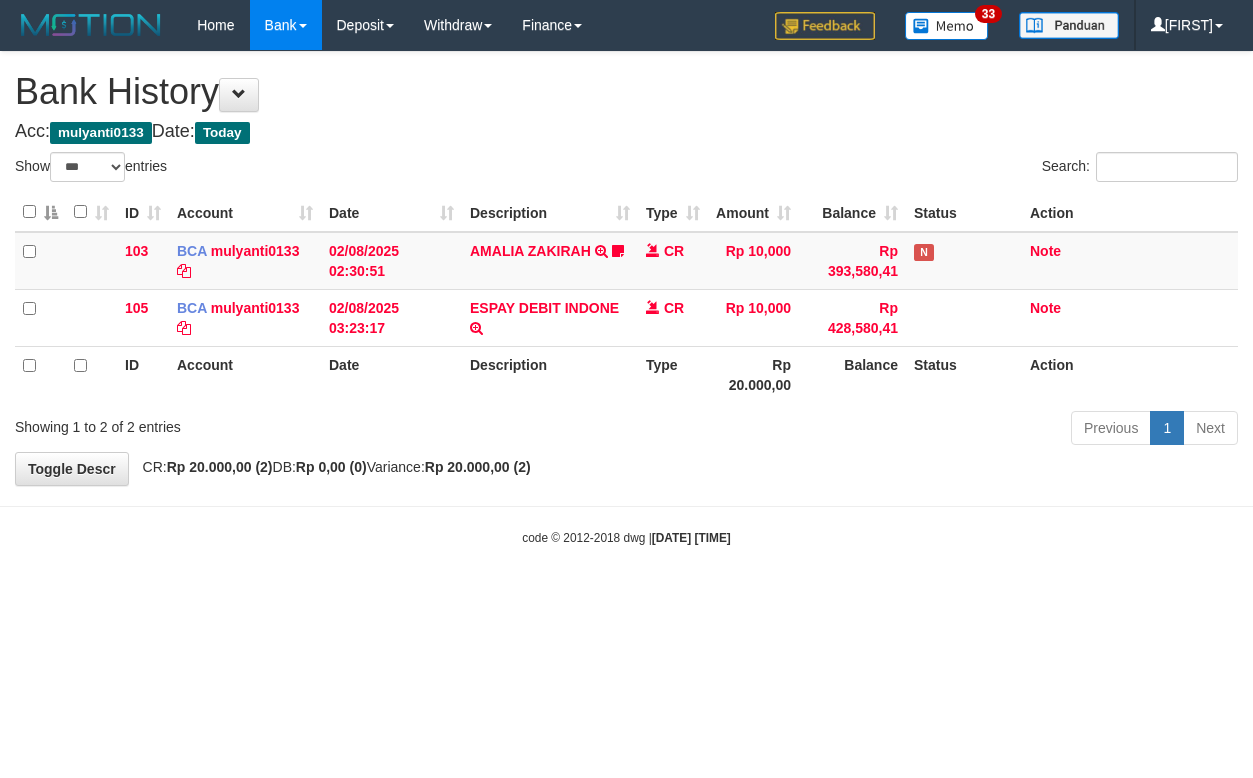 select on "***" 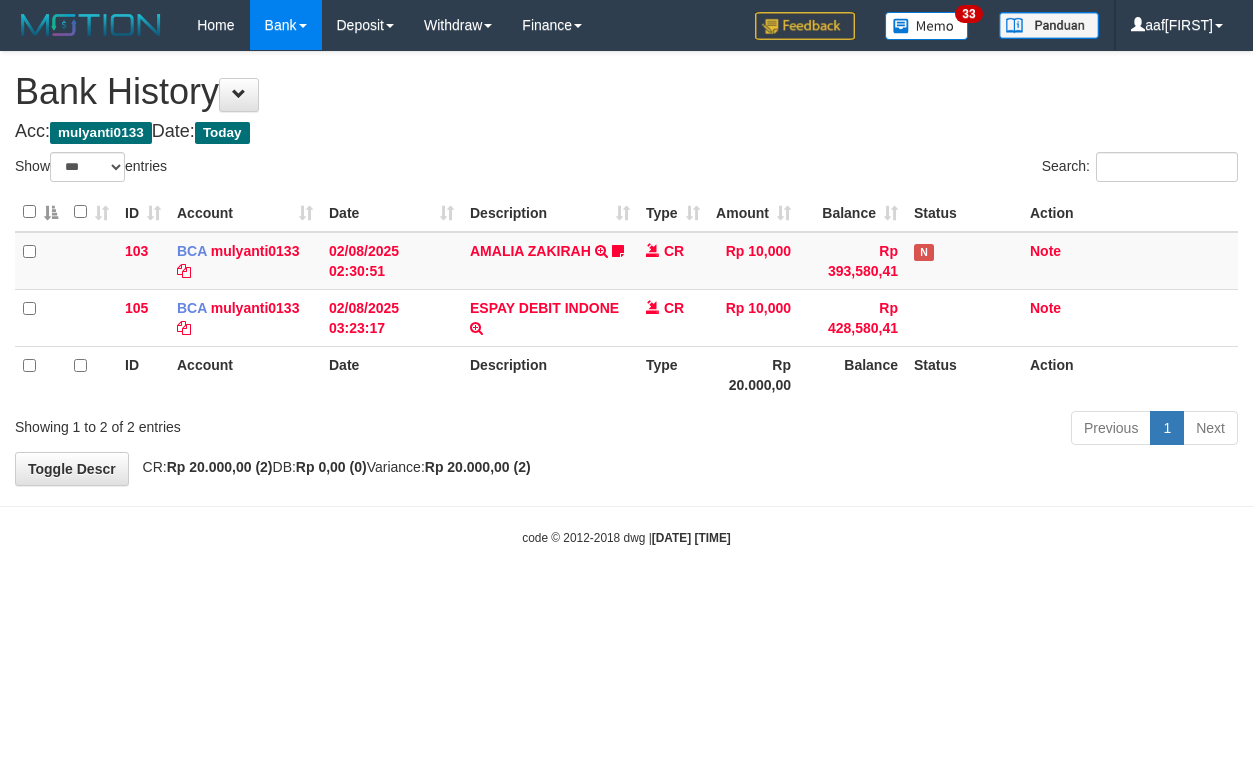 select on "***" 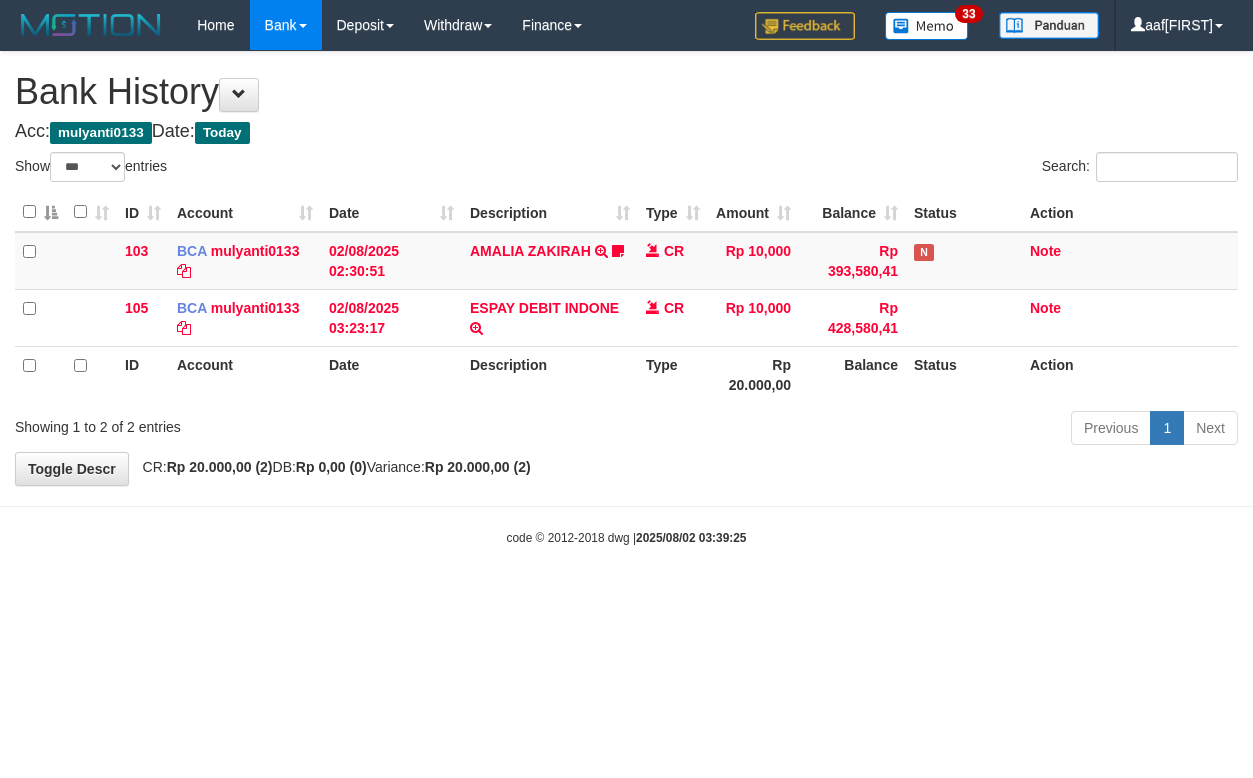 select on "***" 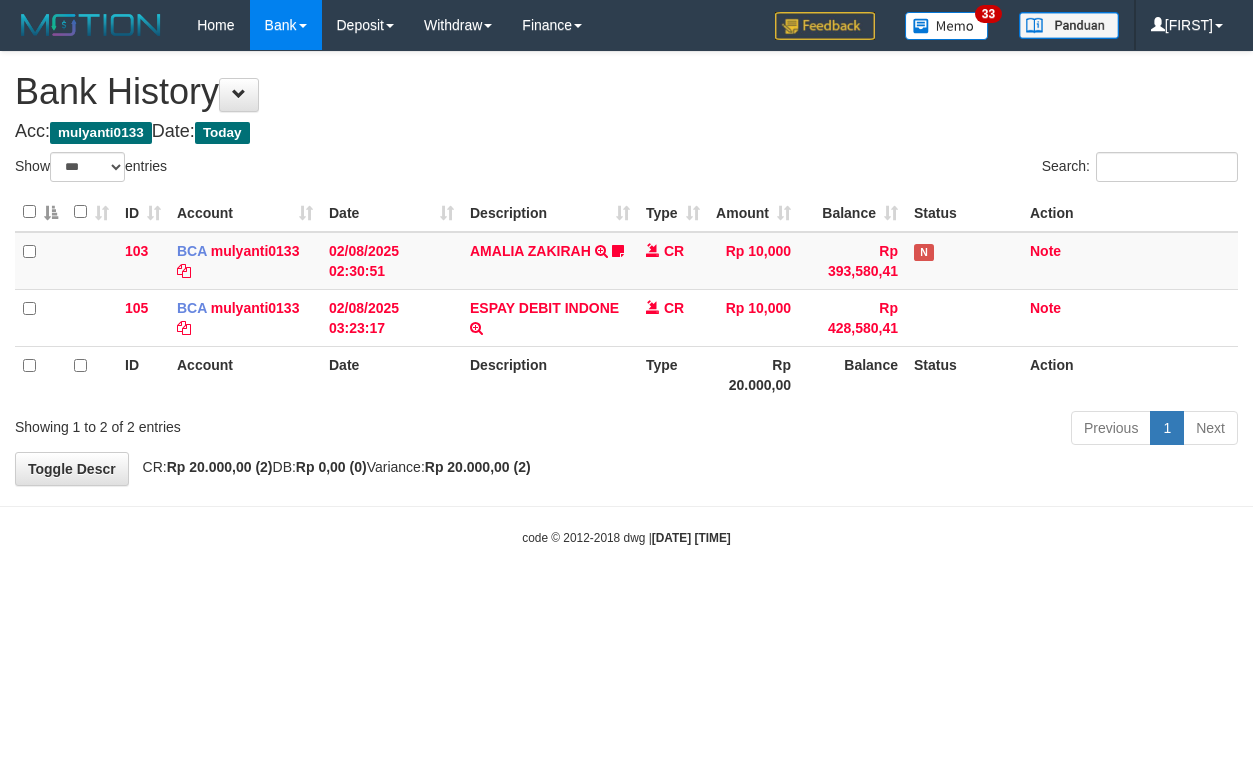 select on "***" 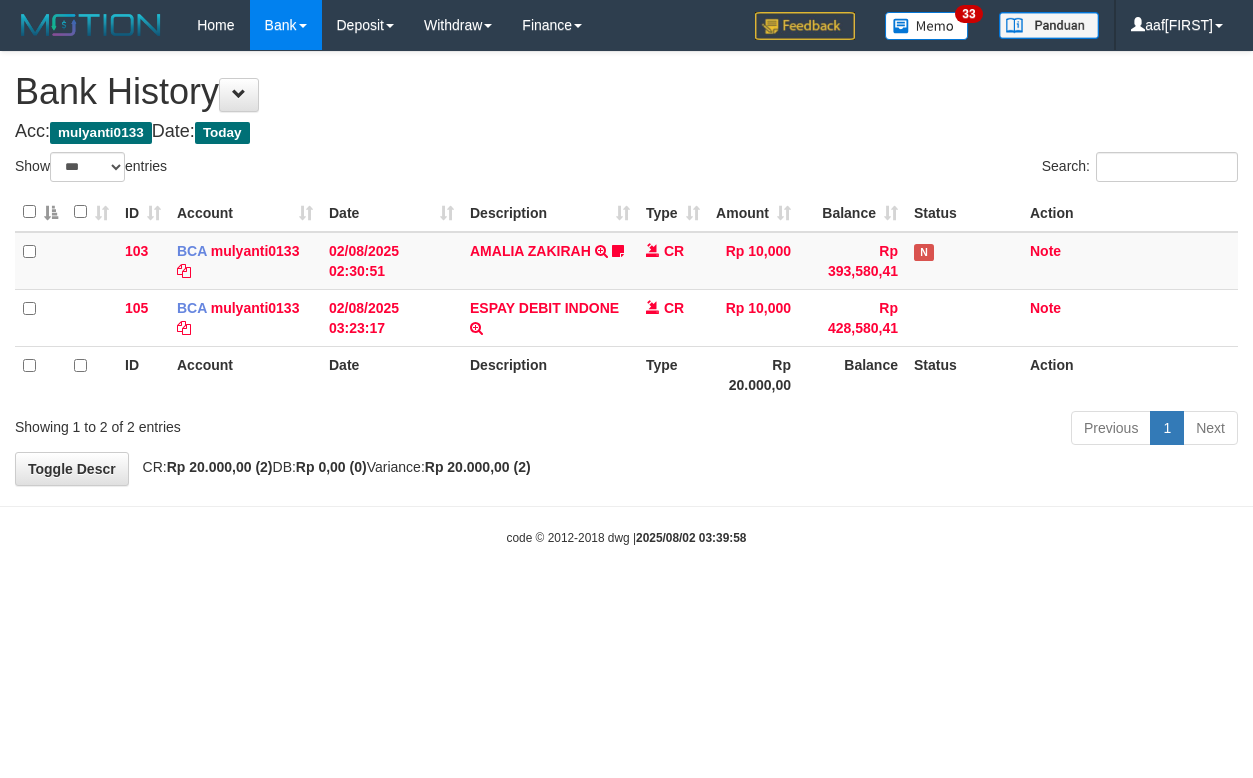 select on "***" 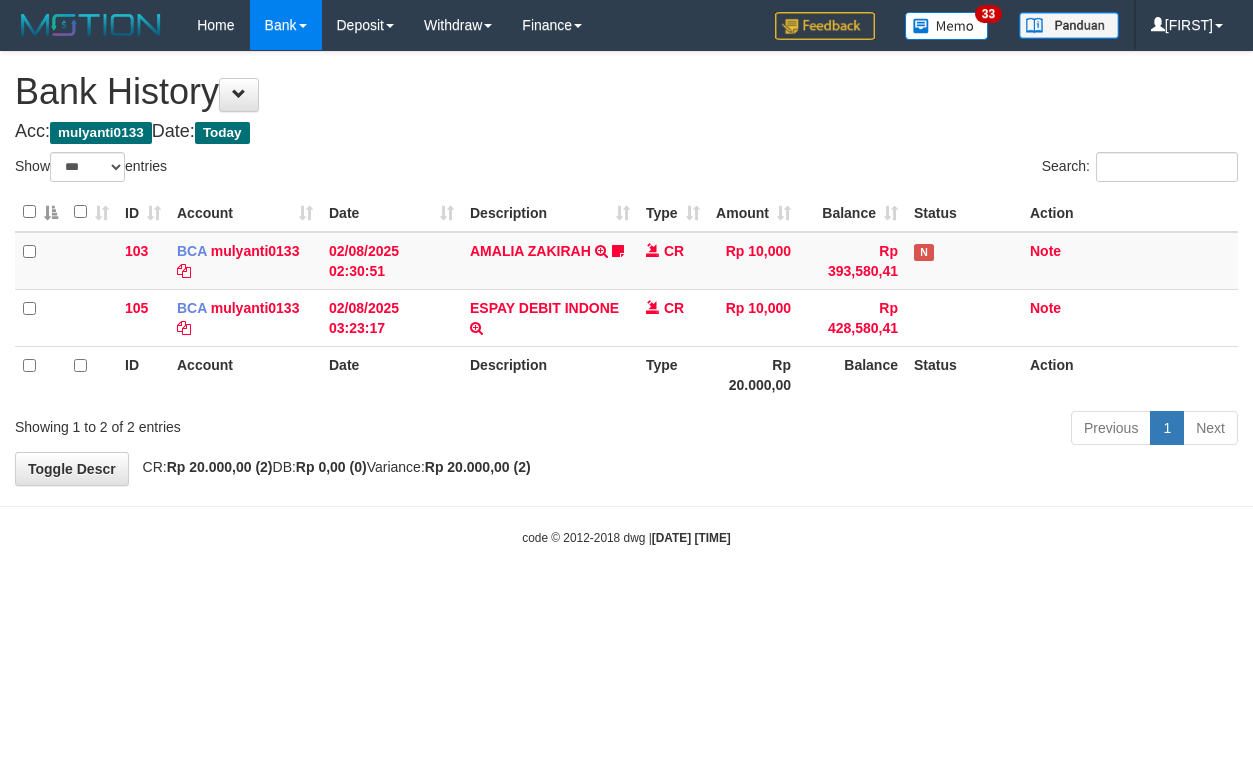 select on "***" 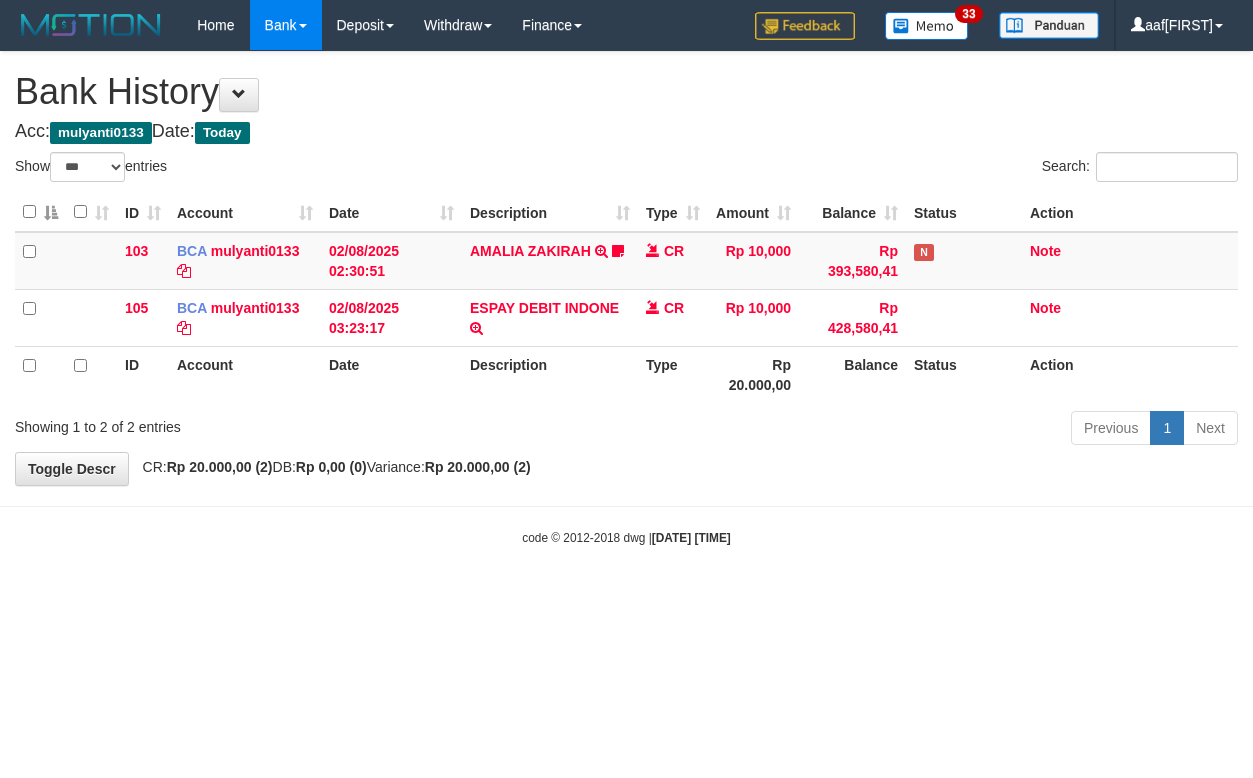 select on "***" 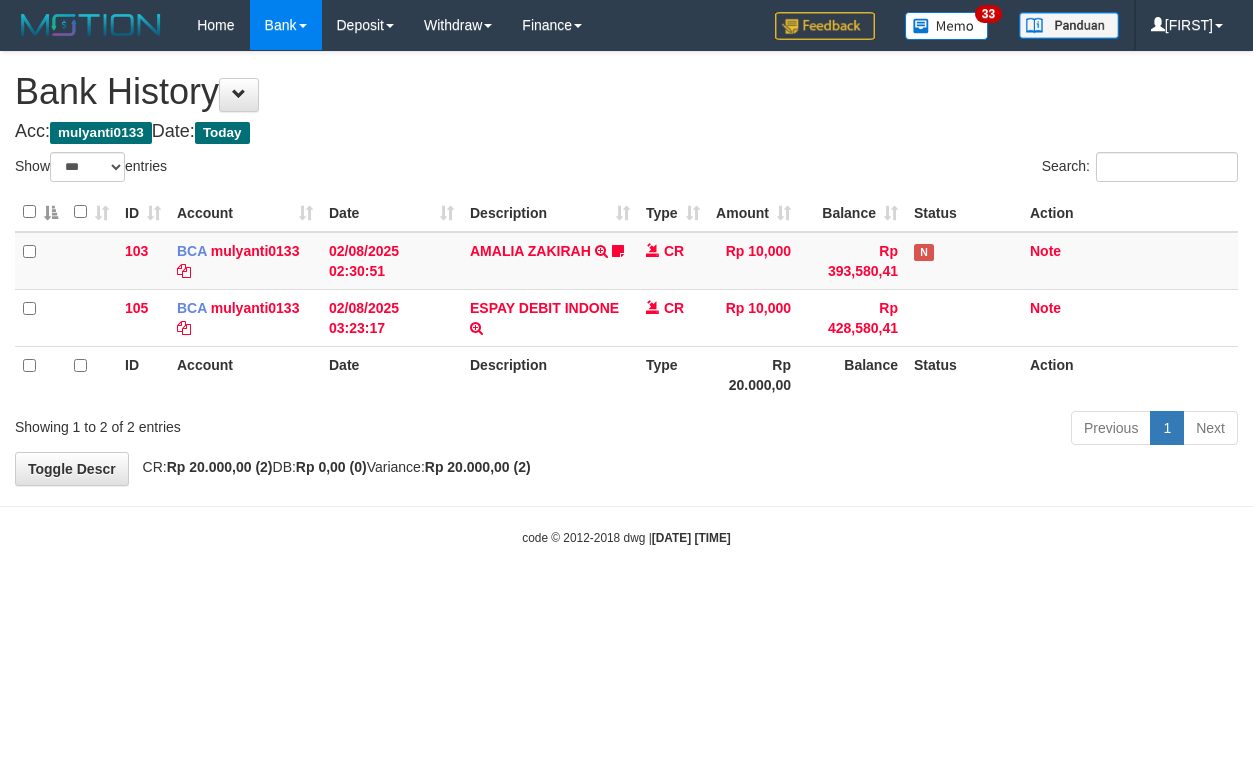 select on "***" 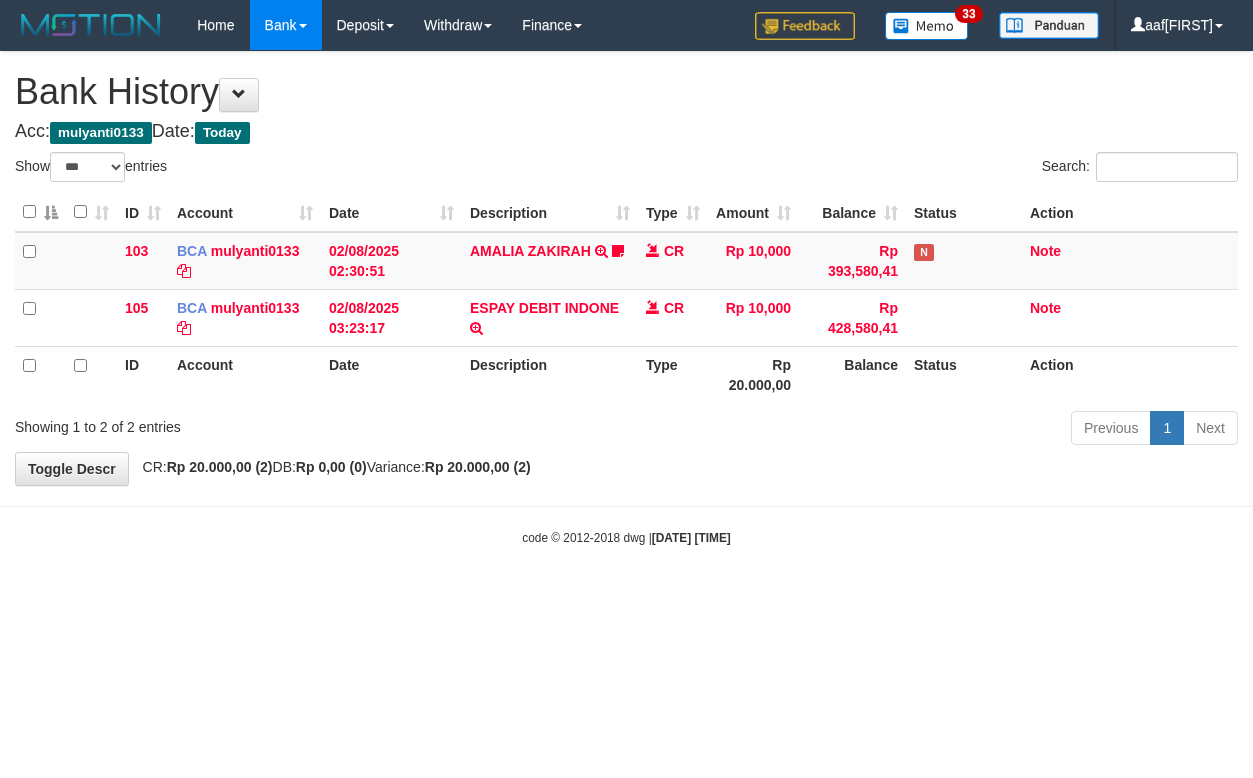 select on "***" 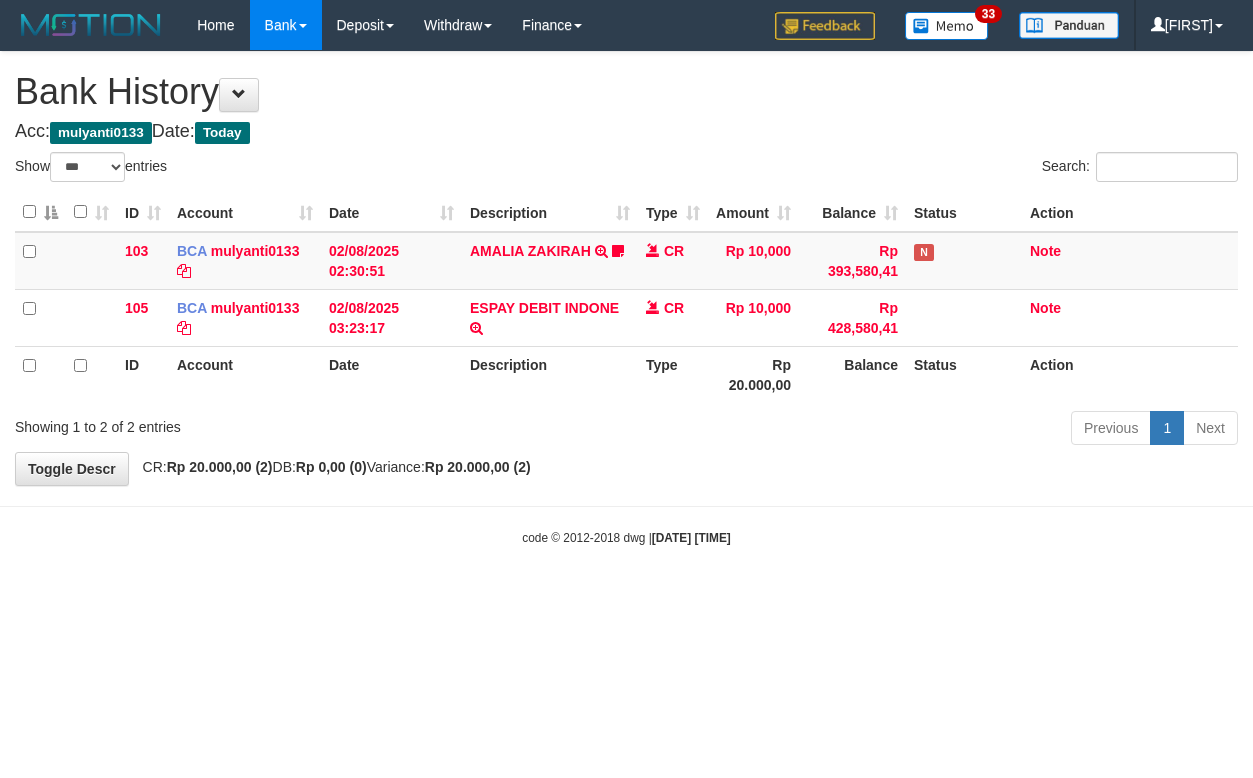 select on "***" 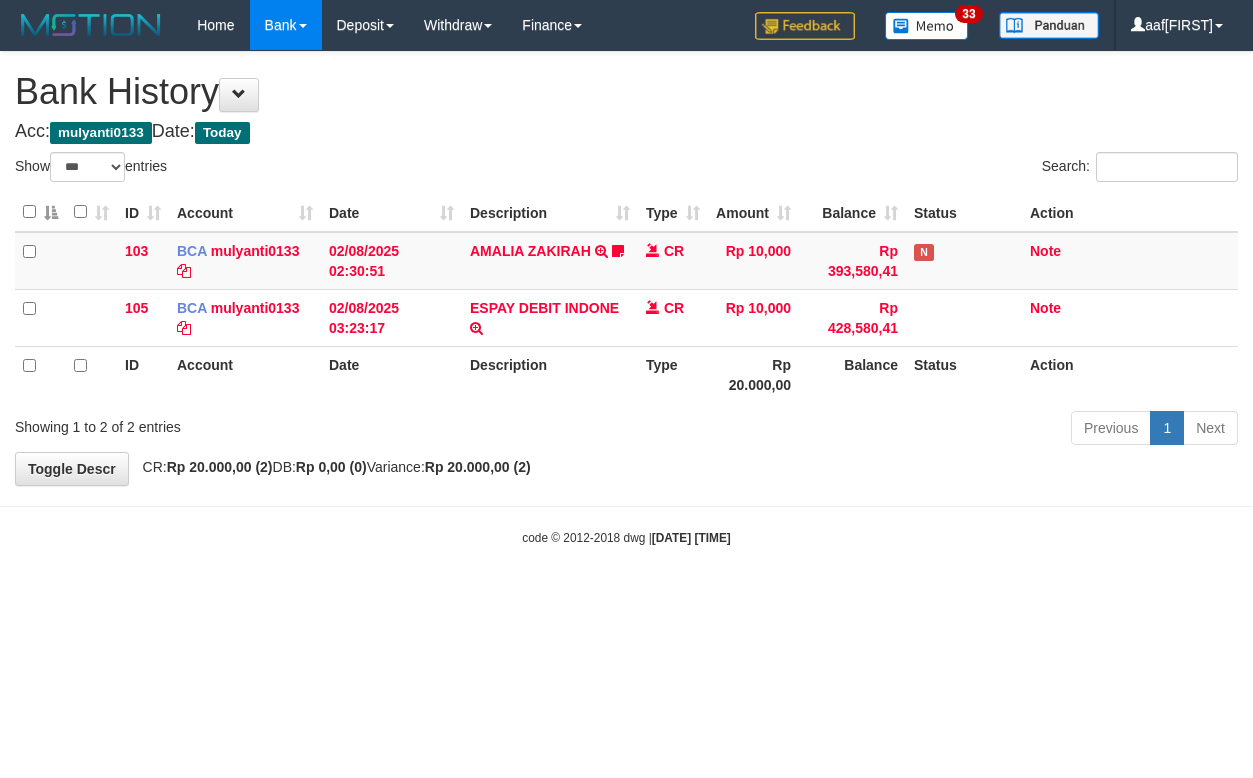 select on "***" 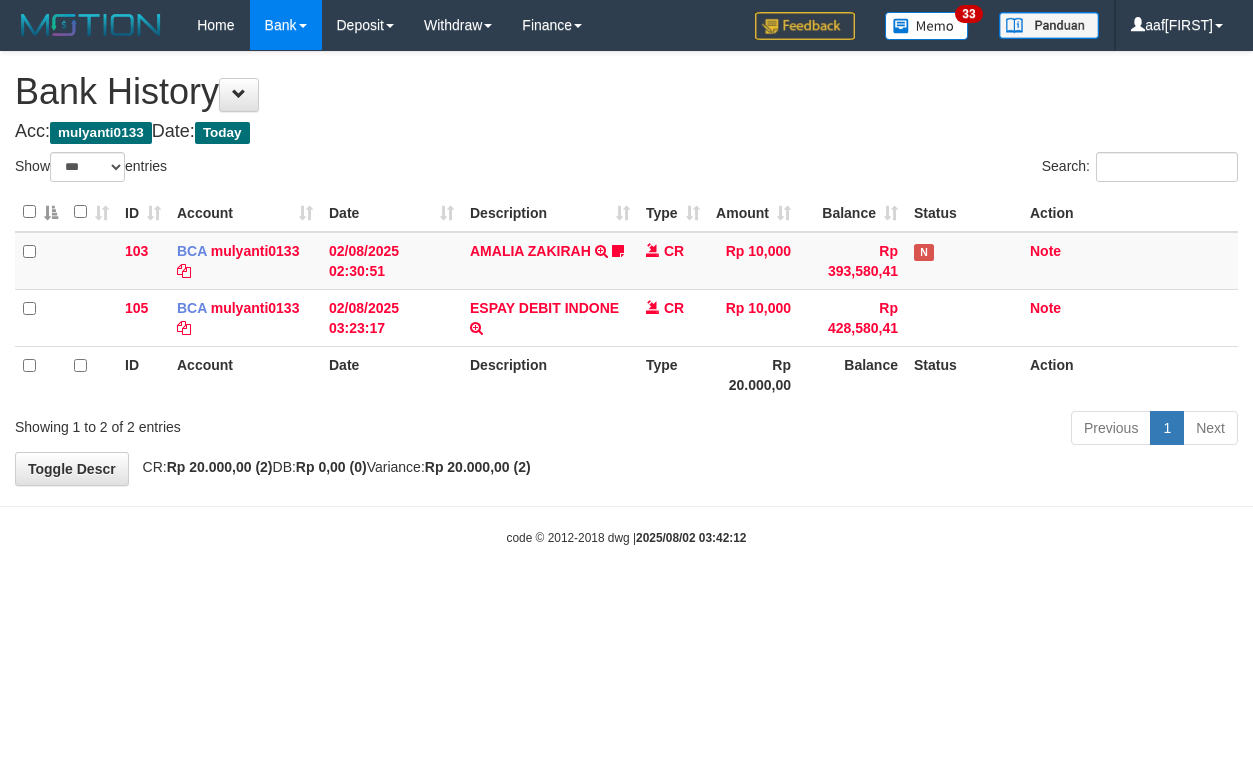 select on "***" 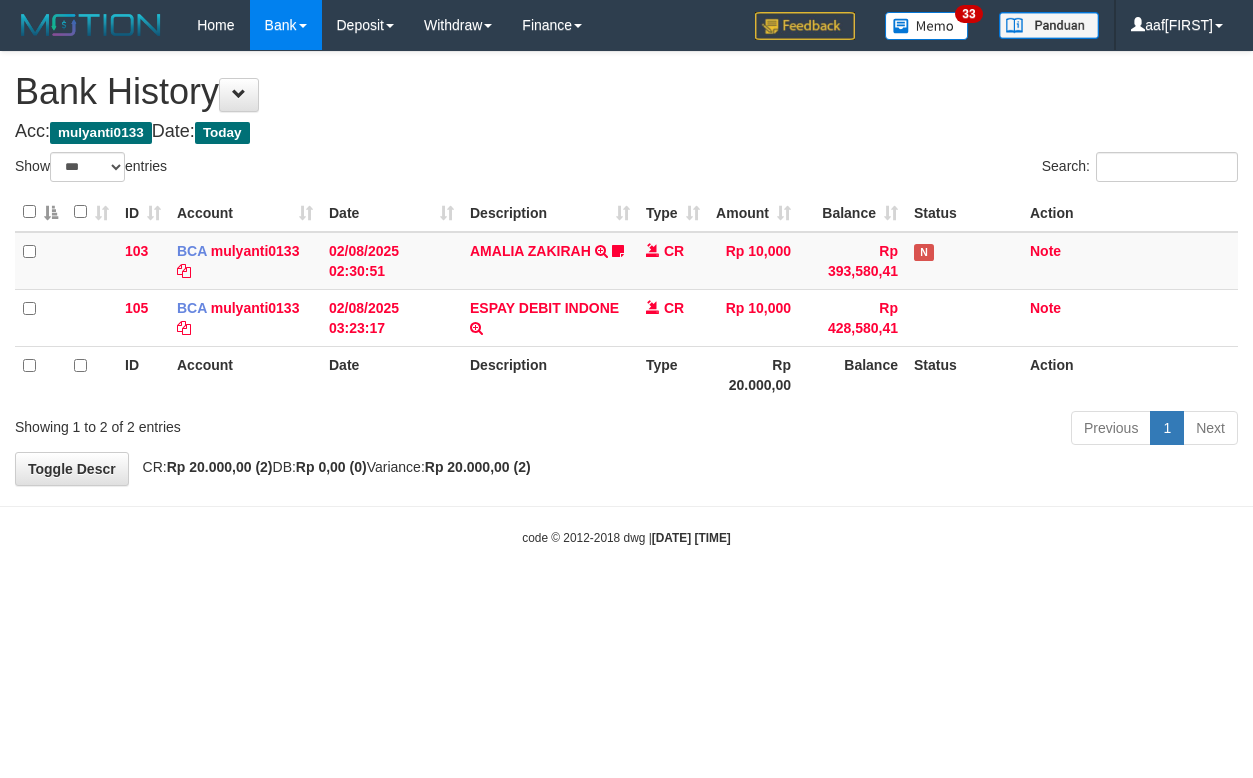 select on "***" 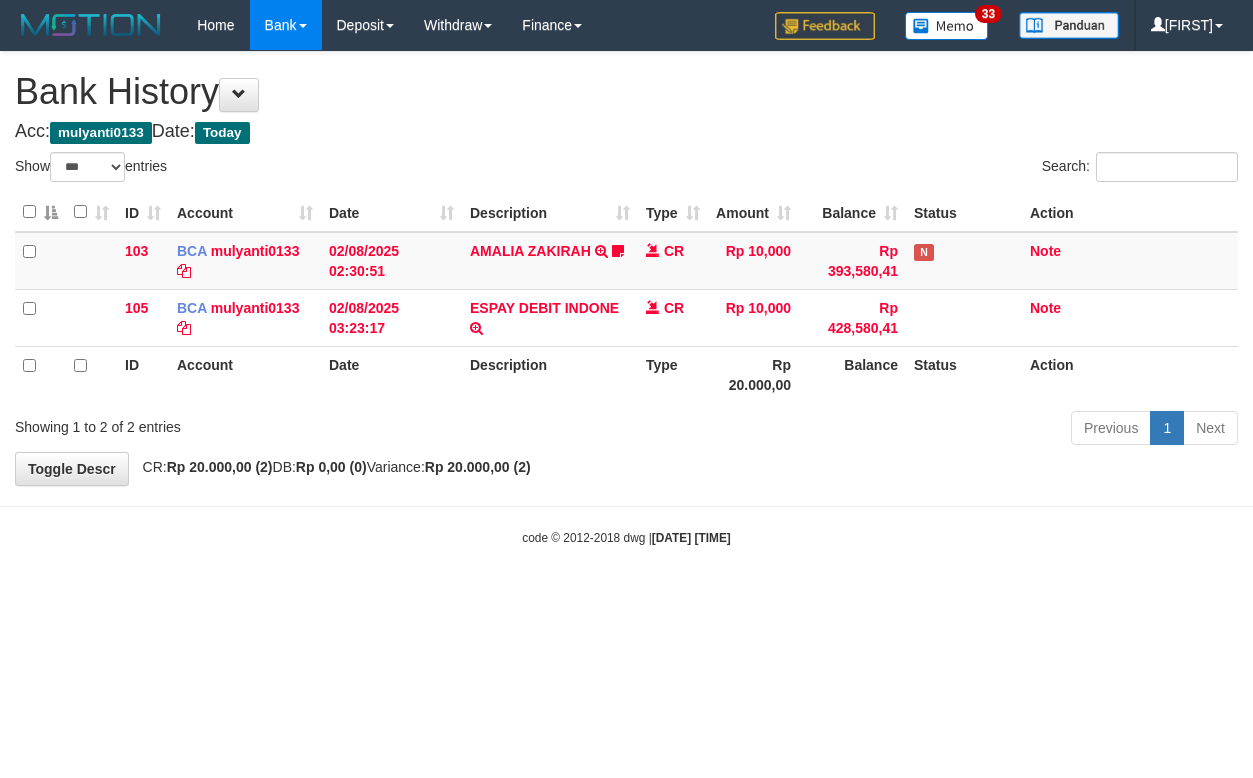 select on "***" 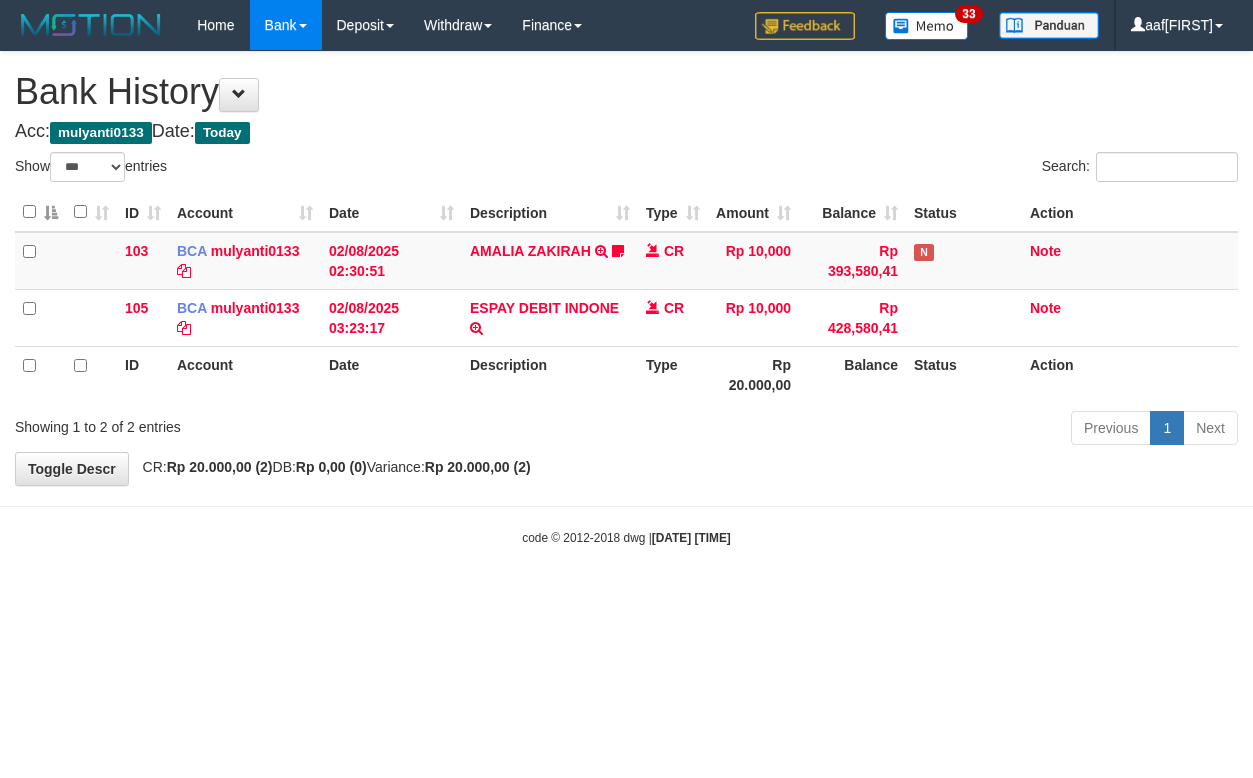 select on "***" 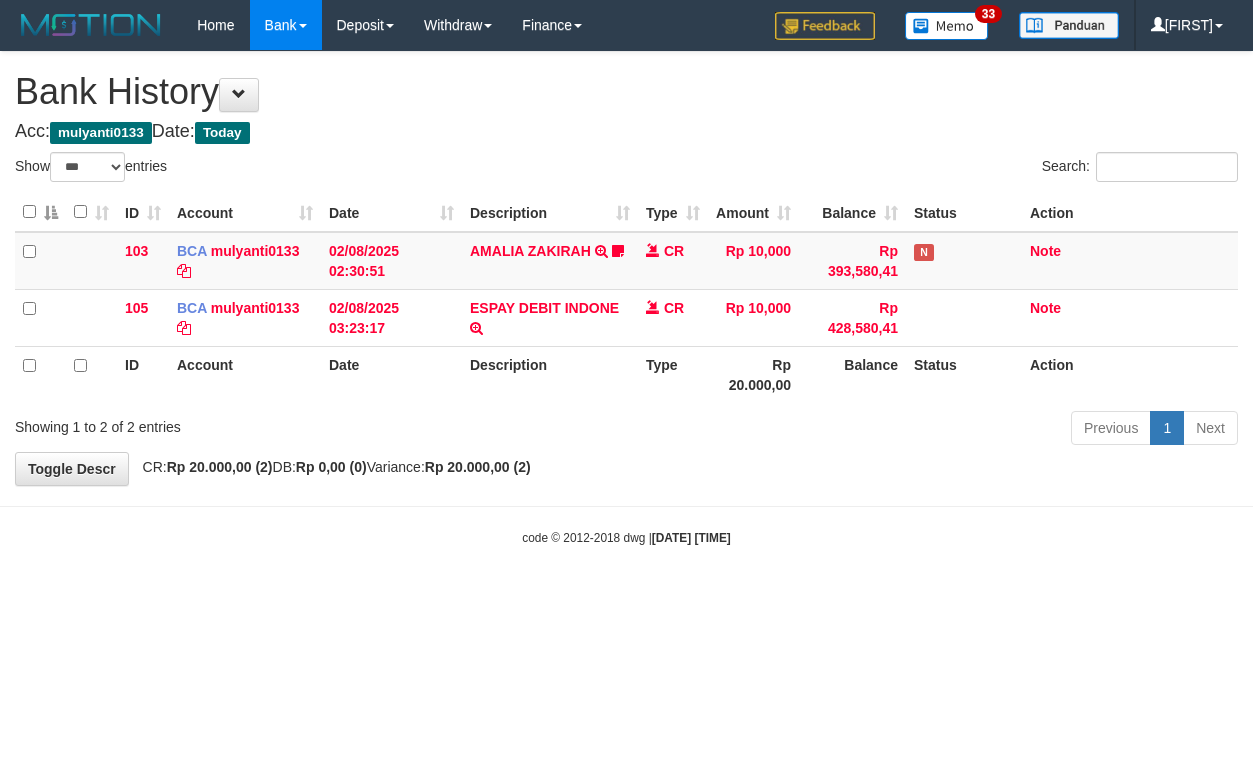 select on "***" 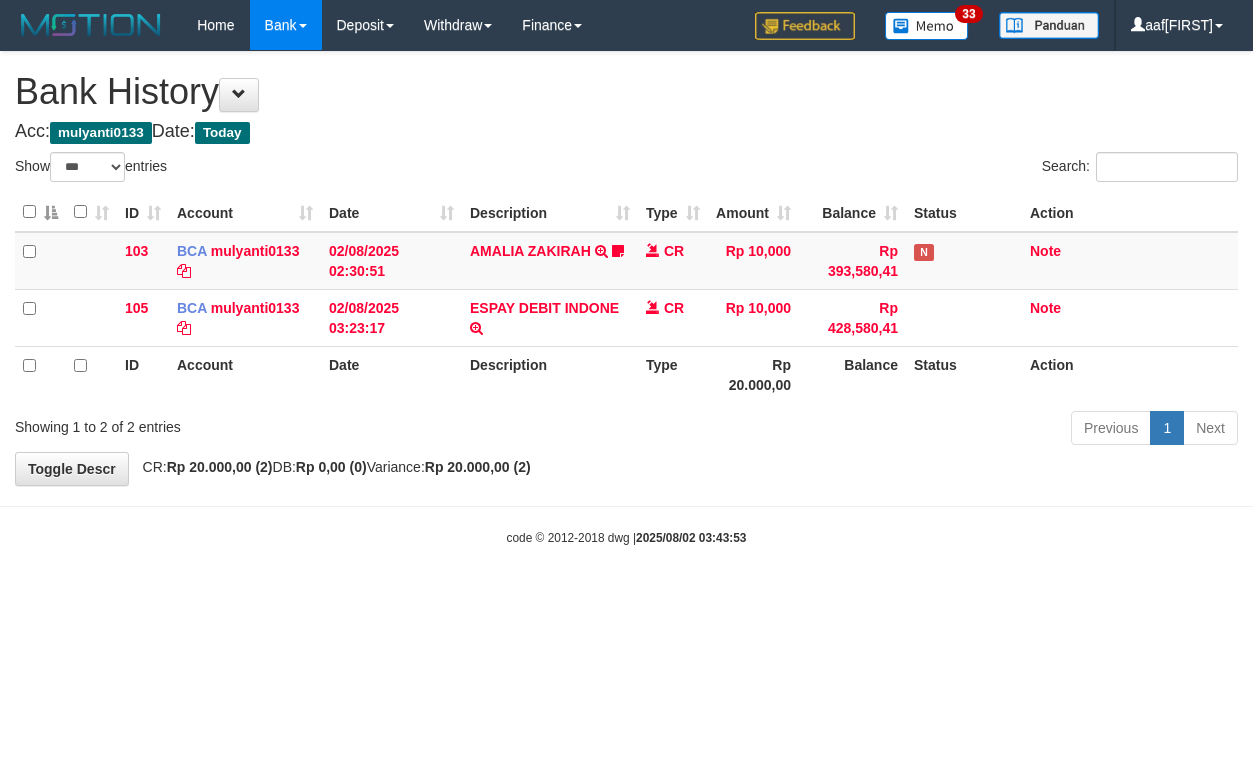 select on "***" 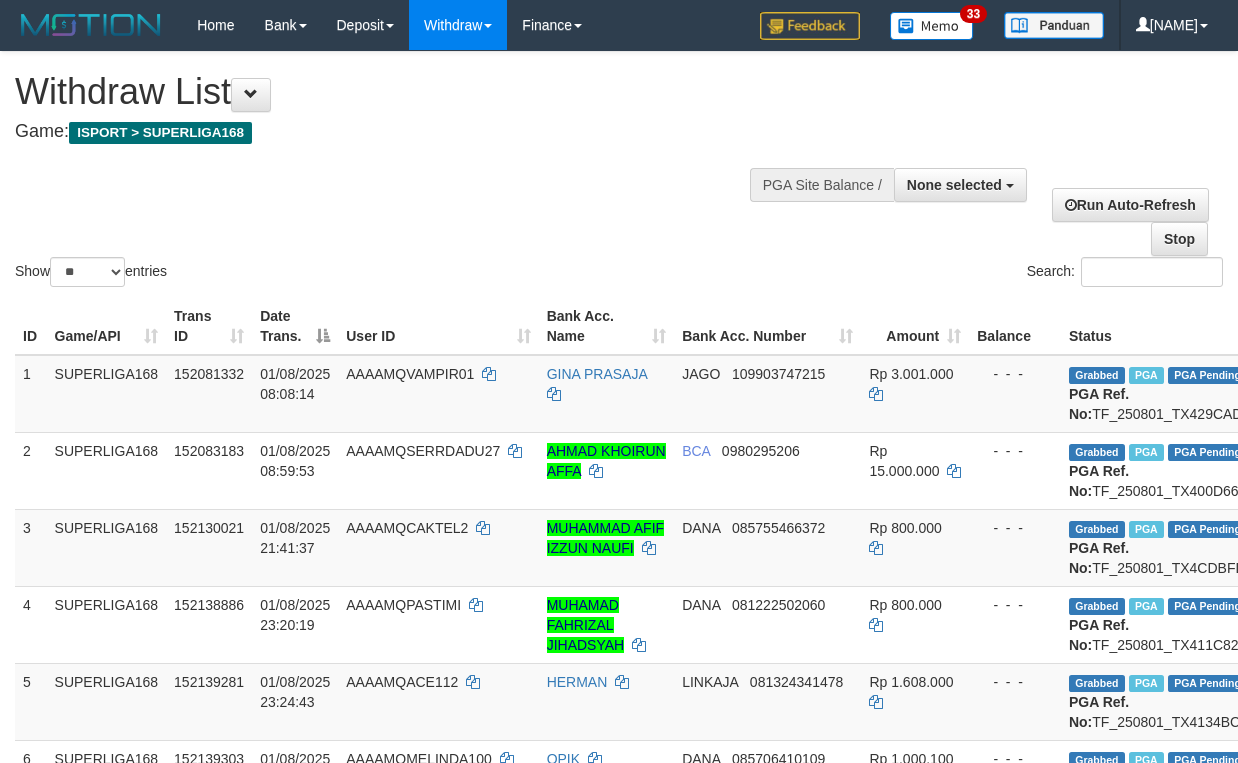 select 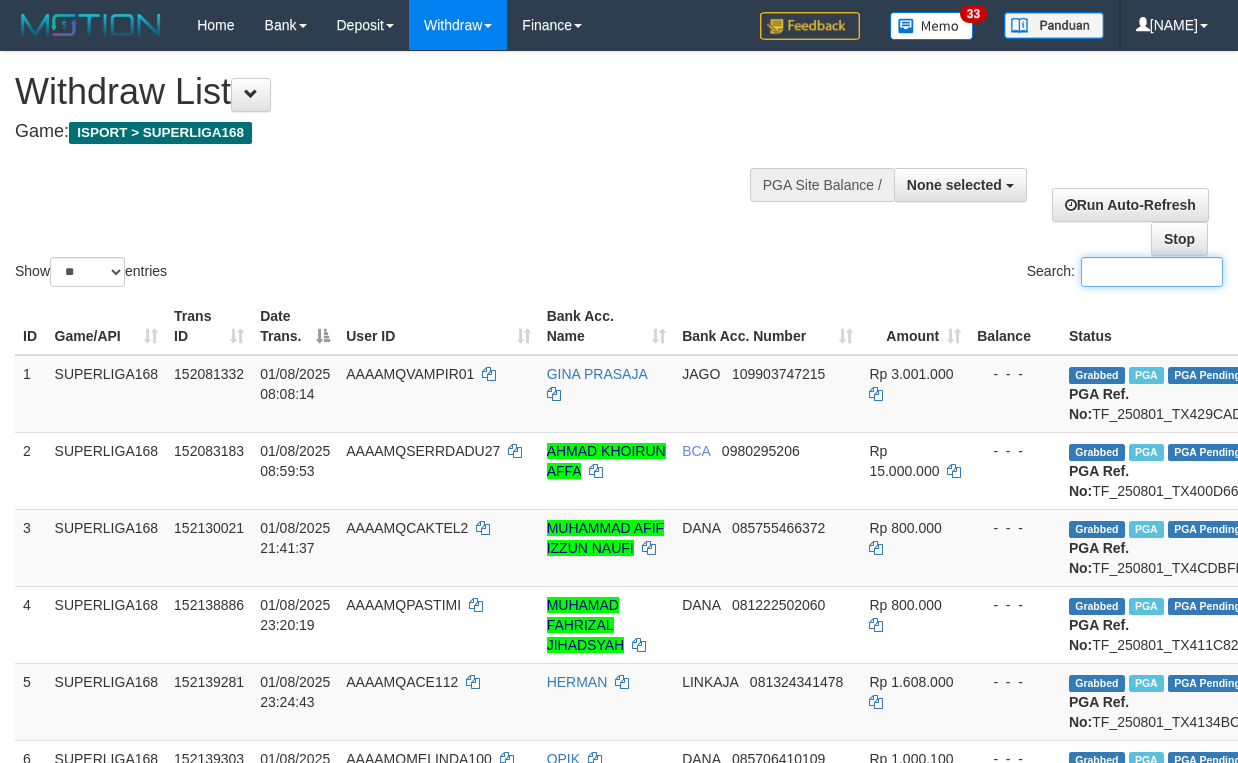 click on "Search:" at bounding box center [1152, 272] 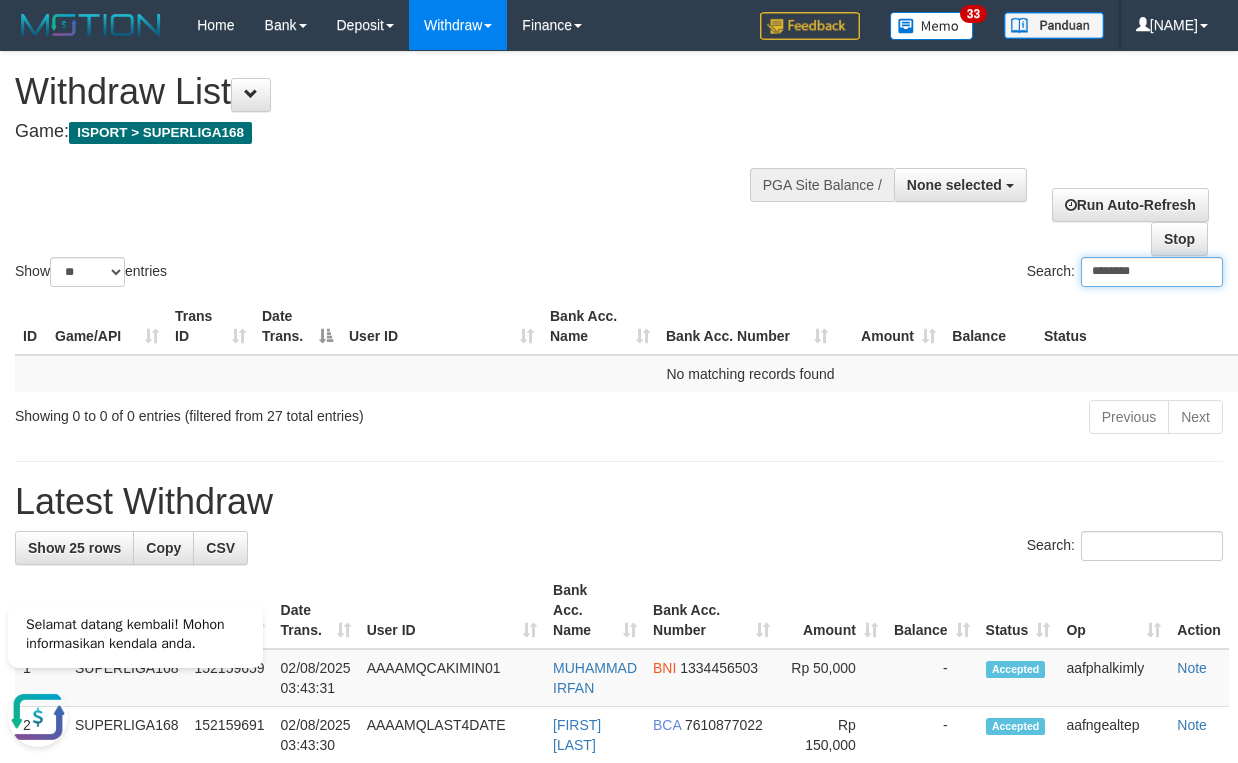 scroll, scrollTop: 0, scrollLeft: 0, axis: both 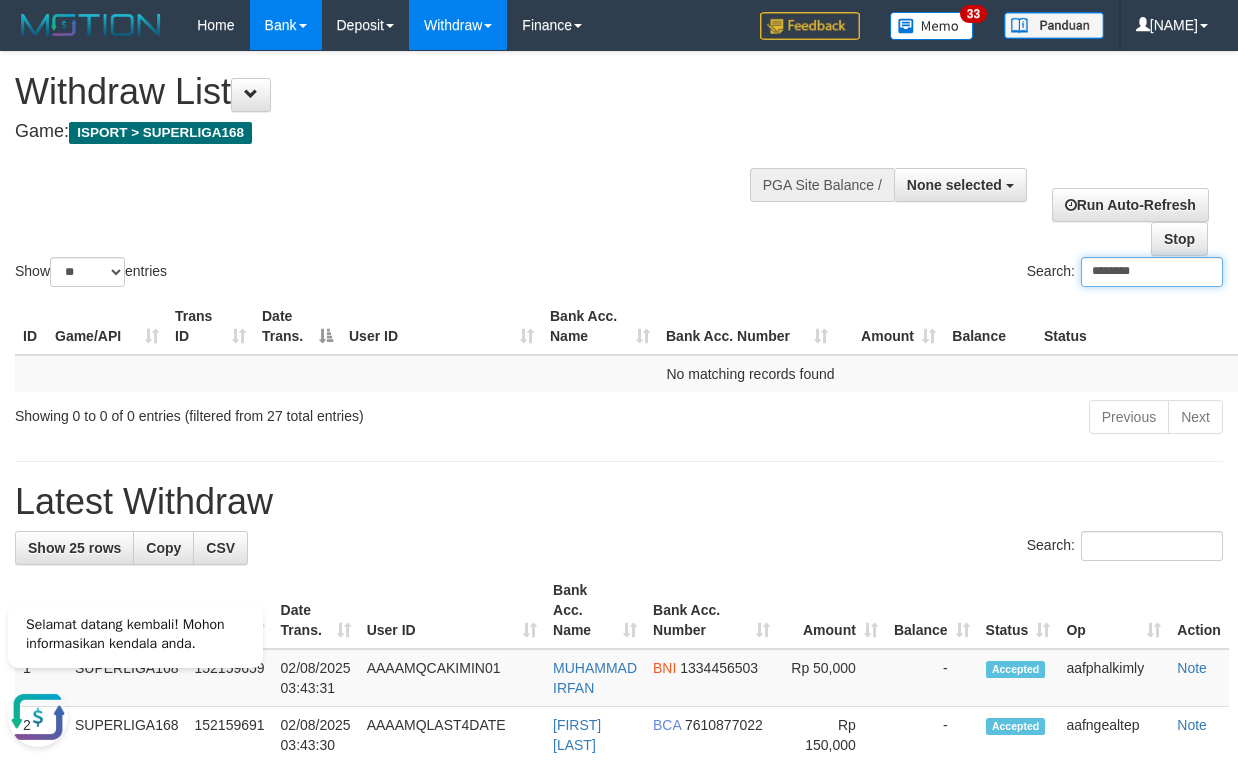 type on "********" 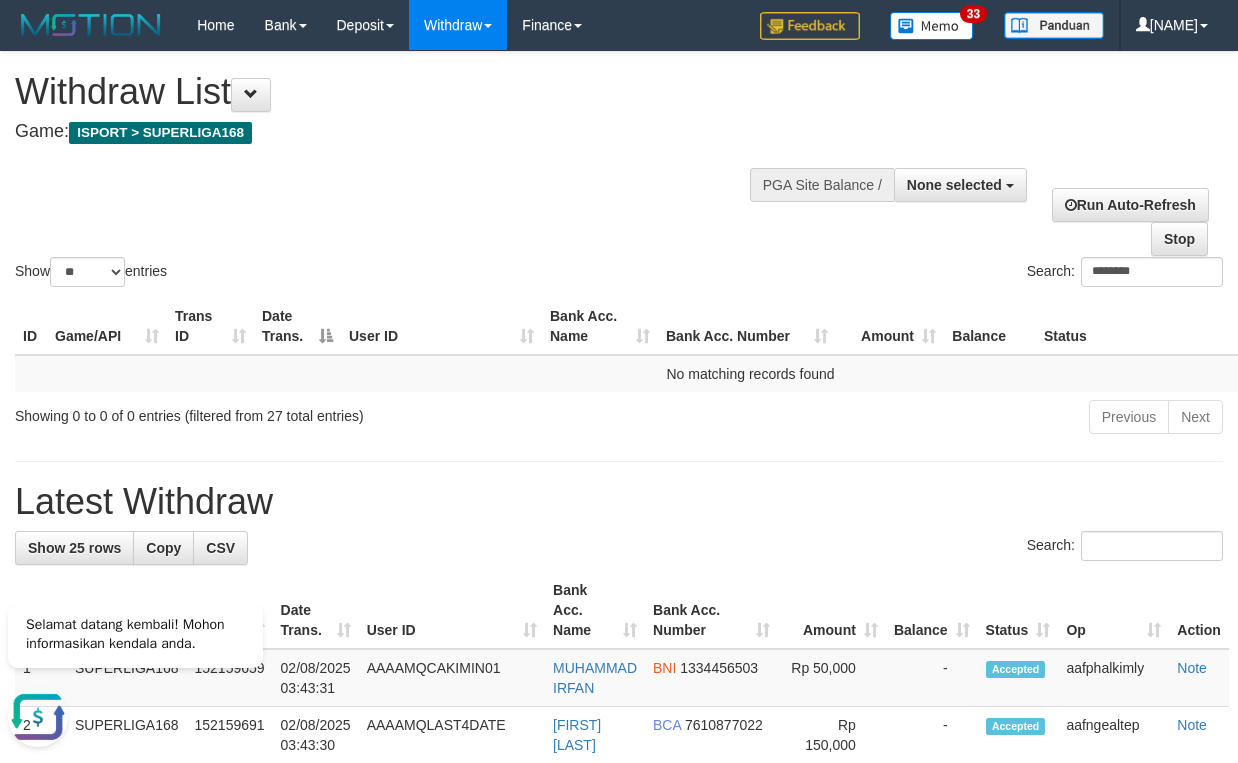 click on "Show  ** ** ** ***  entries Search: ********" at bounding box center [619, 171] 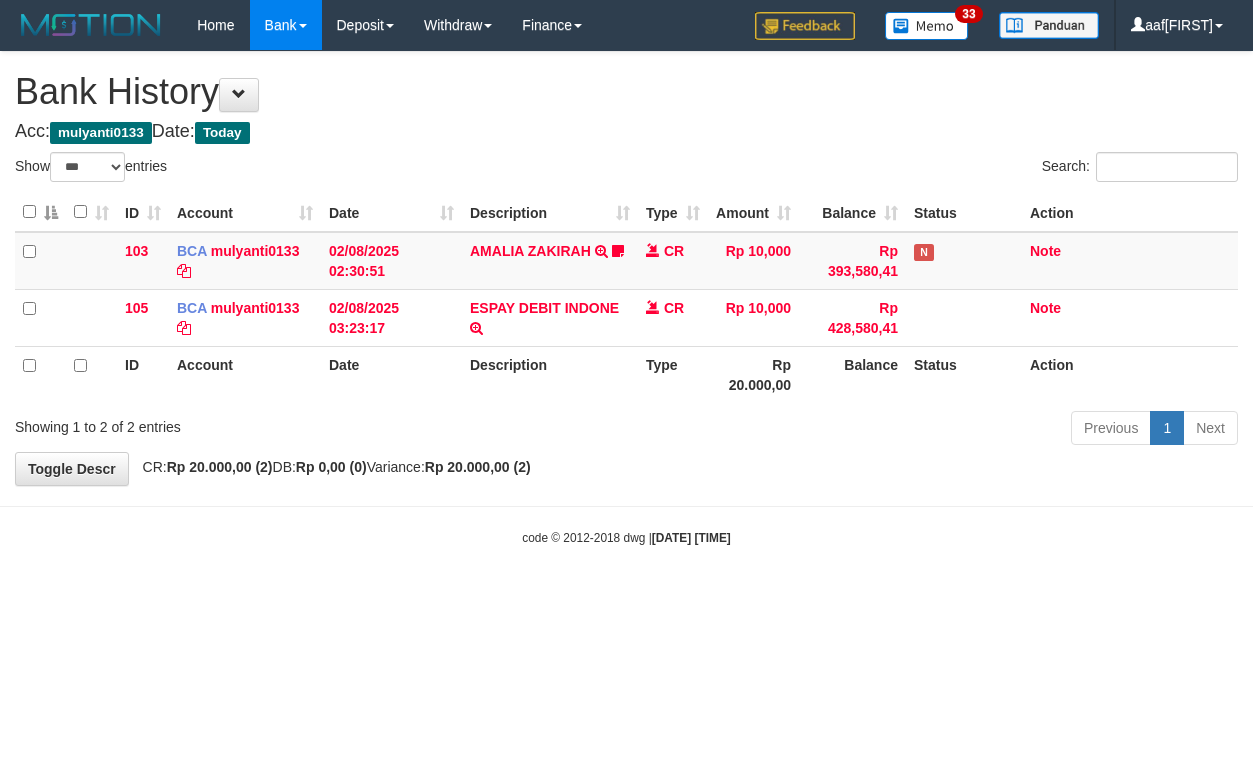 select on "***" 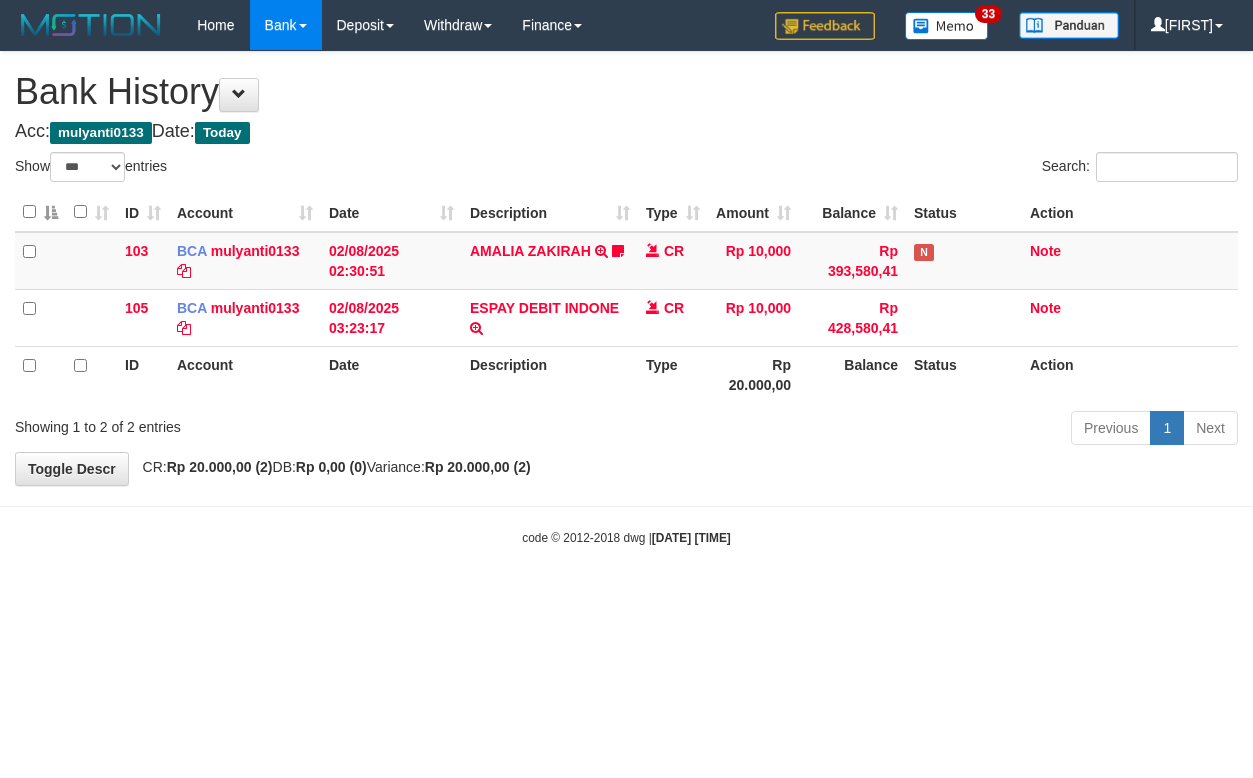 select on "***" 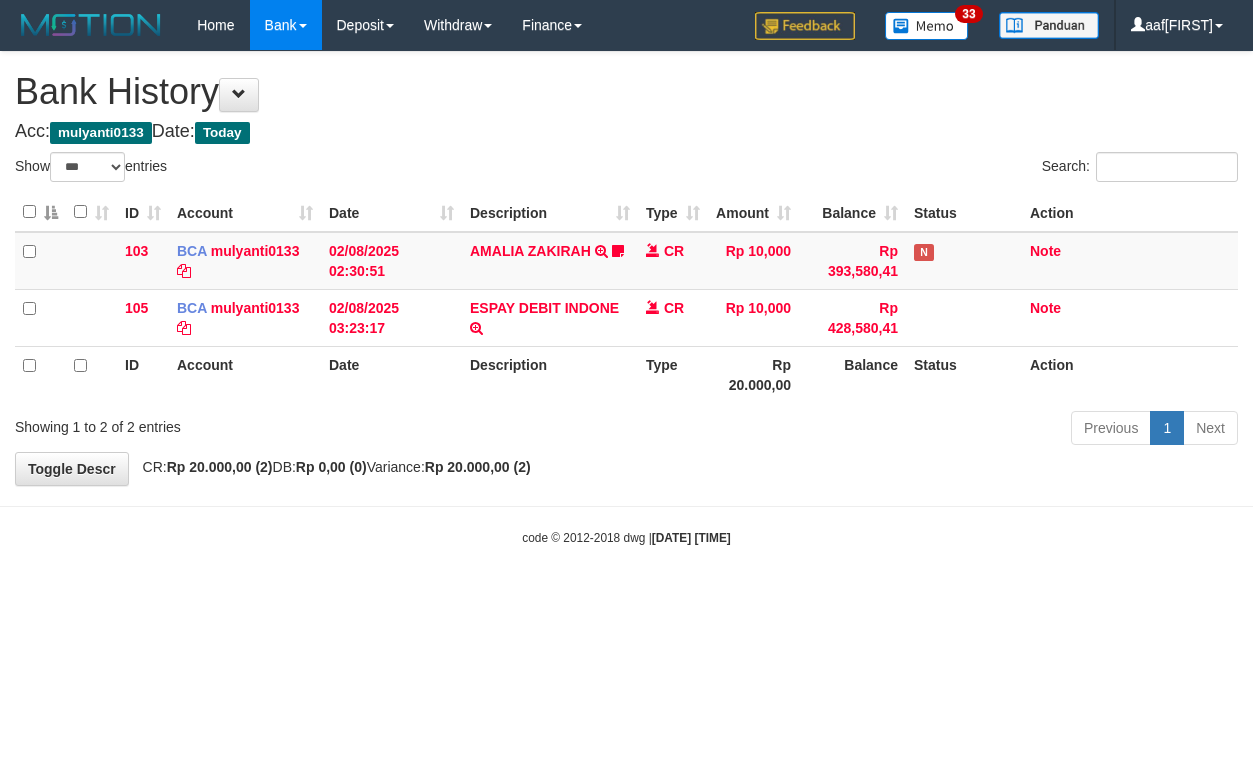 select on "***" 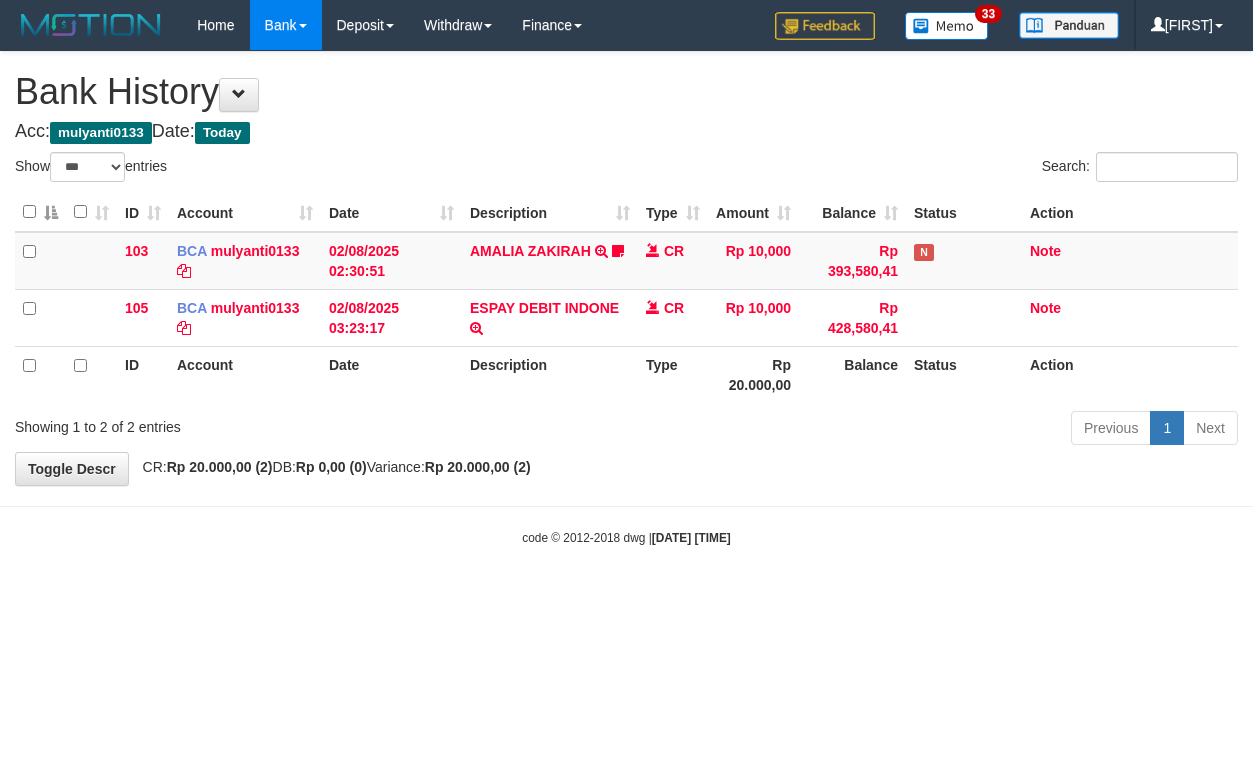 select on "***" 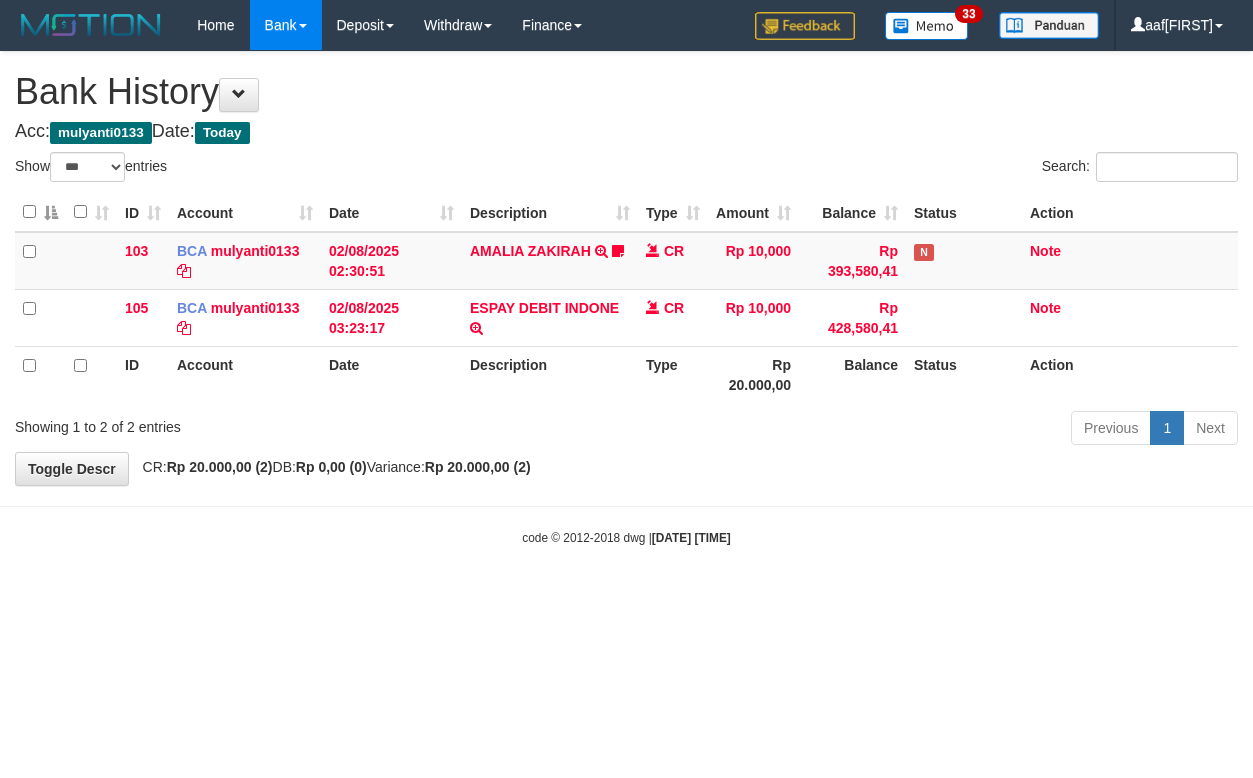 select on "***" 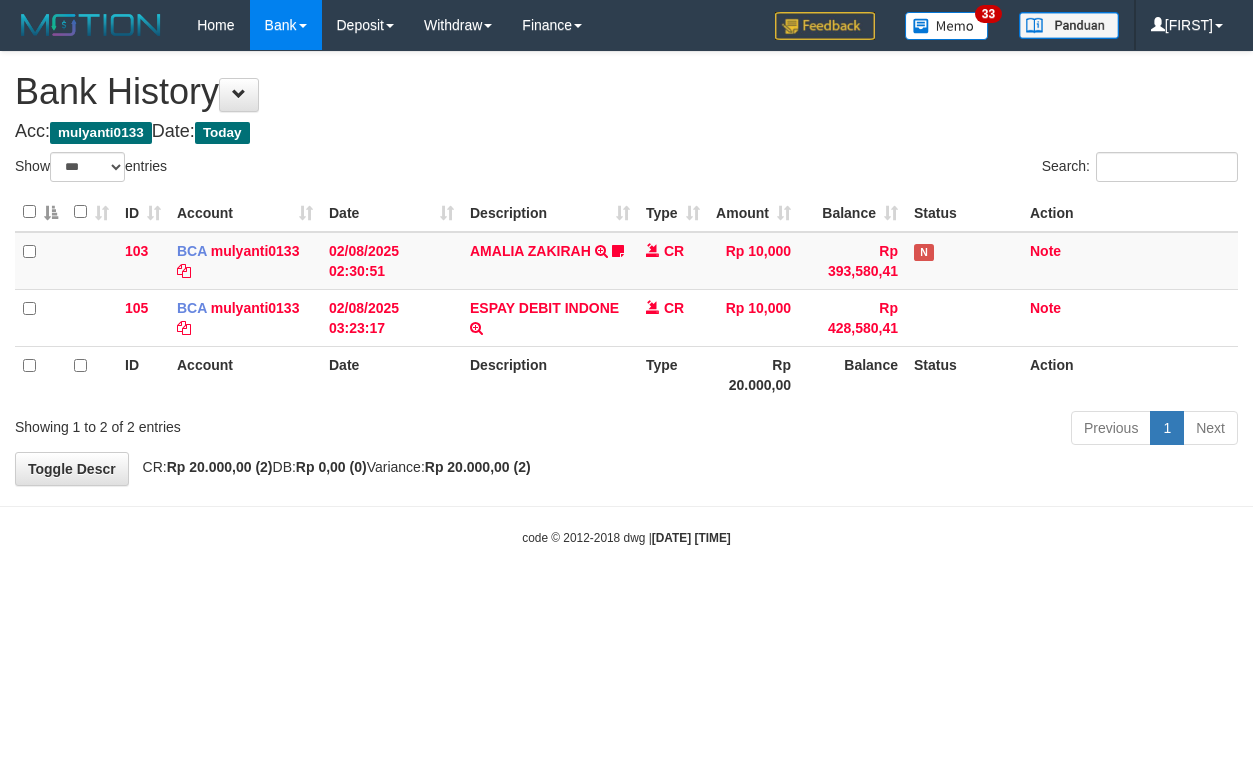 select on "***" 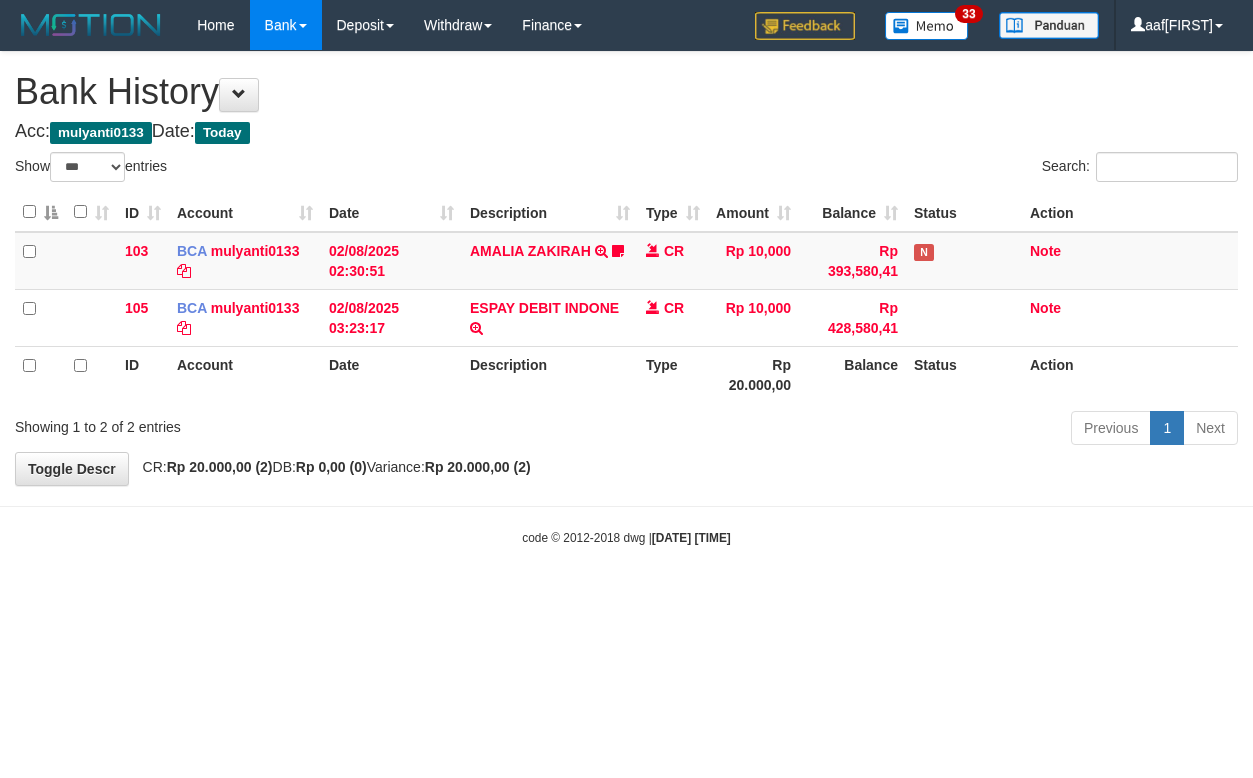 select on "***" 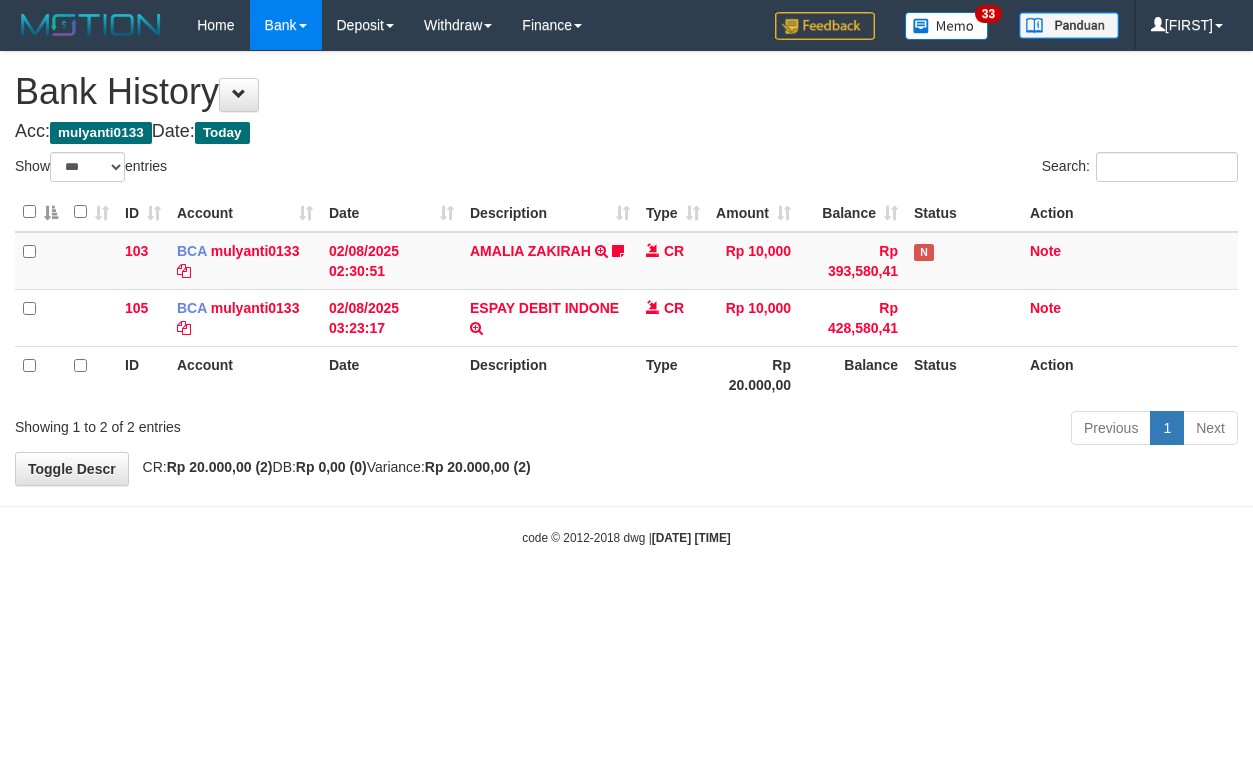 select on "***" 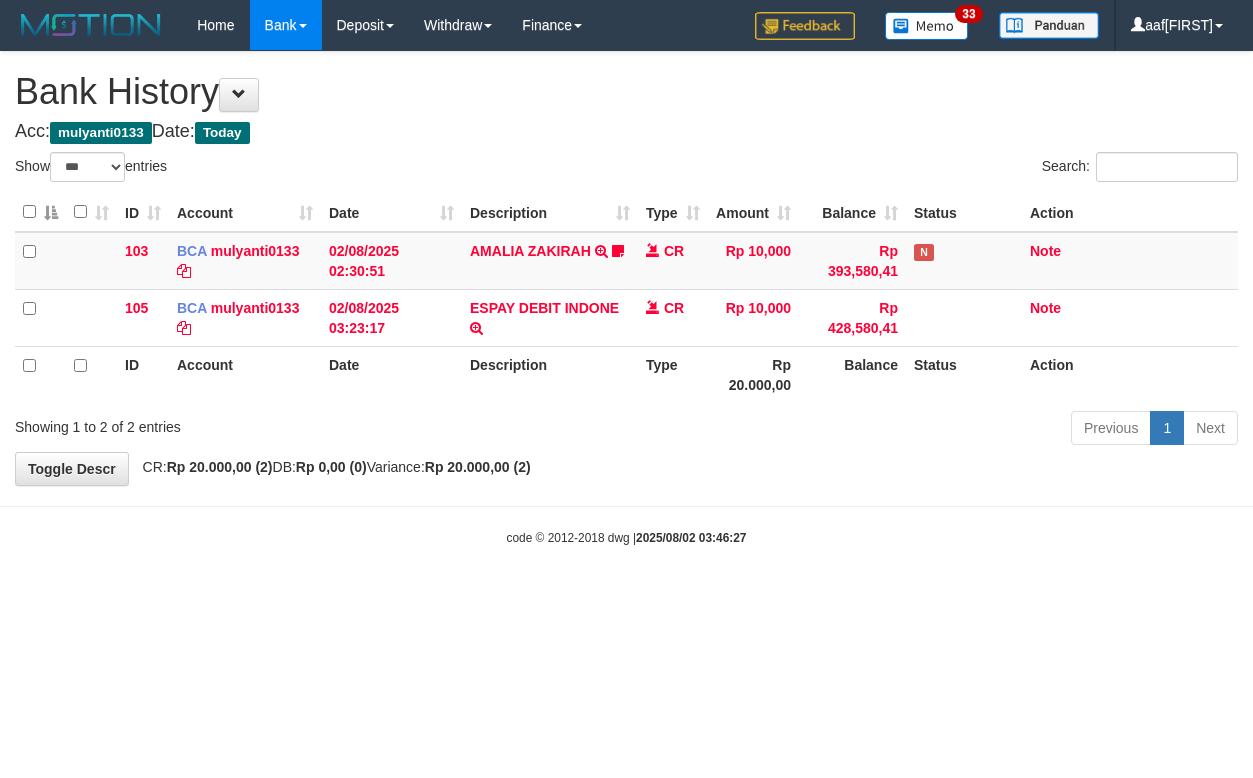 select on "***" 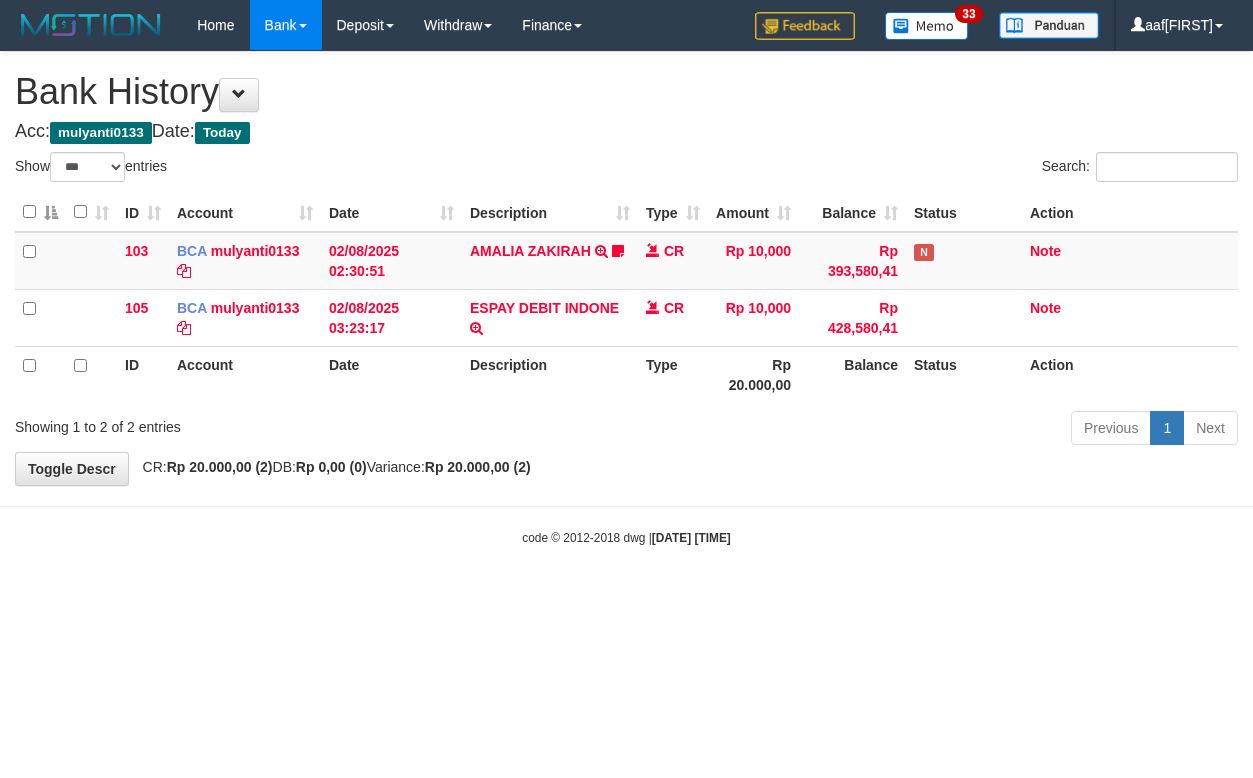 select on "***" 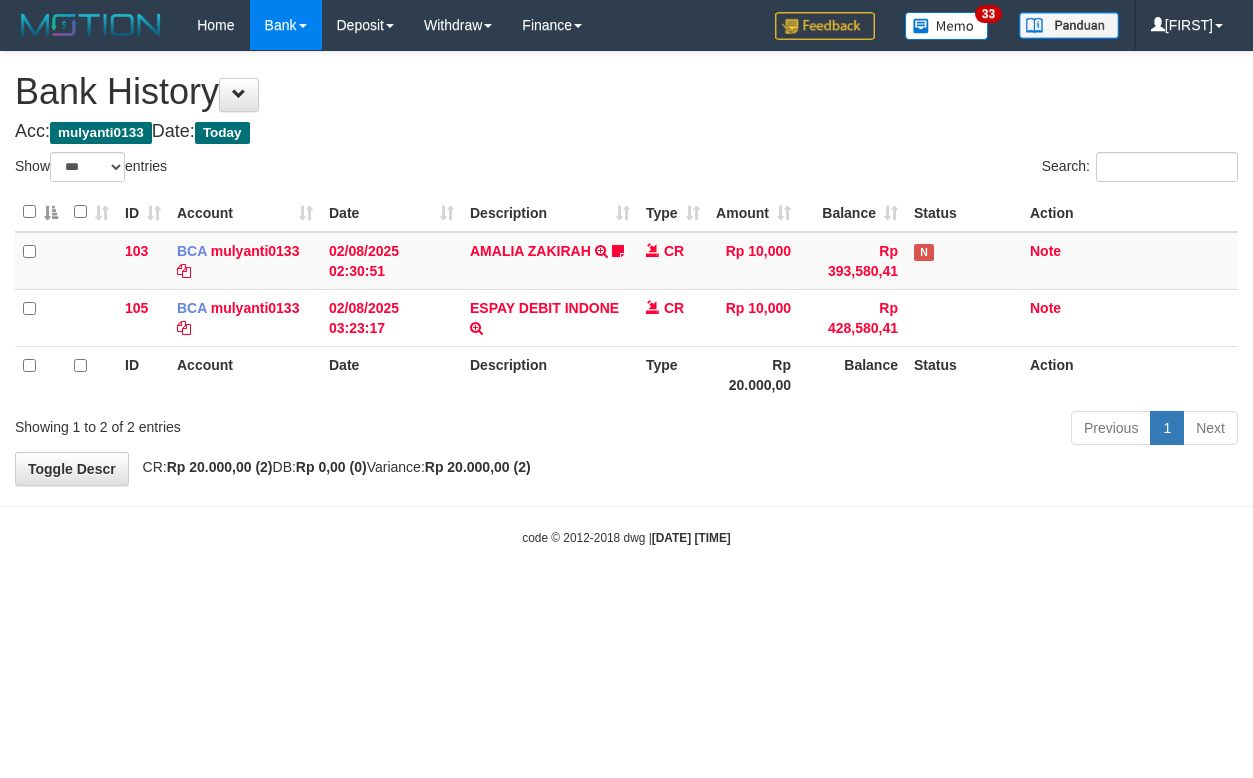 select on "***" 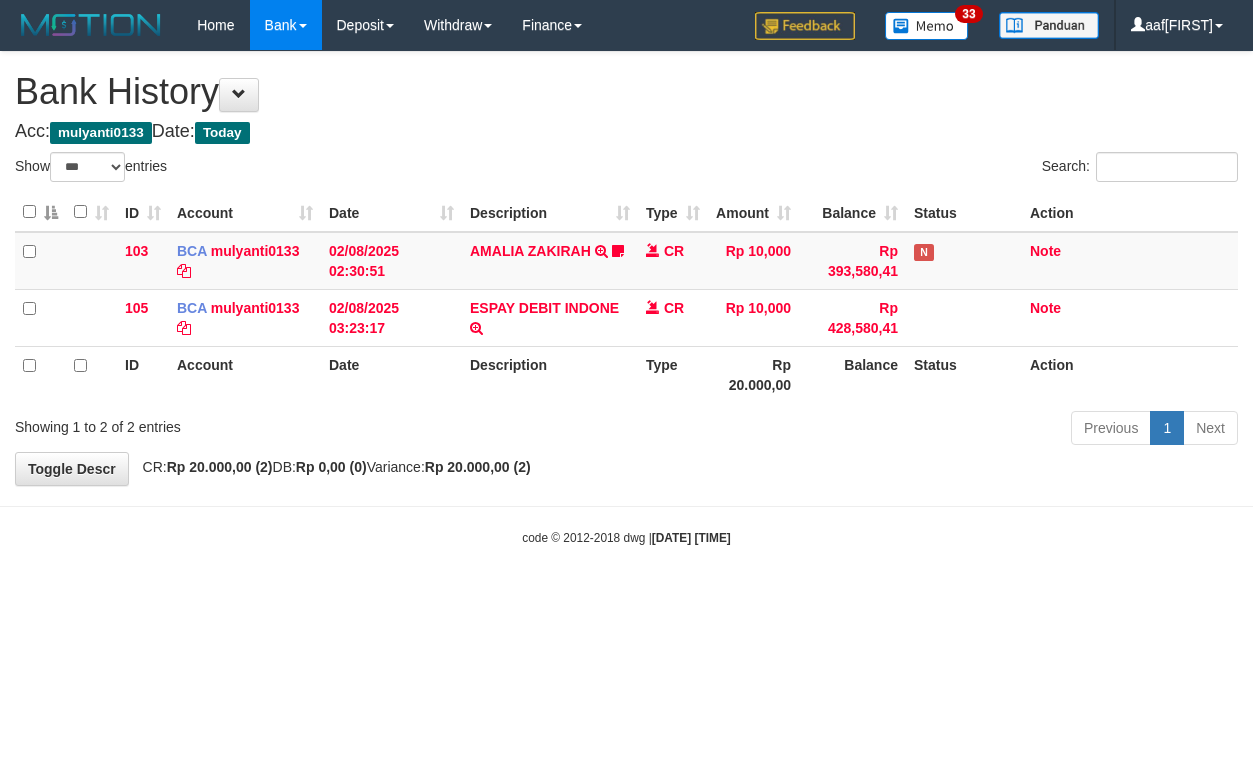 select on "***" 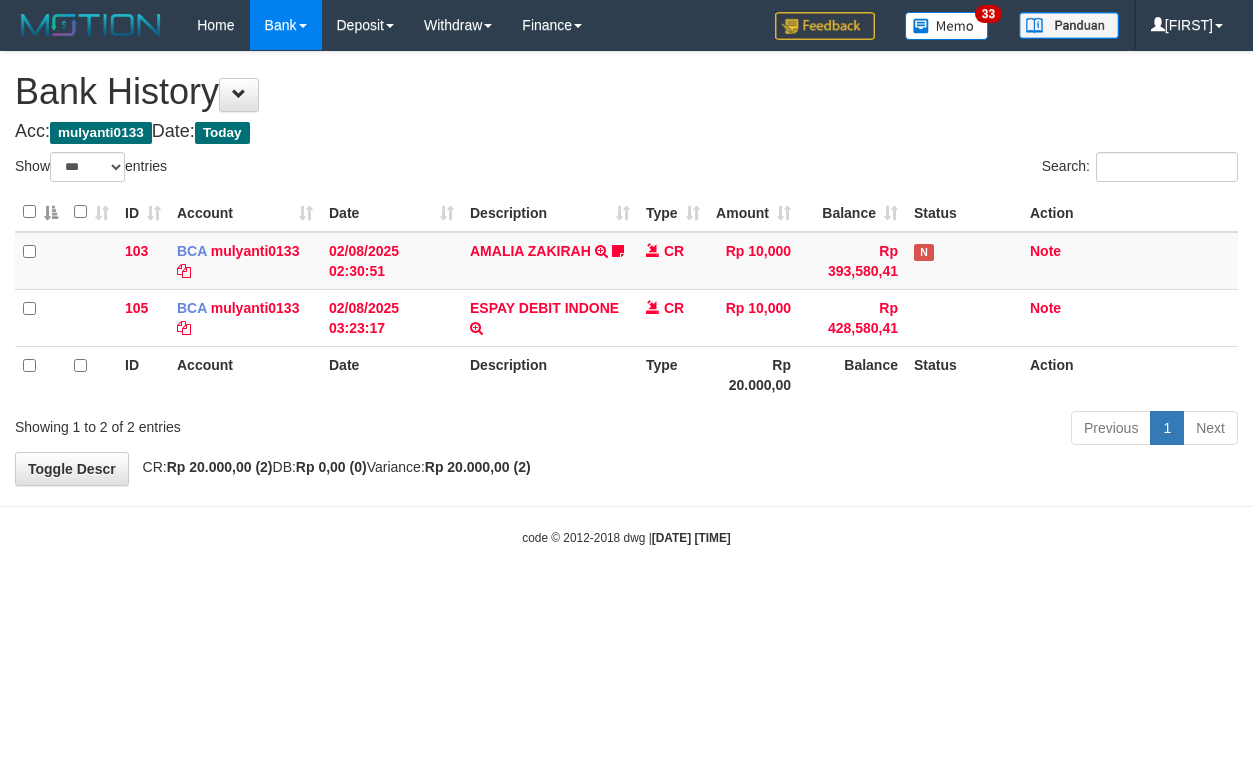 select on "***" 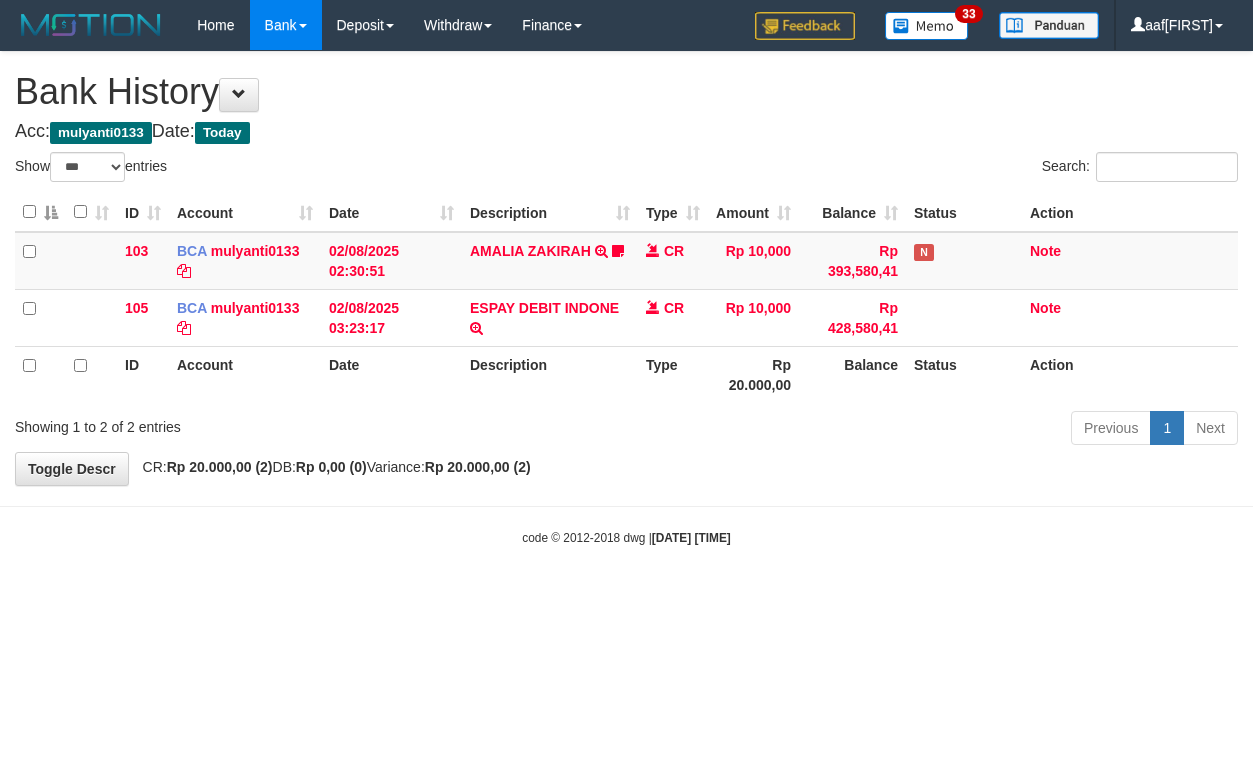 select on "***" 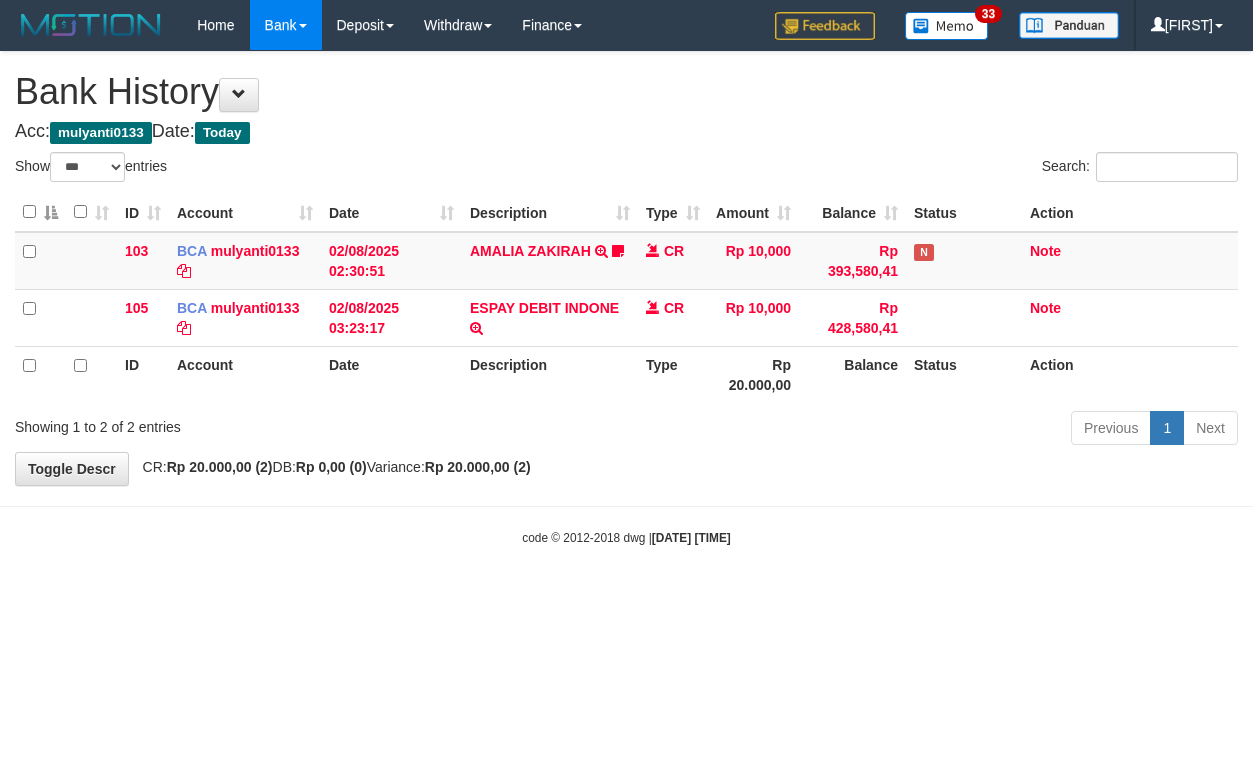 select on "***" 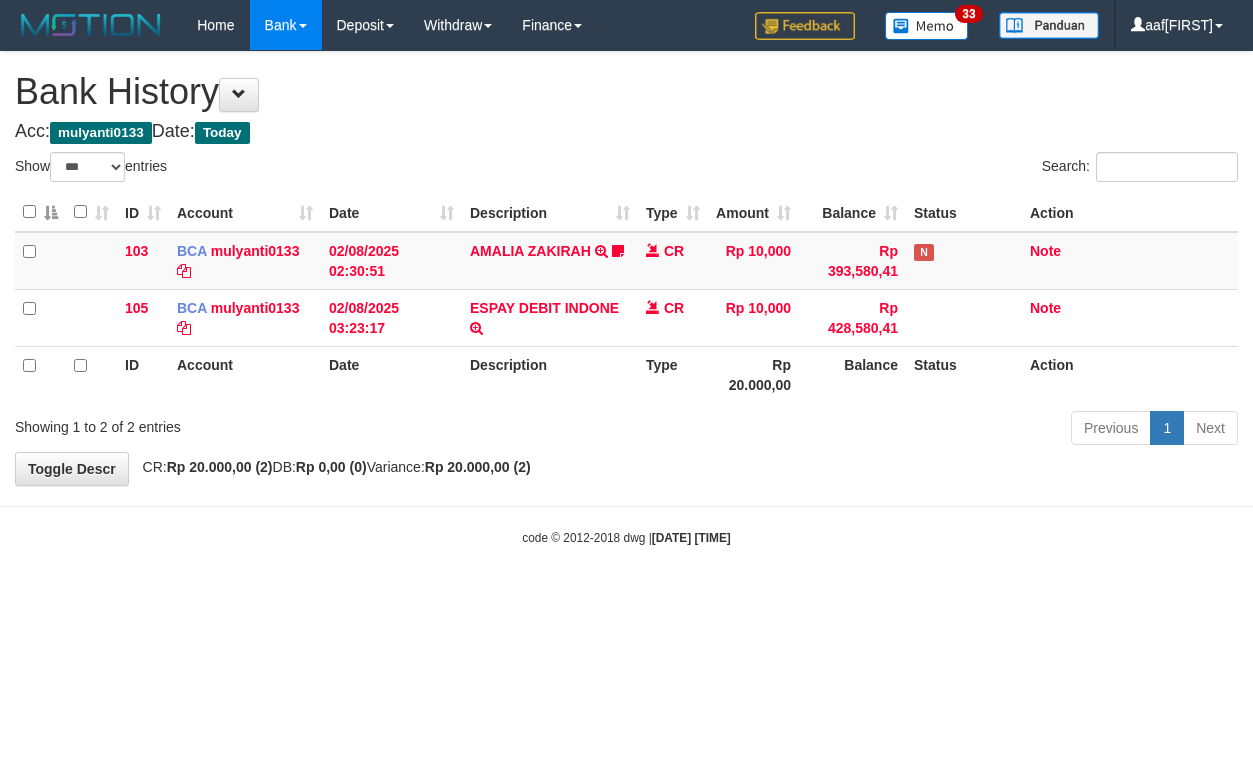 select on "***" 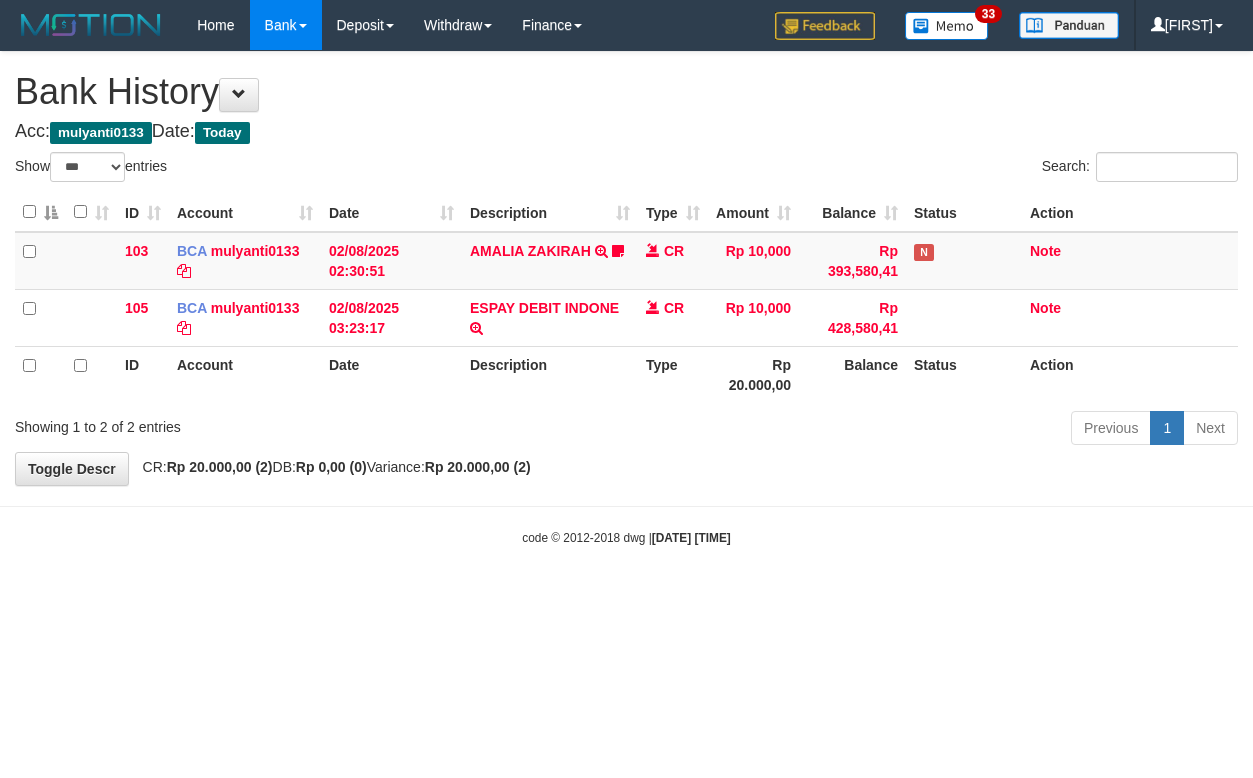 select on "***" 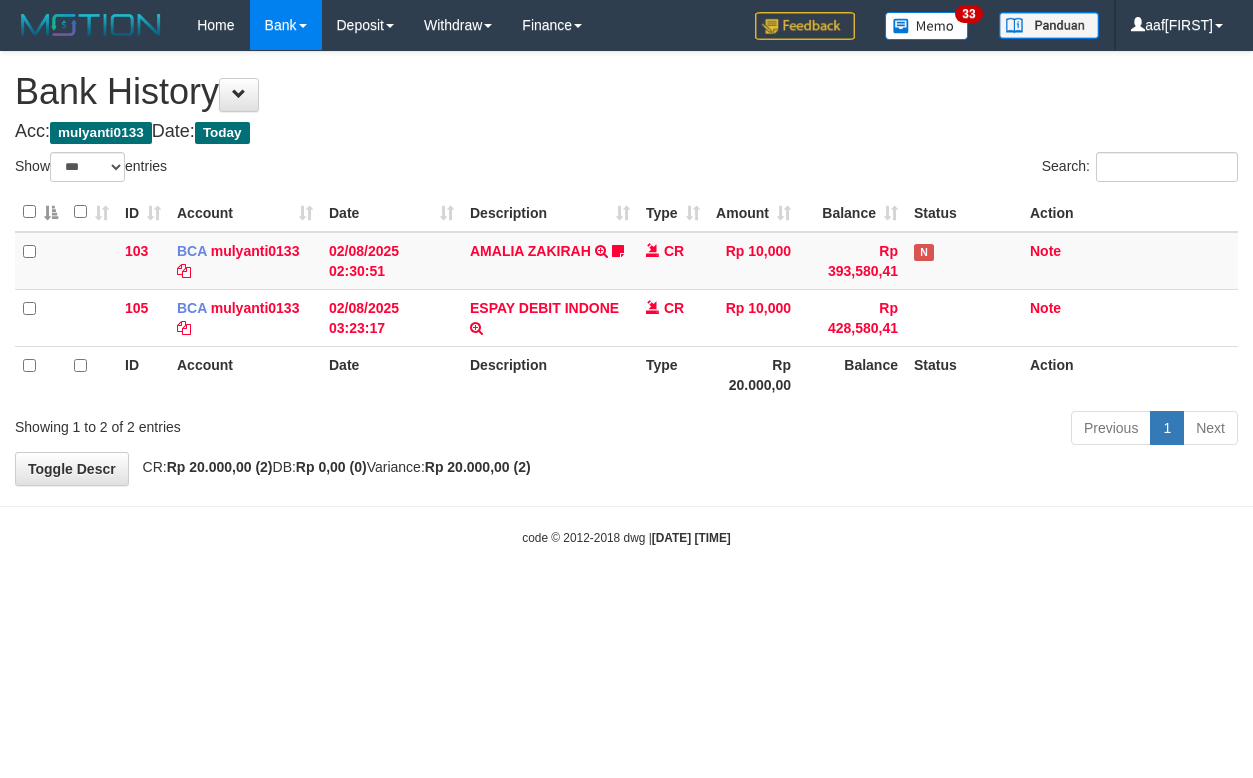select on "***" 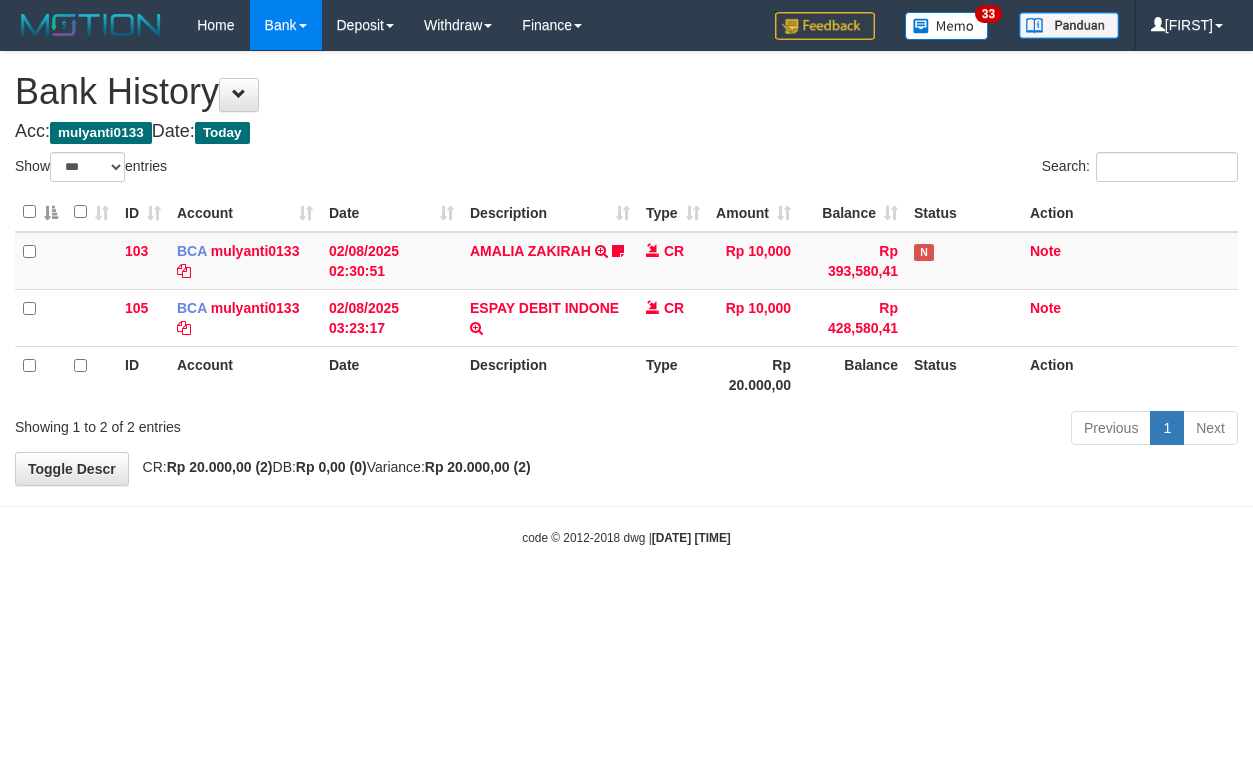 select on "***" 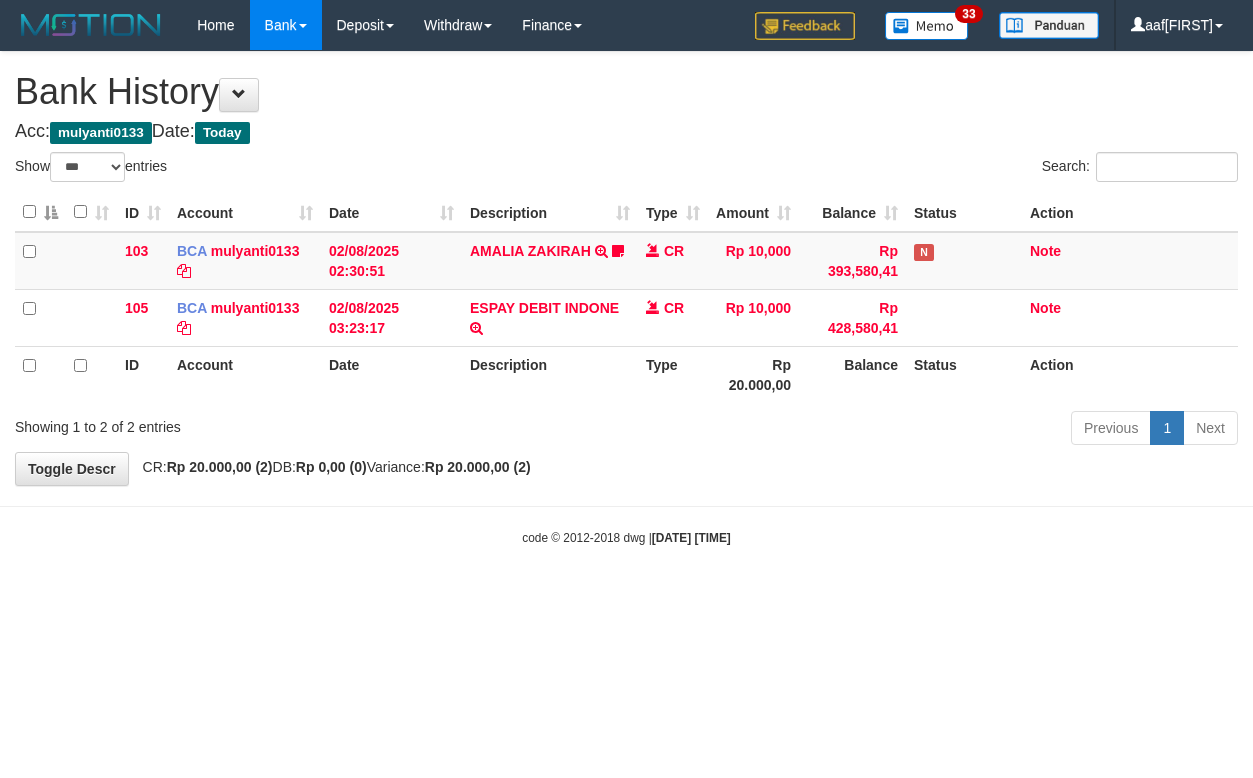 select on "***" 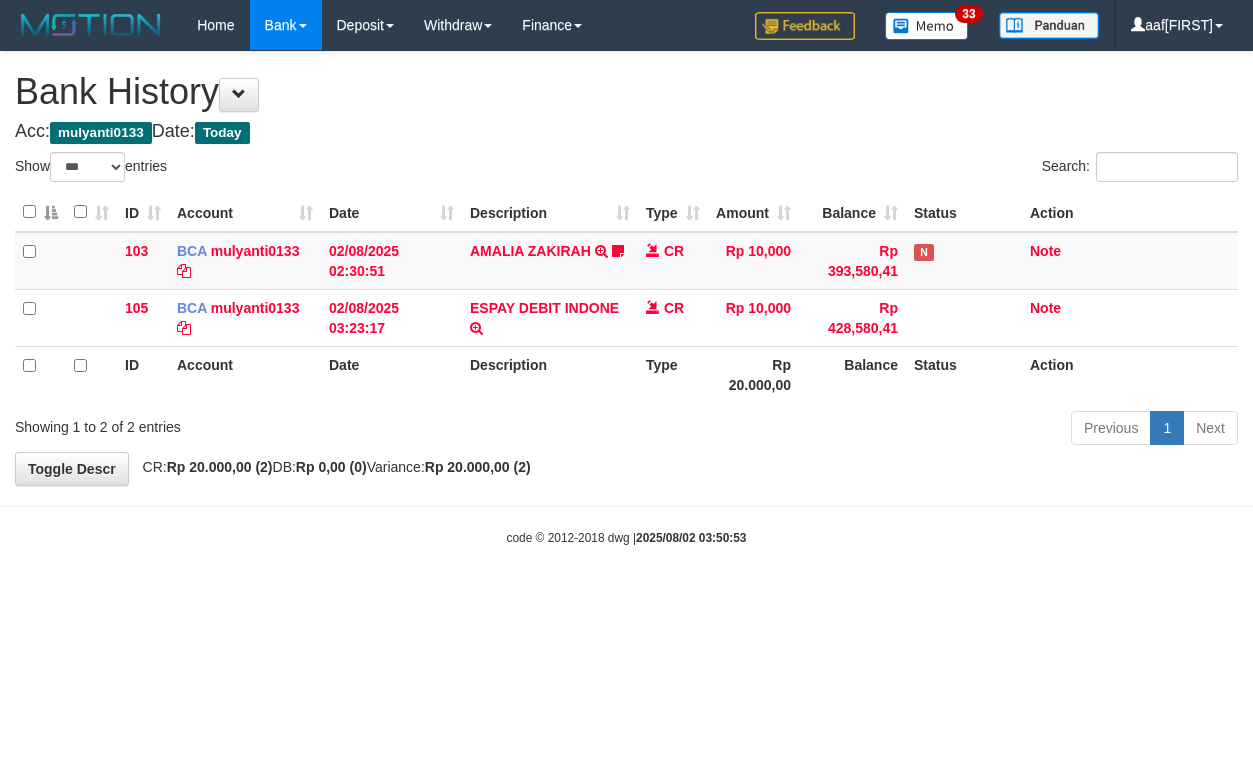 select on "***" 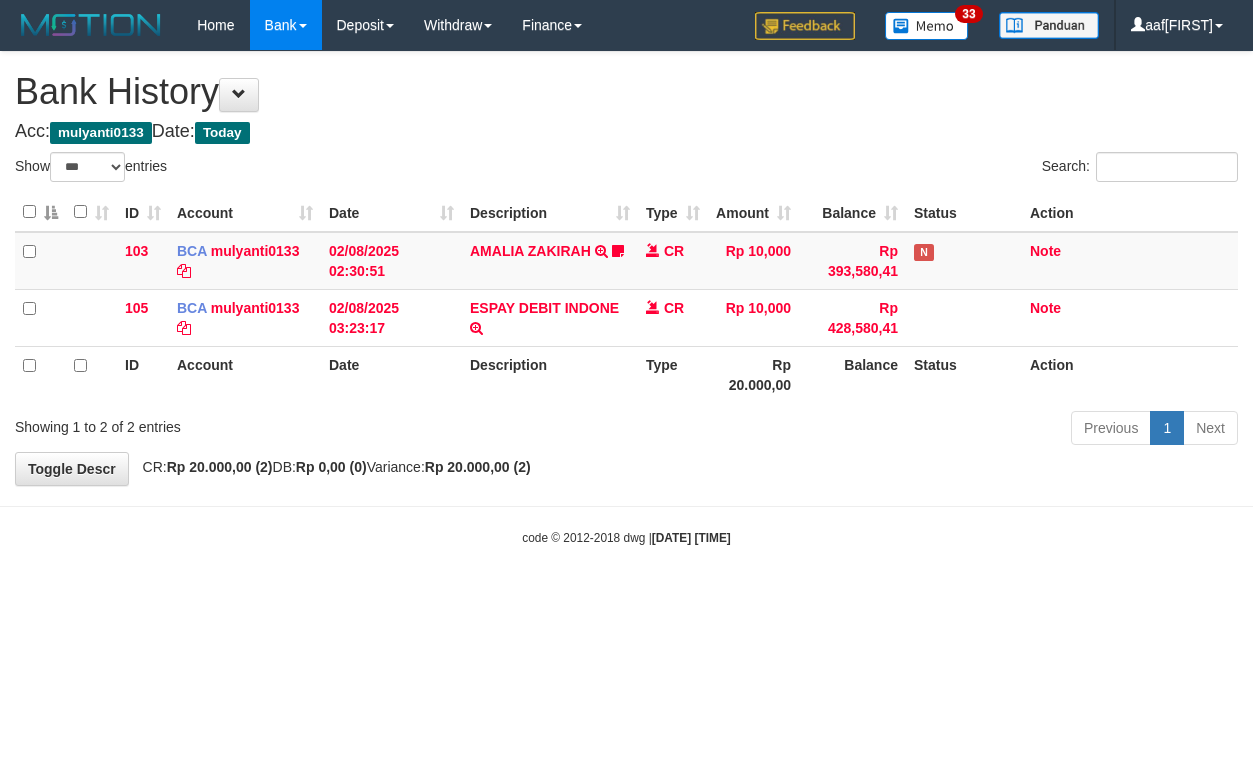 select on "***" 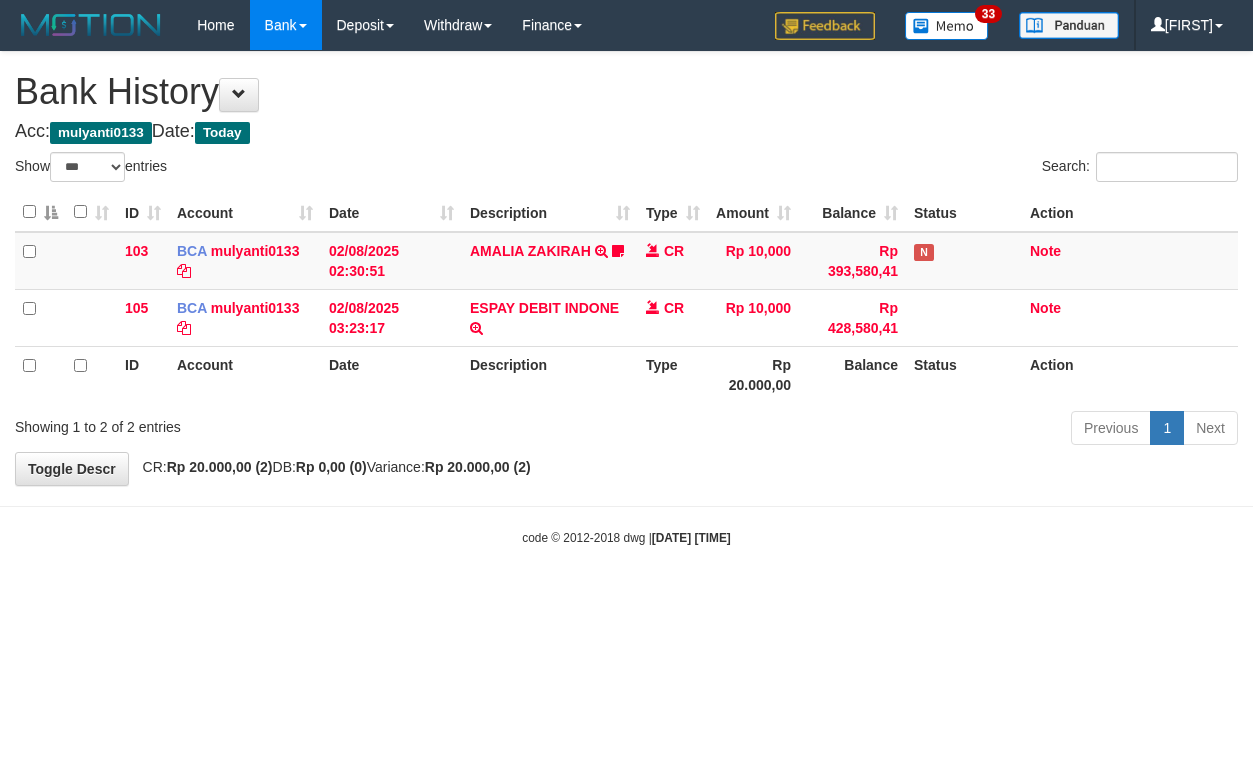 select on "***" 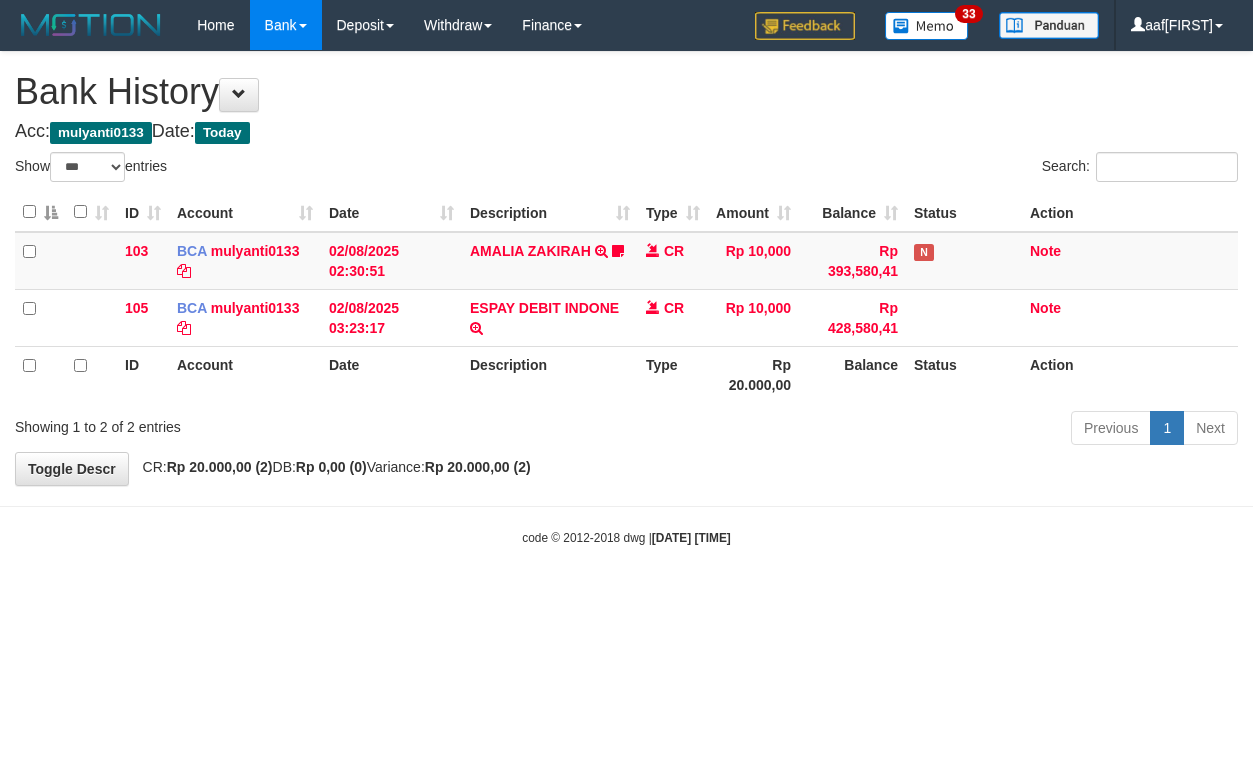 select on "***" 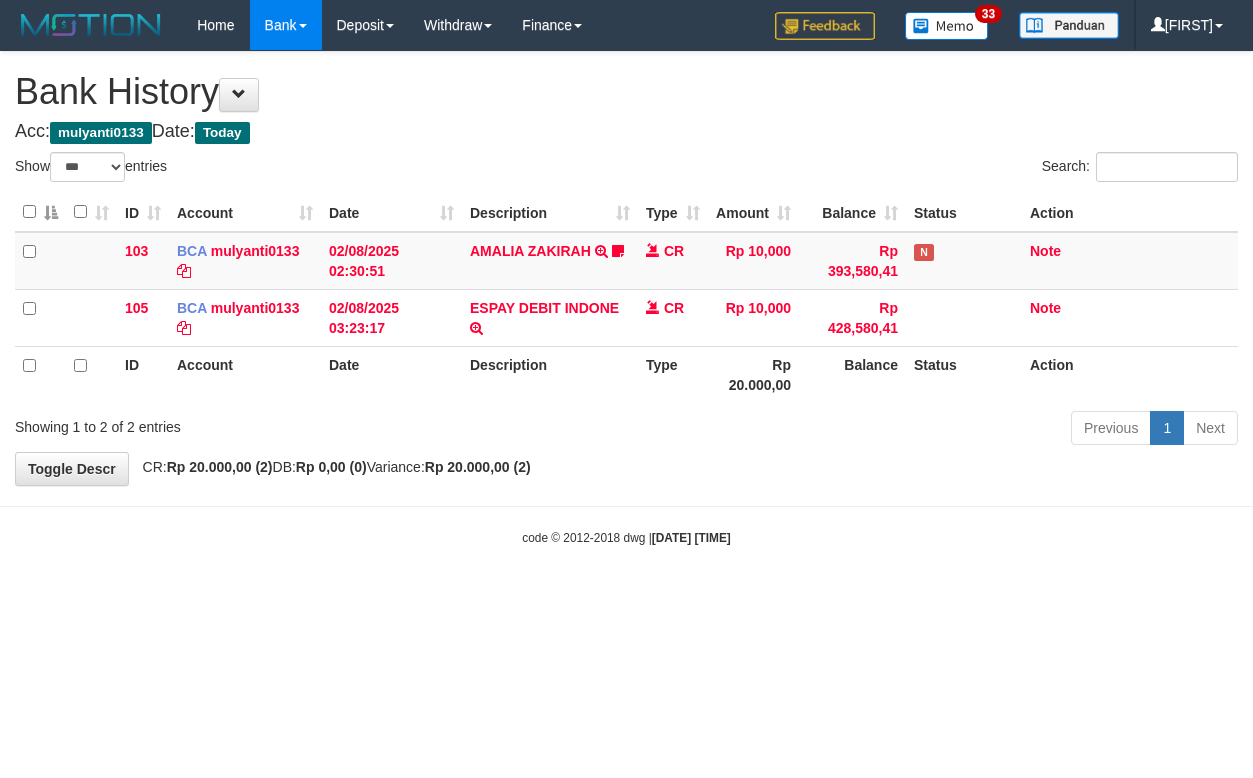 select on "***" 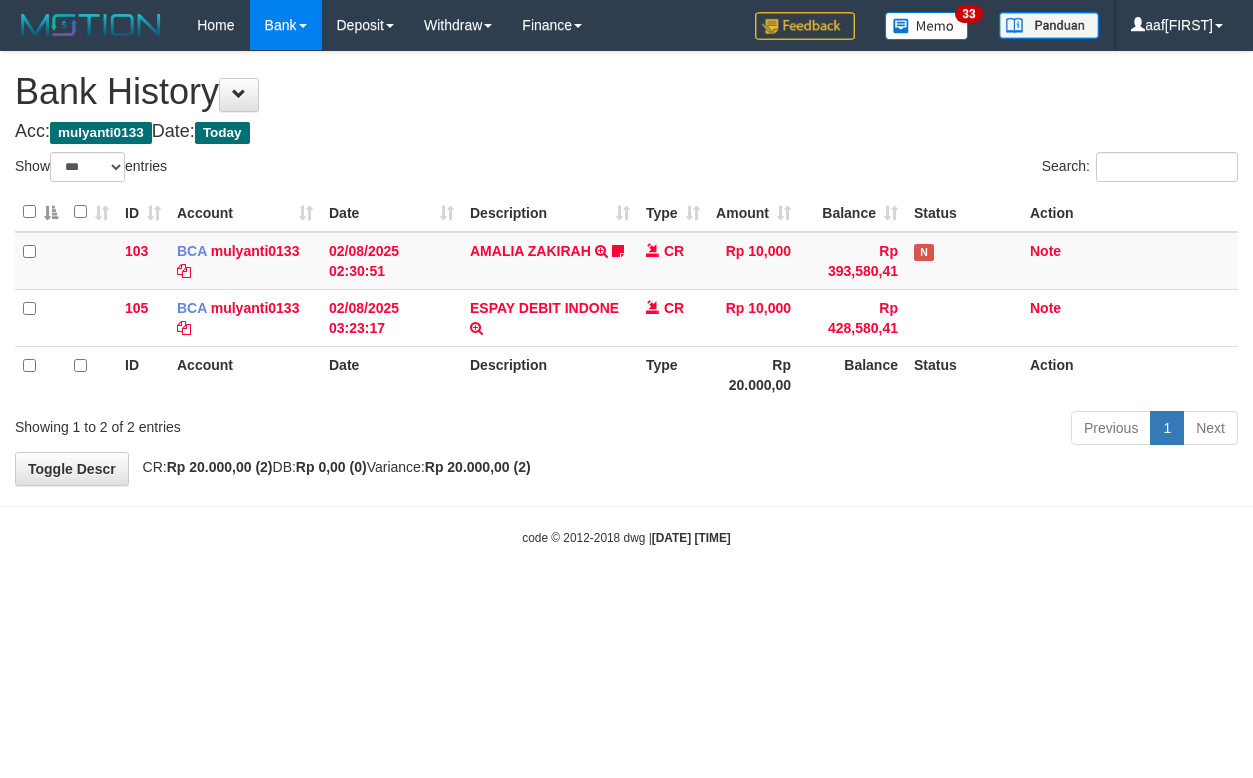 select on "***" 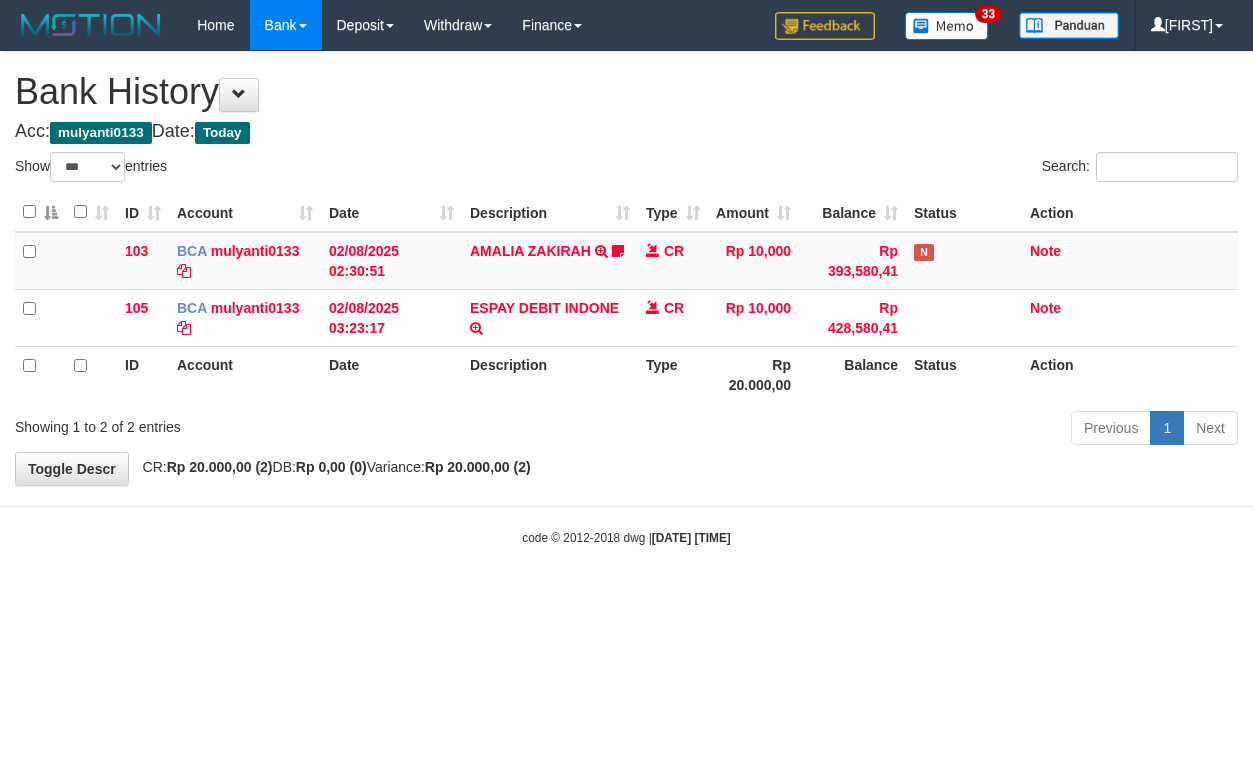 select on "***" 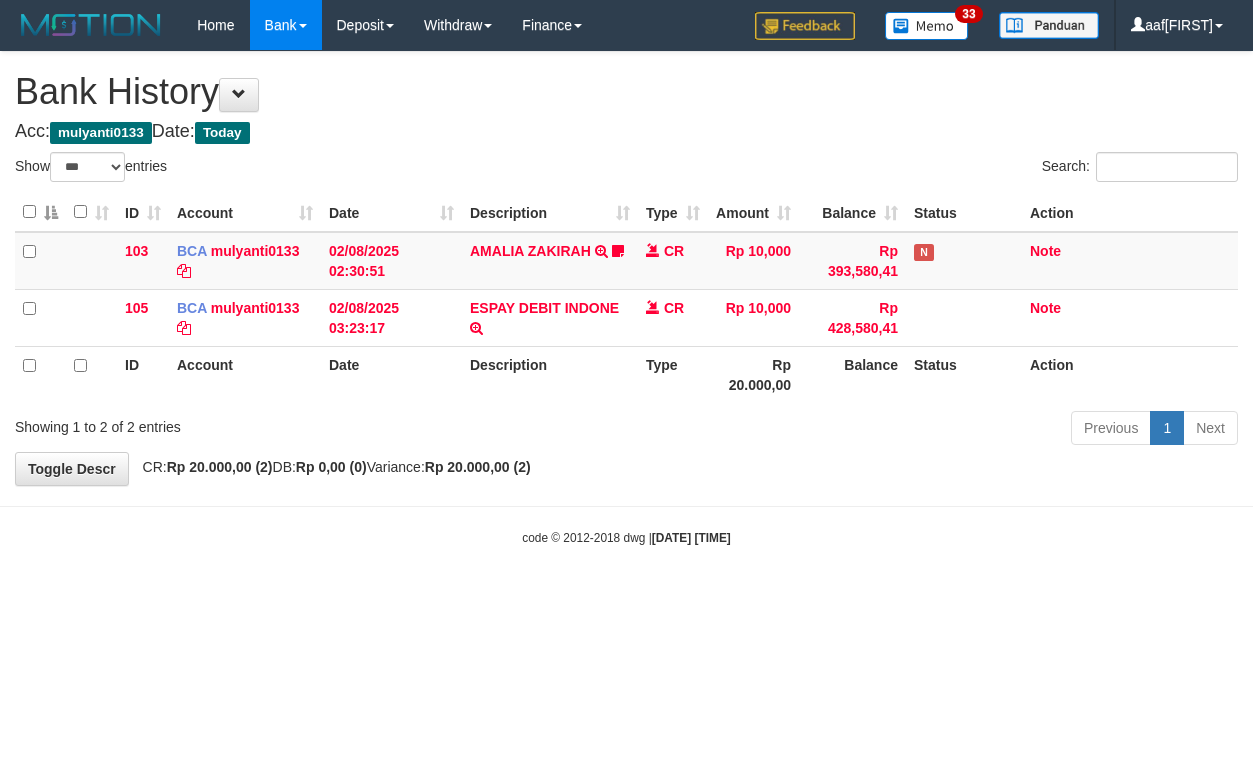select on "***" 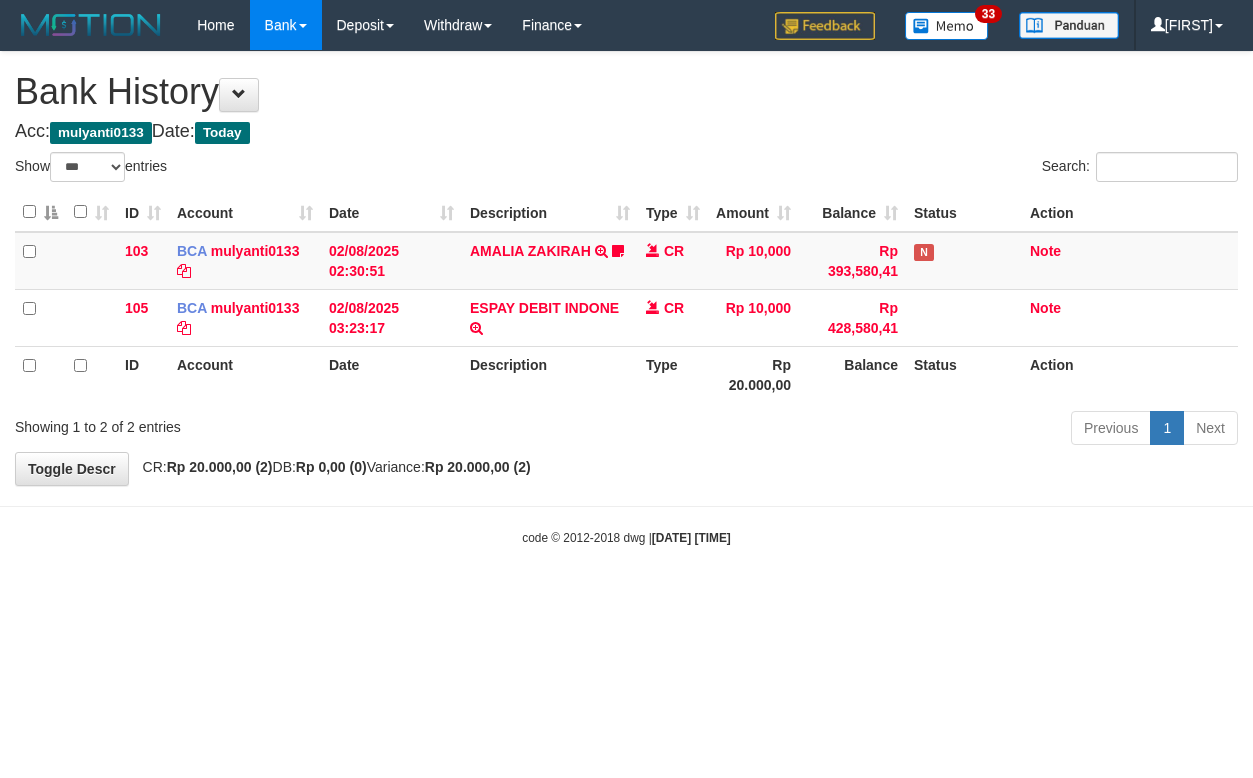 select on "***" 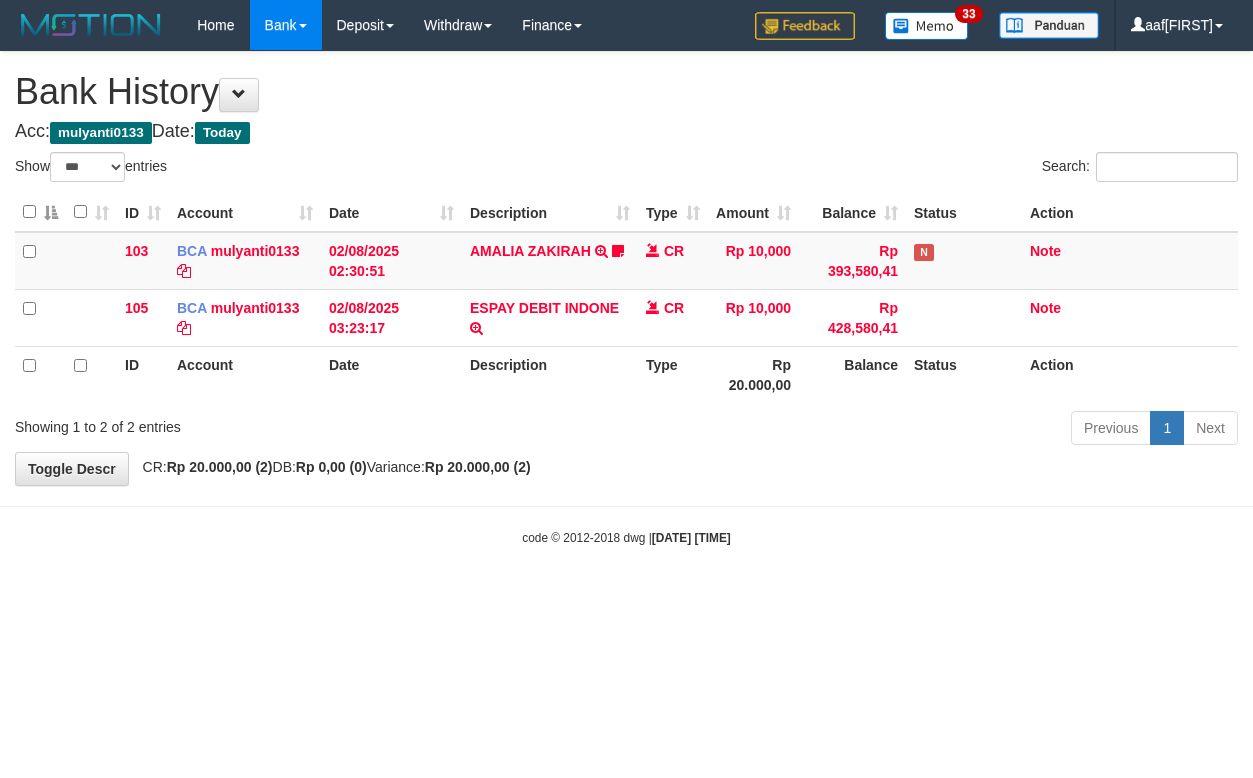 select on "***" 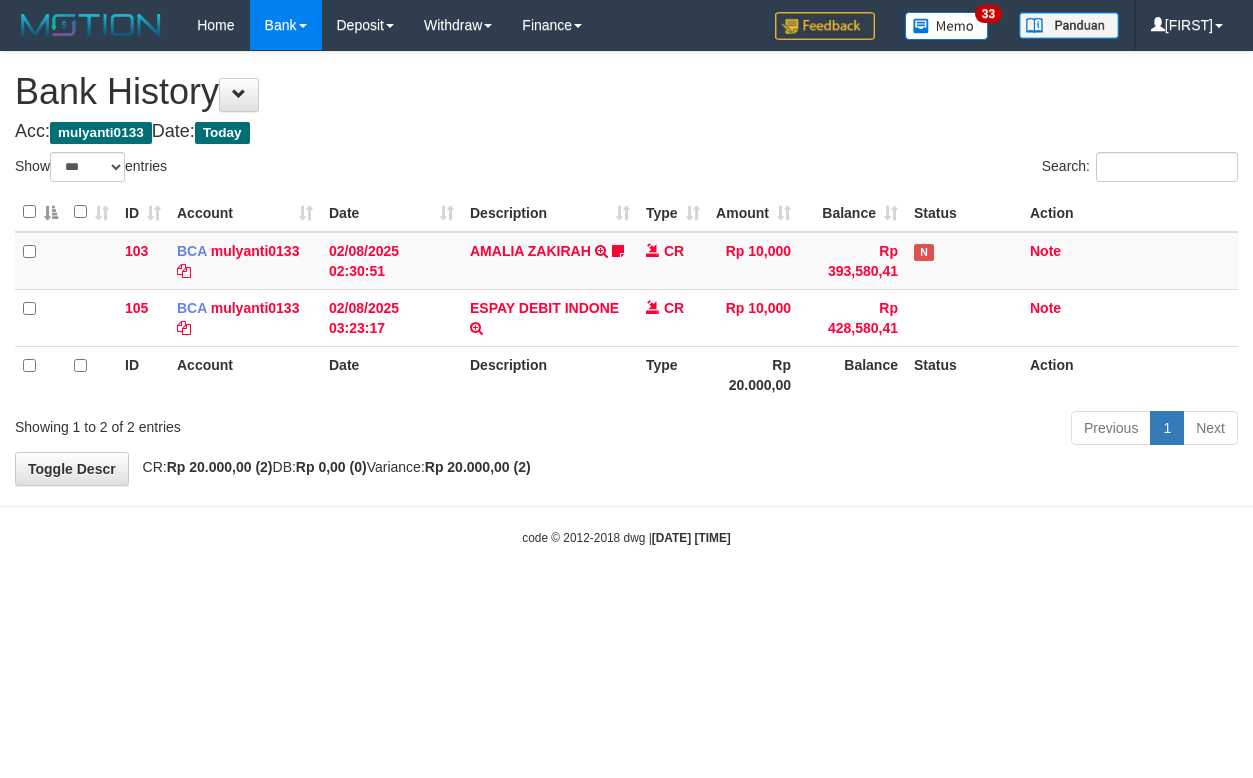 select on "***" 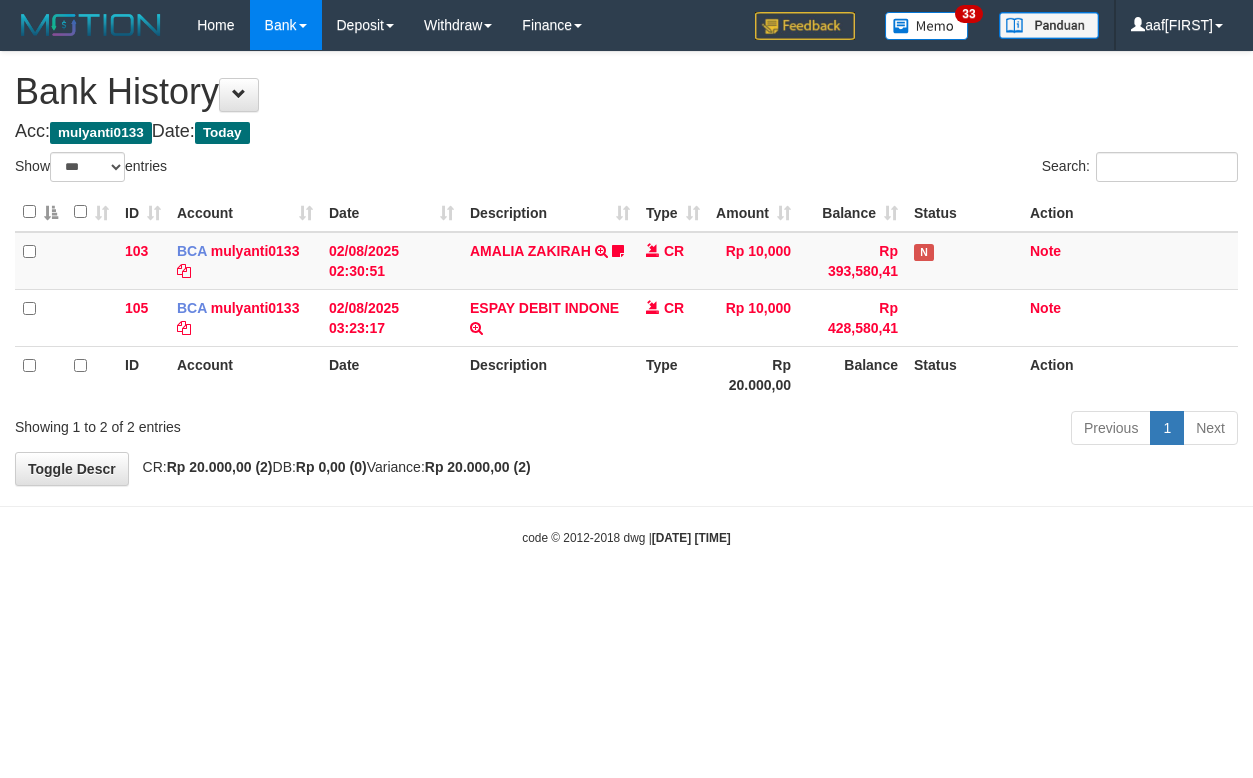 select on "***" 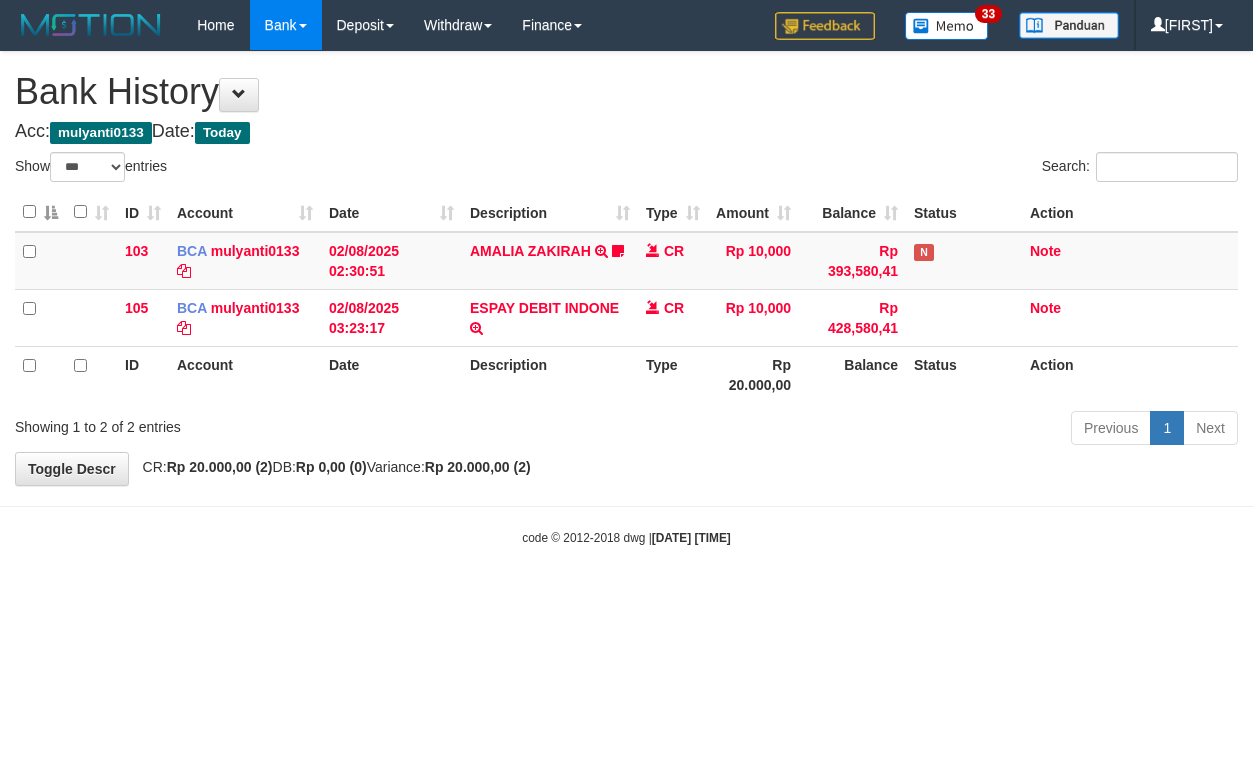 select on "***" 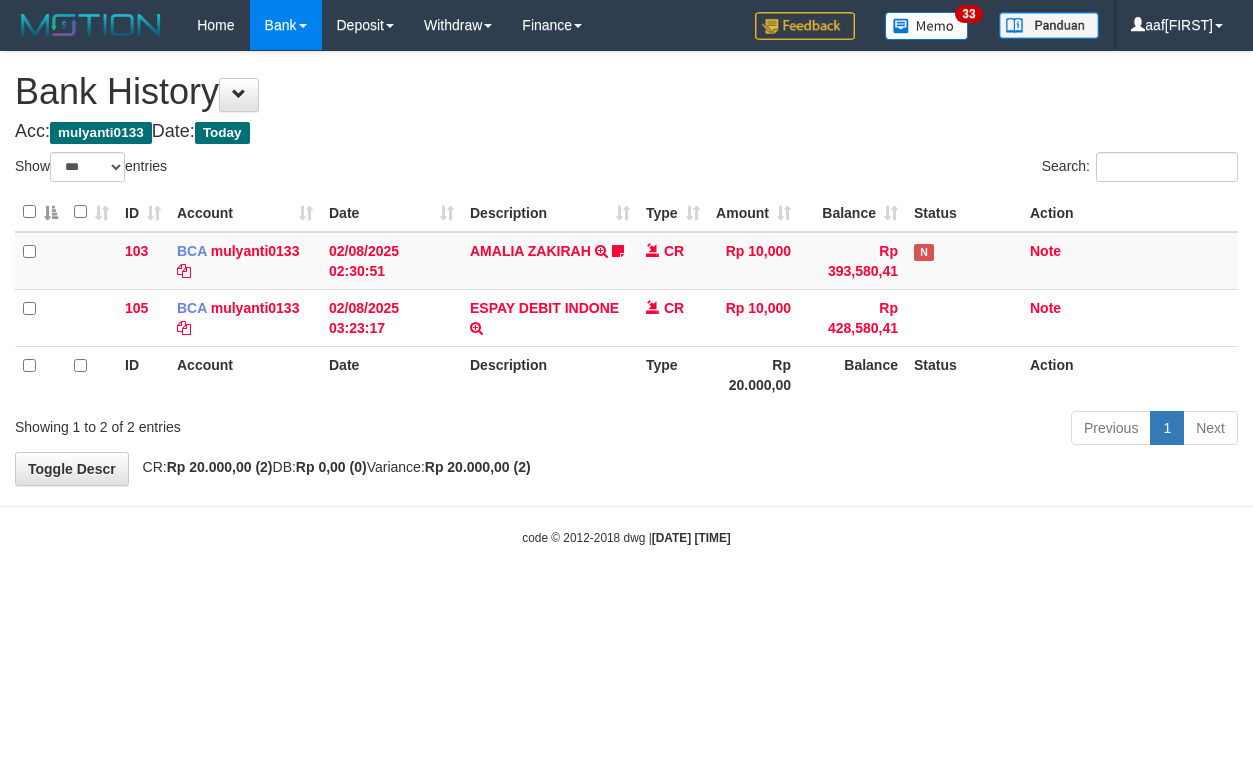 select on "***" 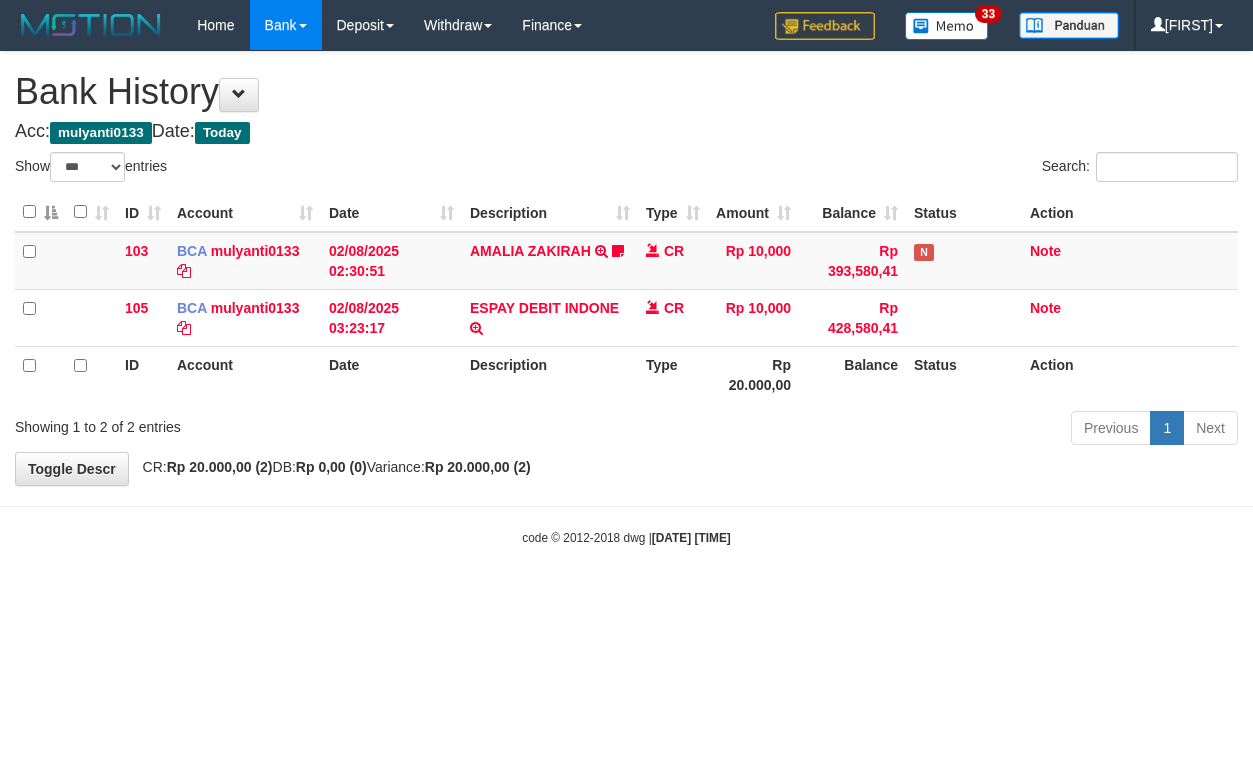 select on "***" 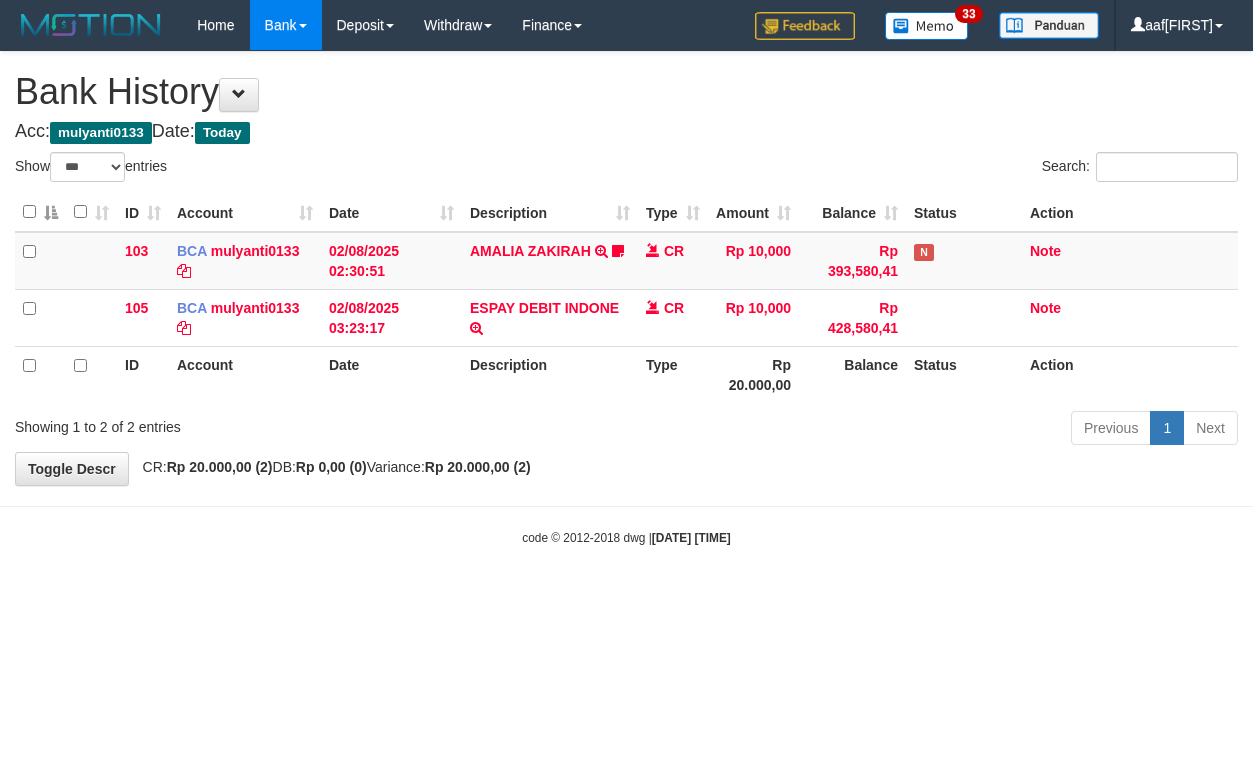 select on "***" 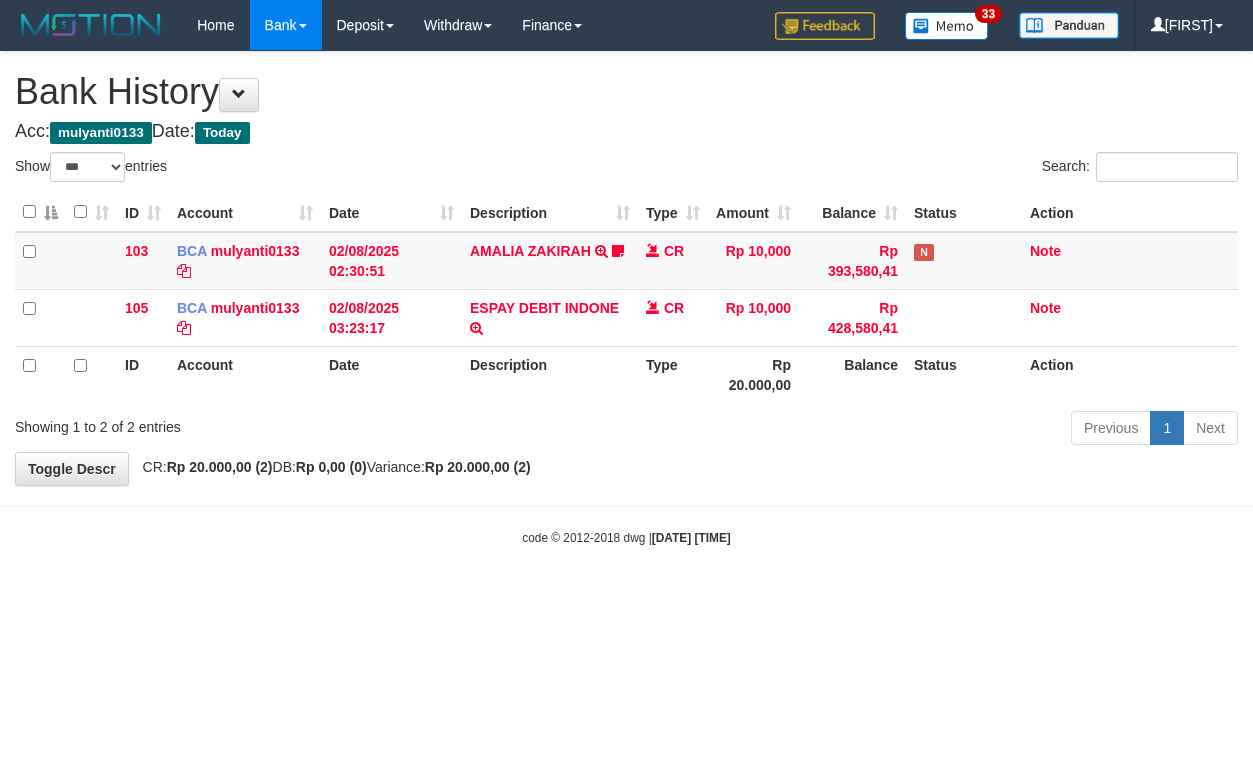 select on "***" 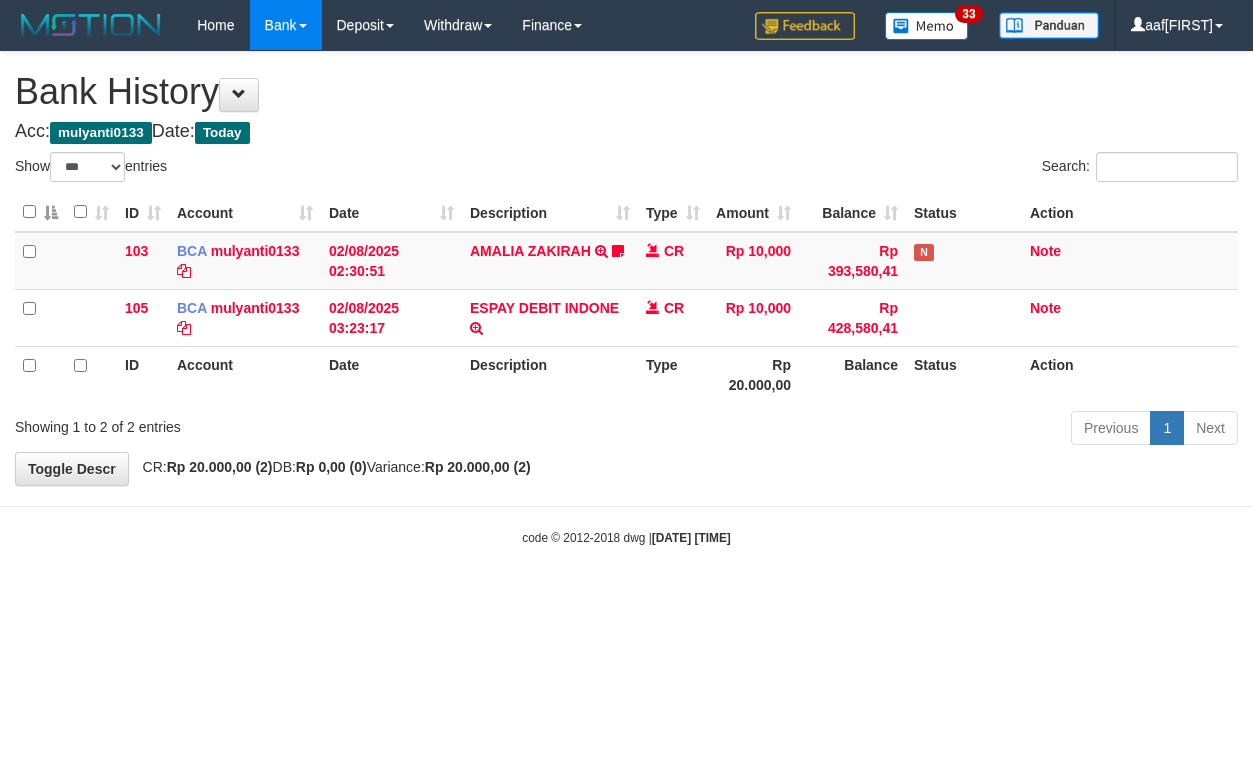 select on "***" 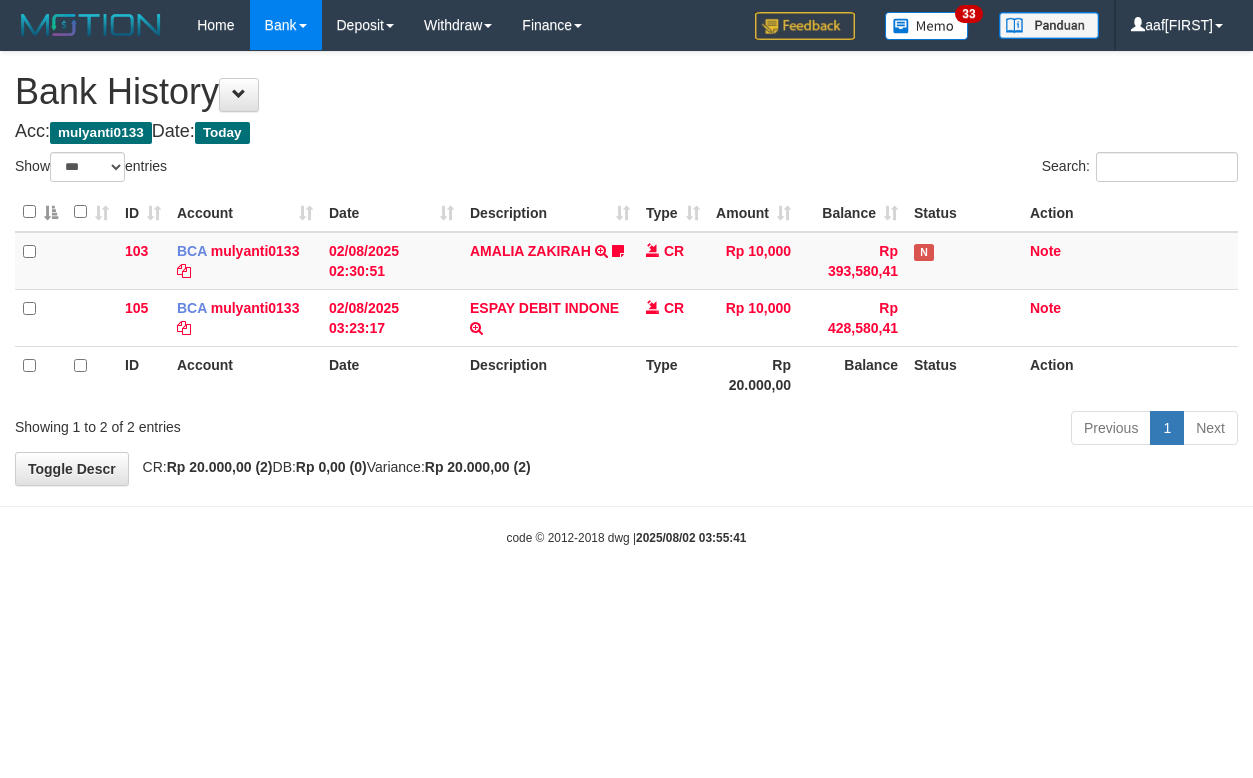 select on "***" 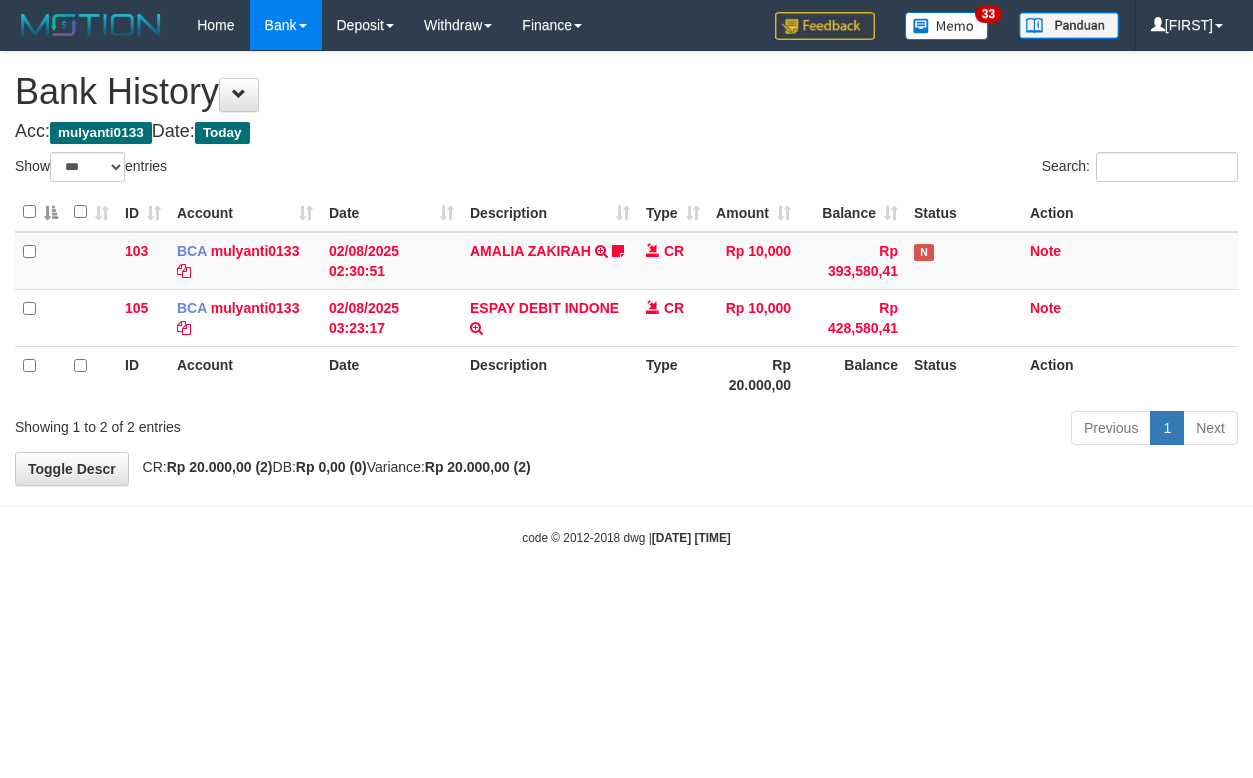 select on "***" 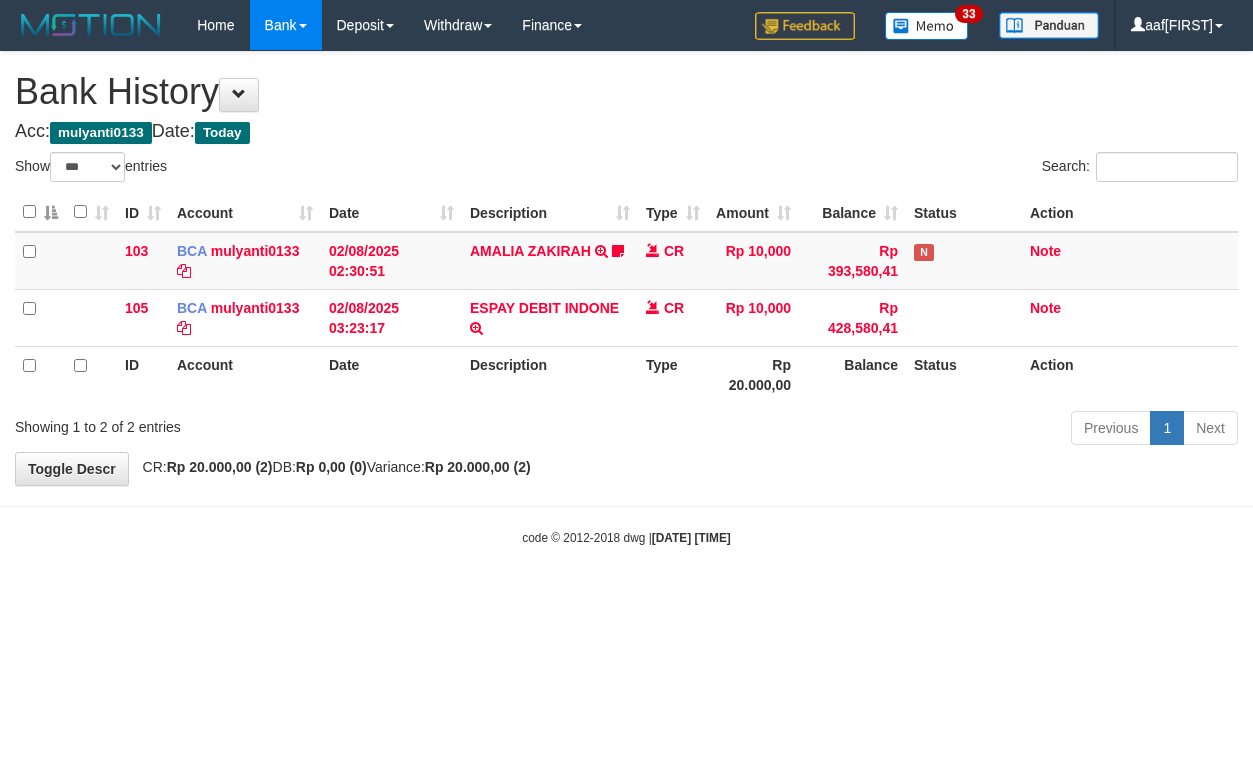 select on "***" 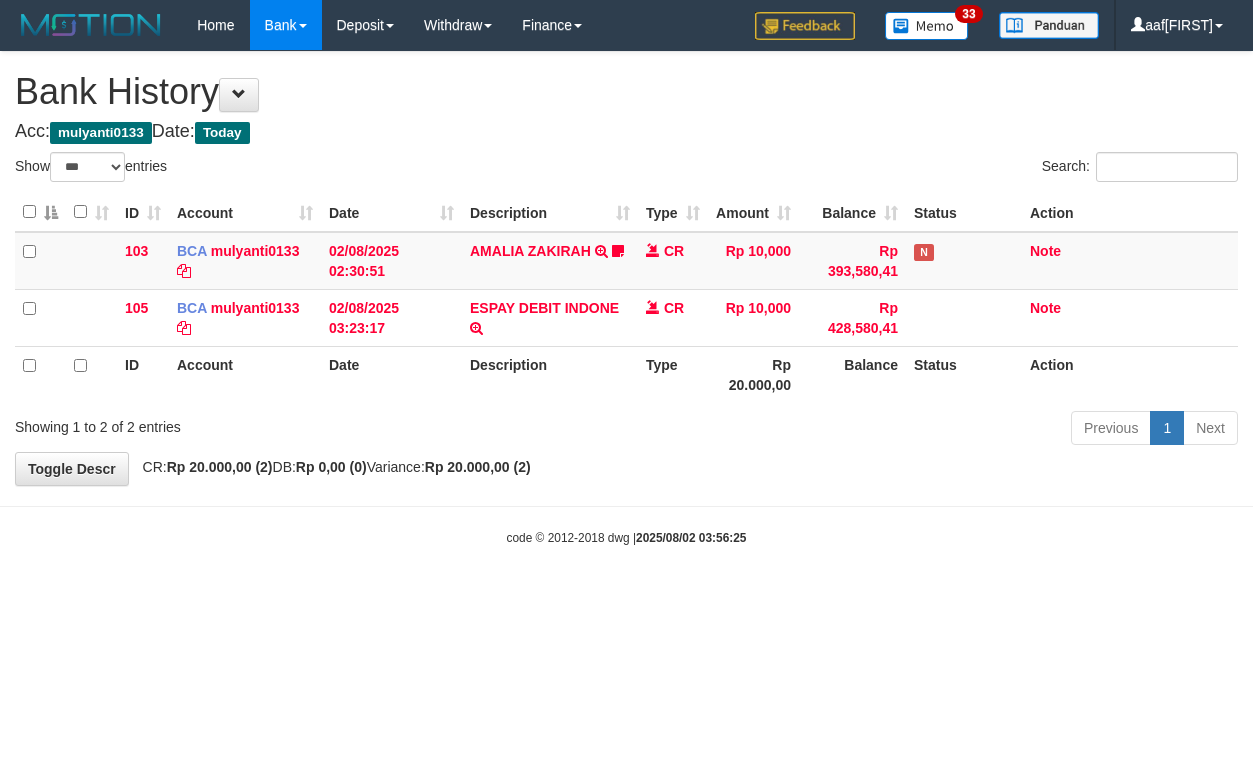 select on "***" 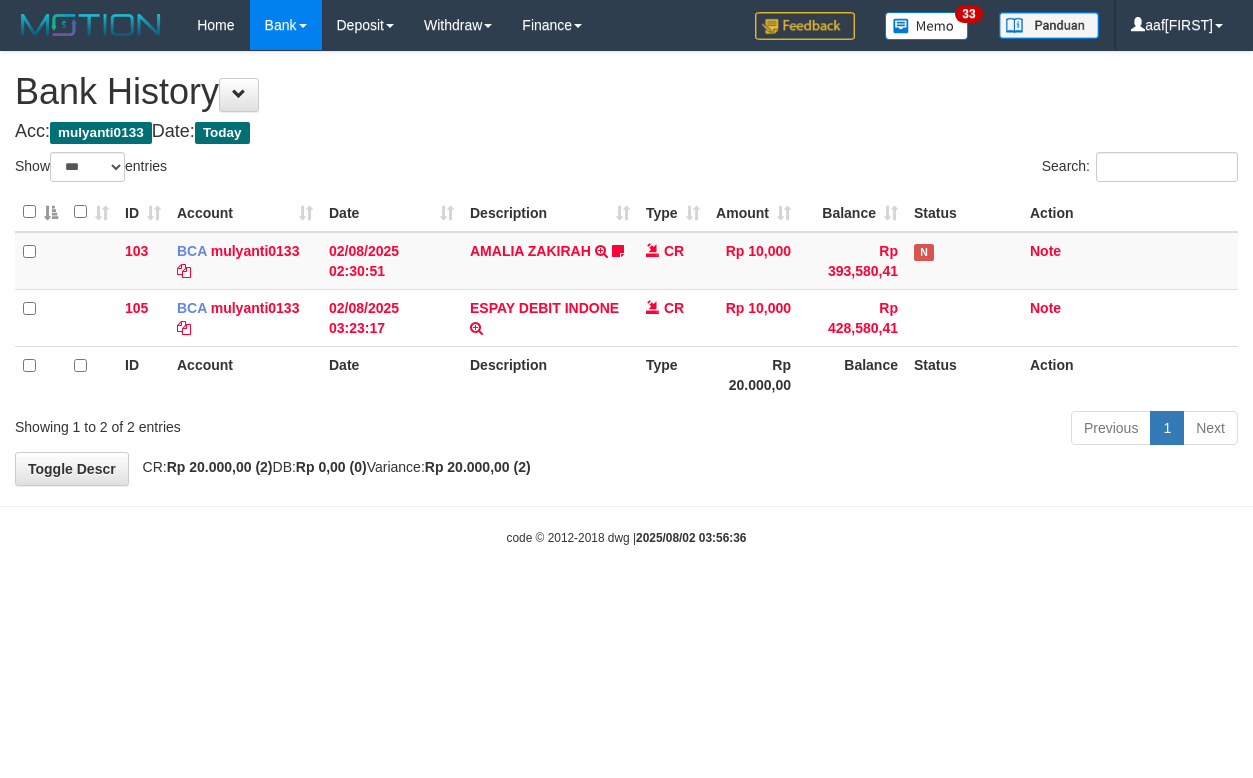 select on "***" 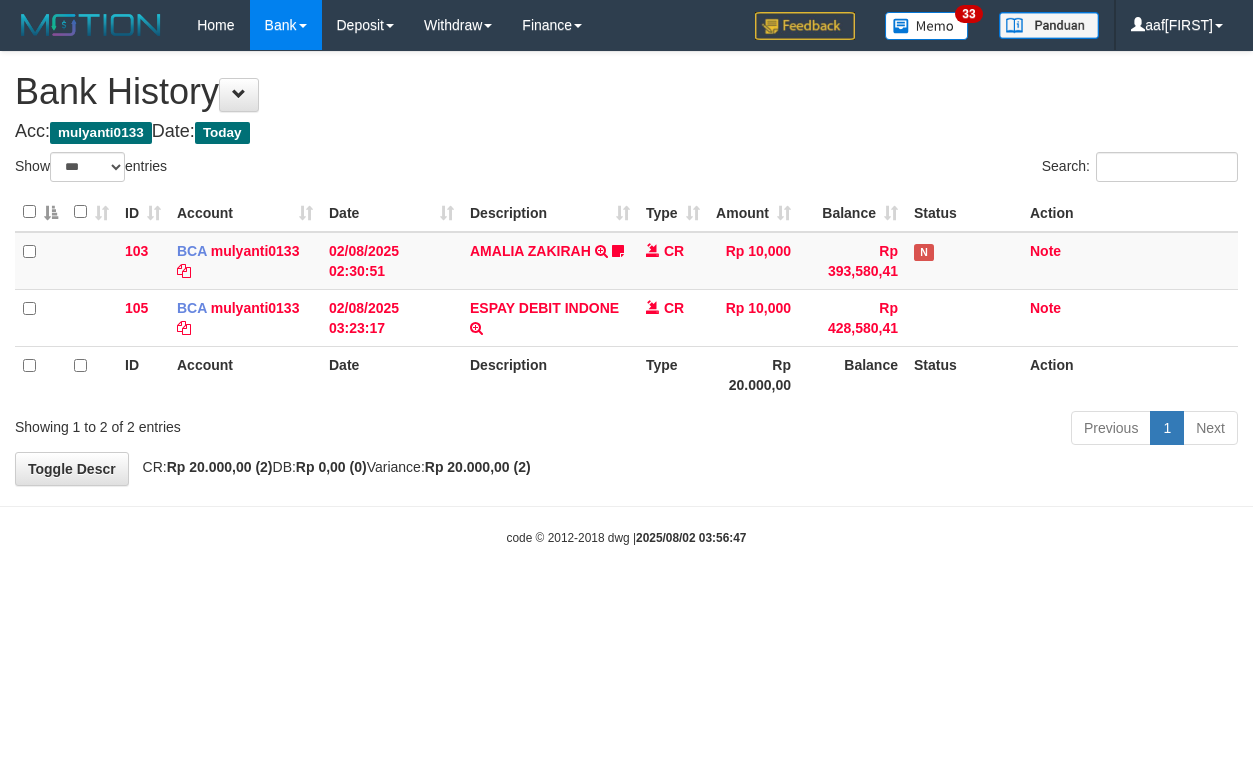 select on "***" 